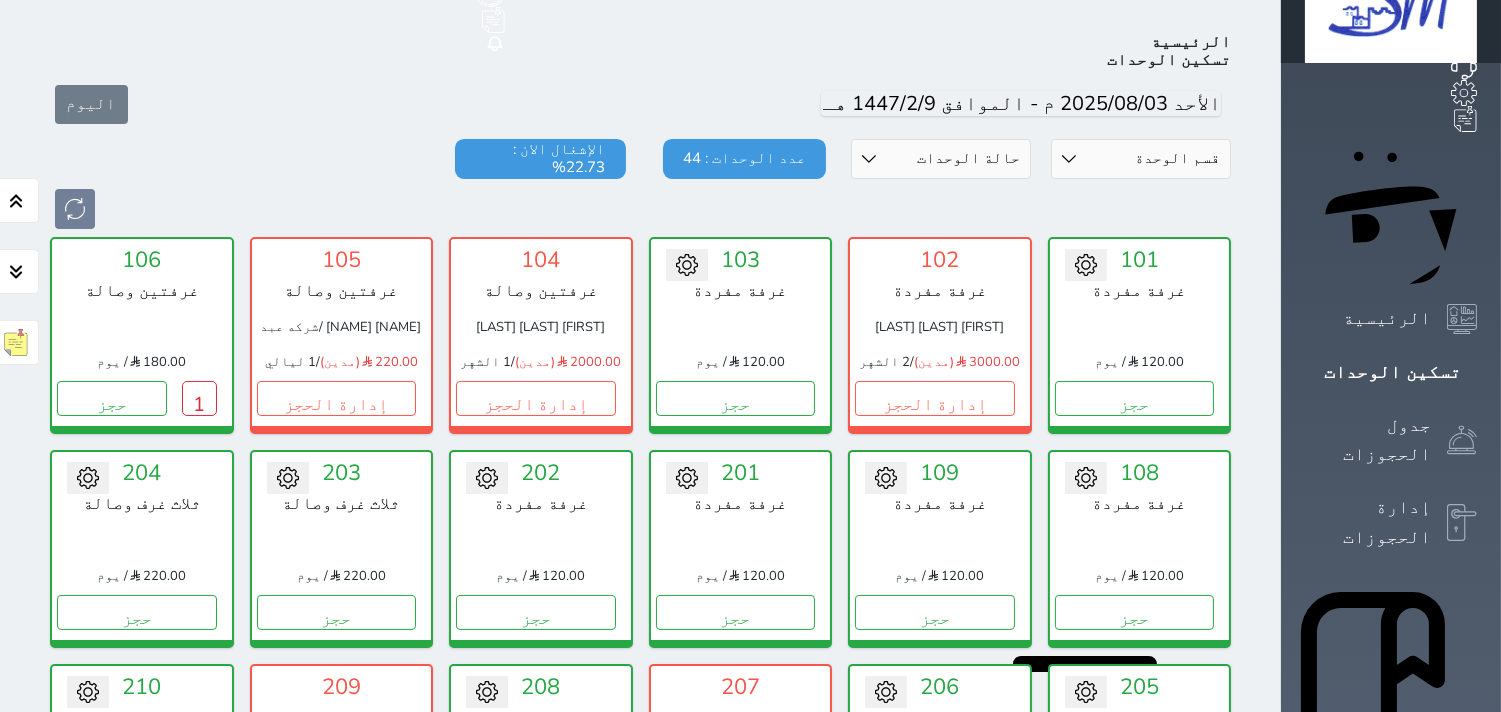 scroll, scrollTop: 77, scrollLeft: 0, axis: vertical 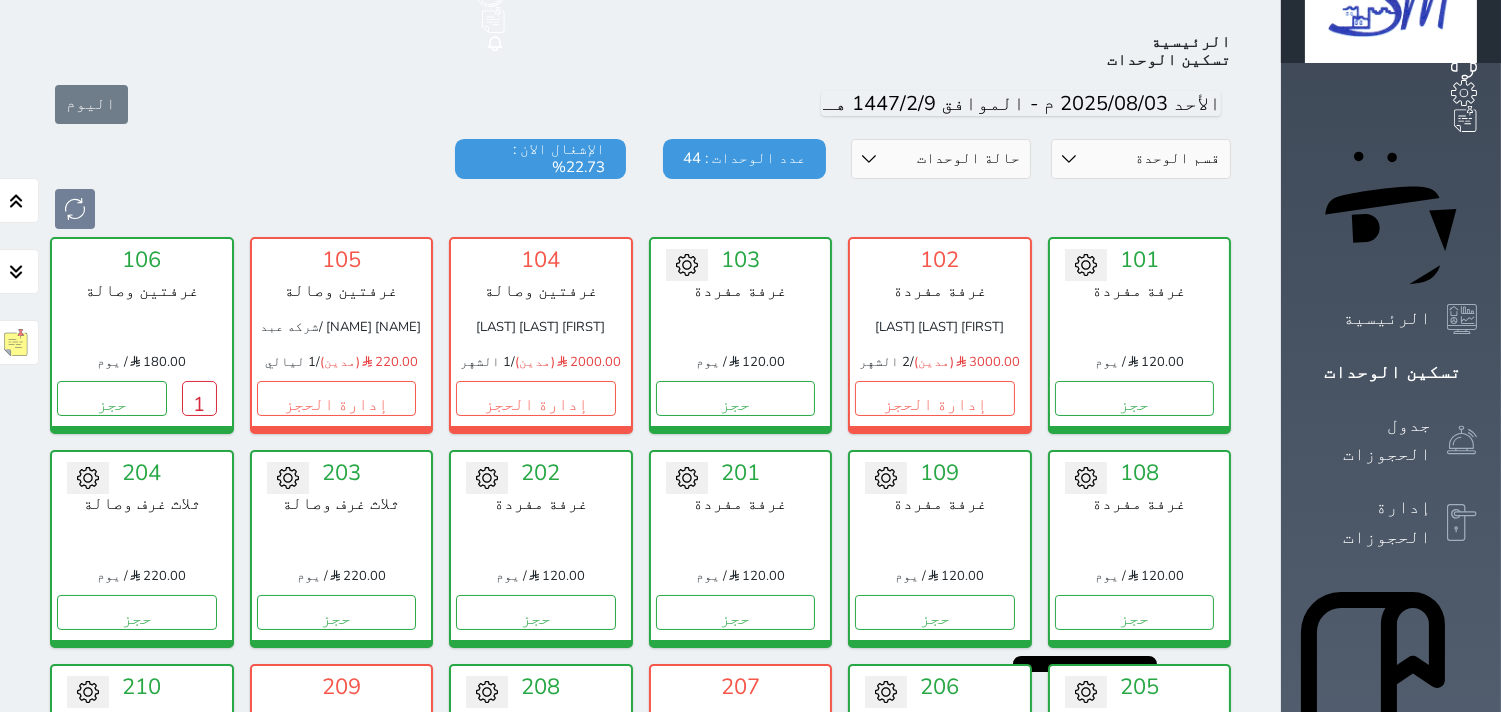 click on "قسم الوحدة   ثلاث غرف وصالة غرفتين وصالة غرفة مفردة   حالة الوحدات متاح تحت التنظيف تحت الصيانة سجل دخول  لم يتم تسجيل الدخول   عدد الوحدات : 44   الإشغال الان : 22.73%" at bounding box center [640, 184] 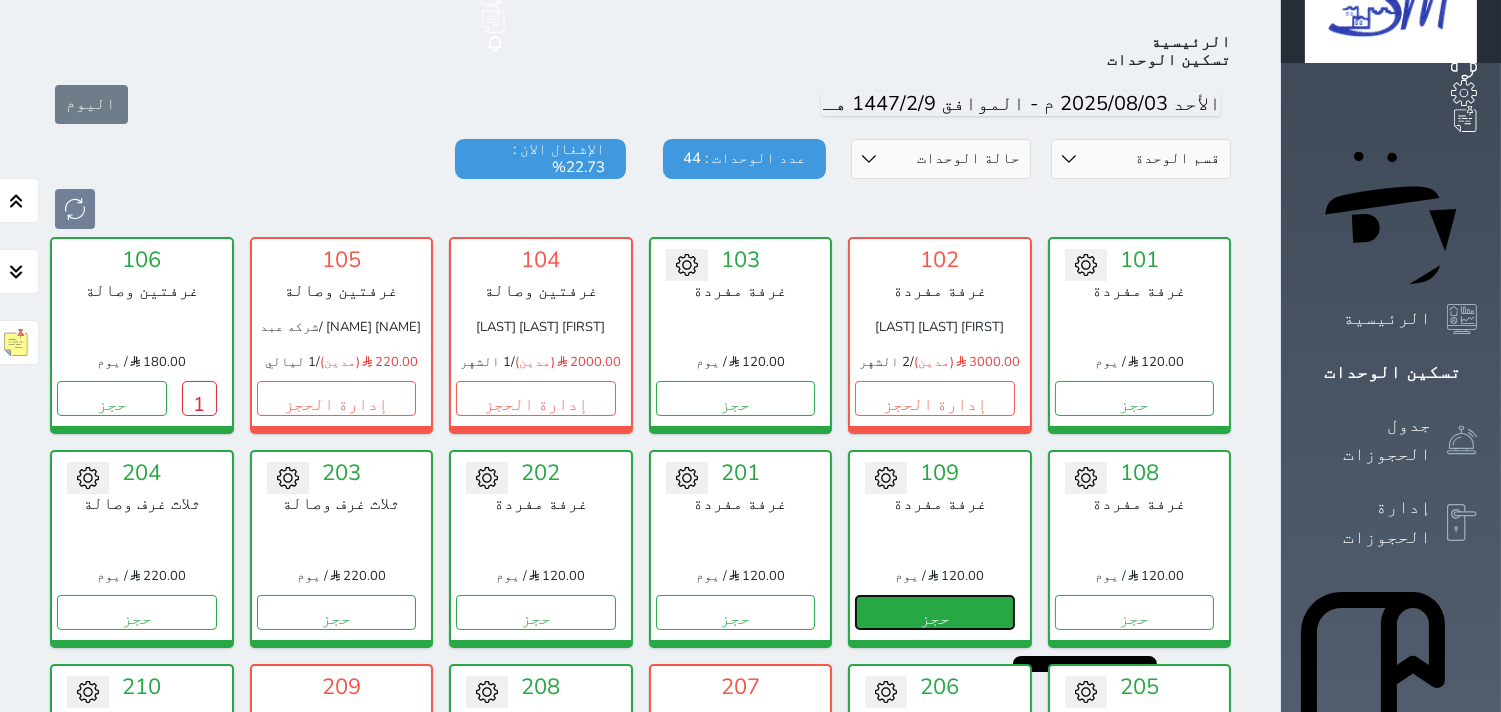 click on "حجز" at bounding box center [935, 612] 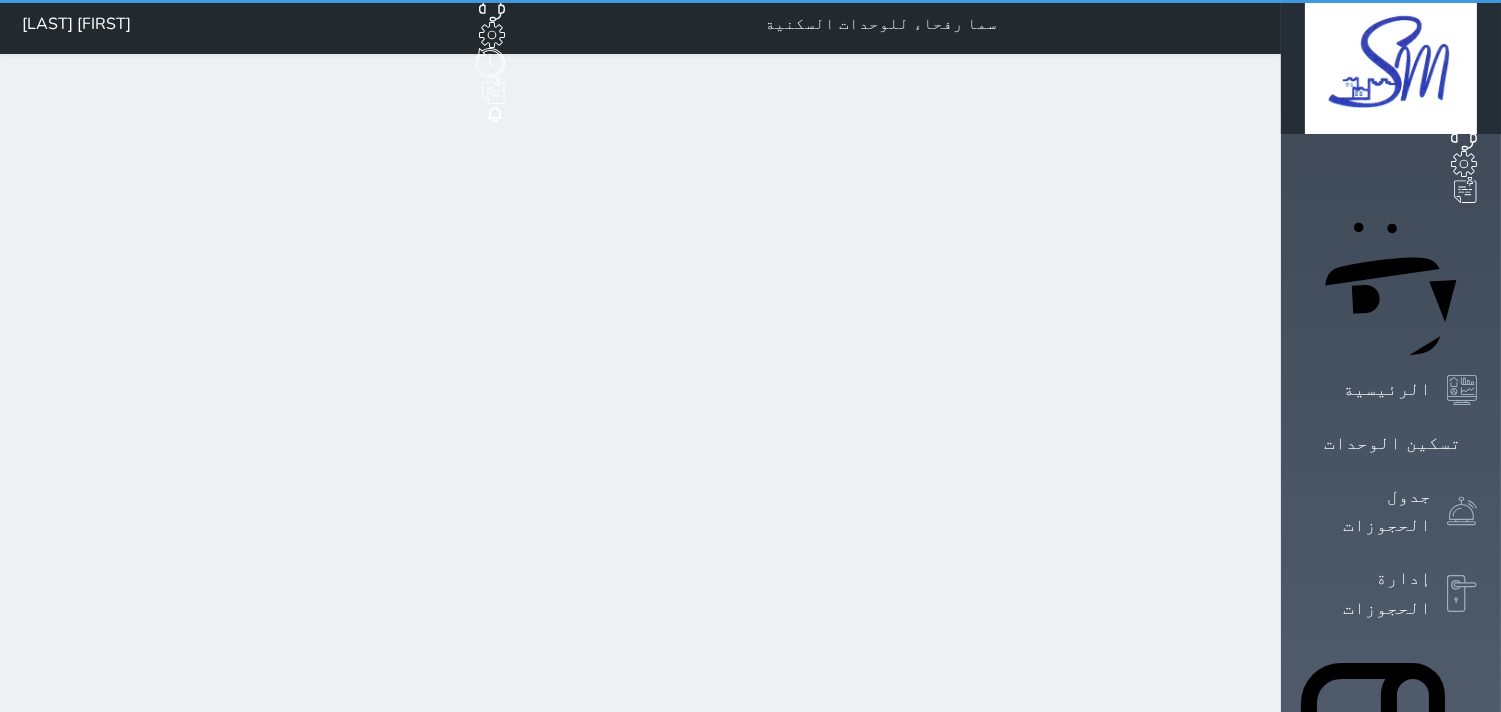 scroll, scrollTop: 0, scrollLeft: 0, axis: both 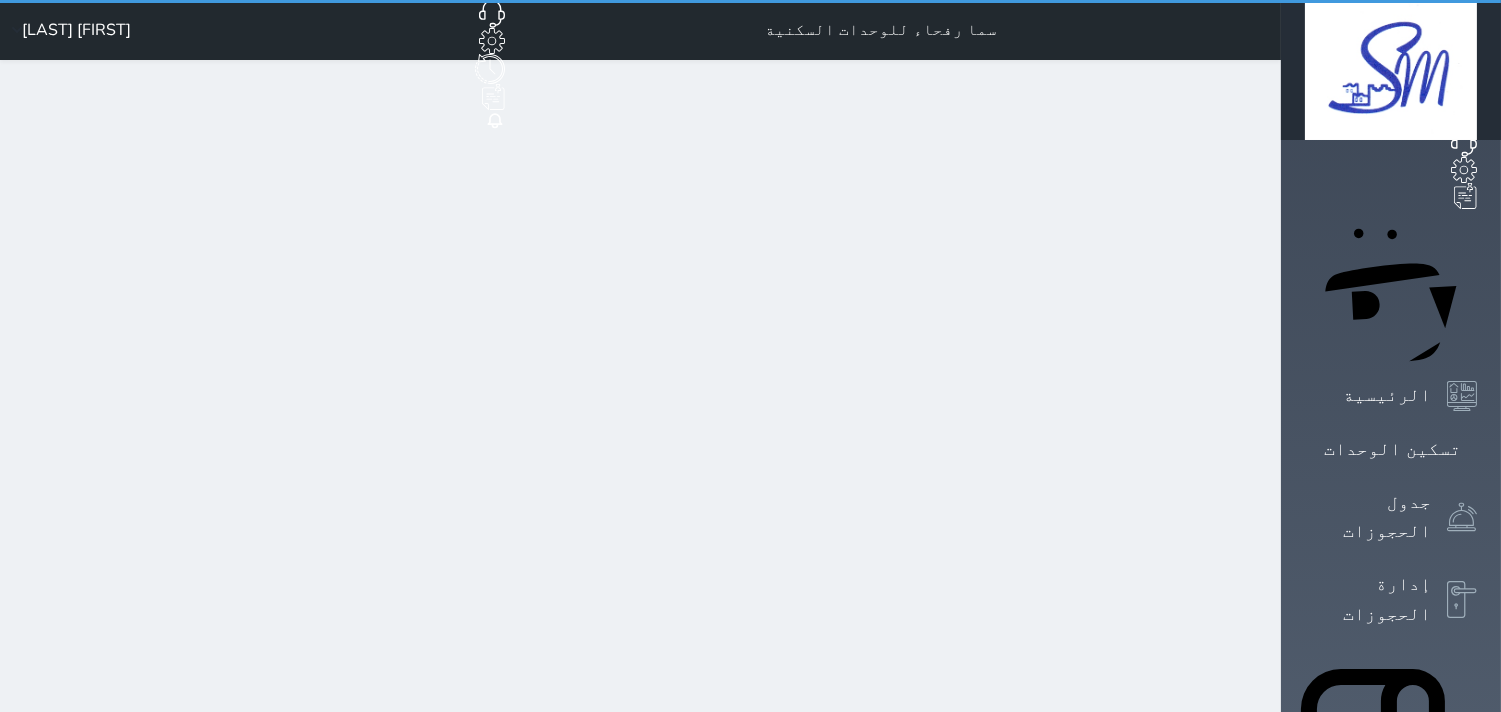 select on "1" 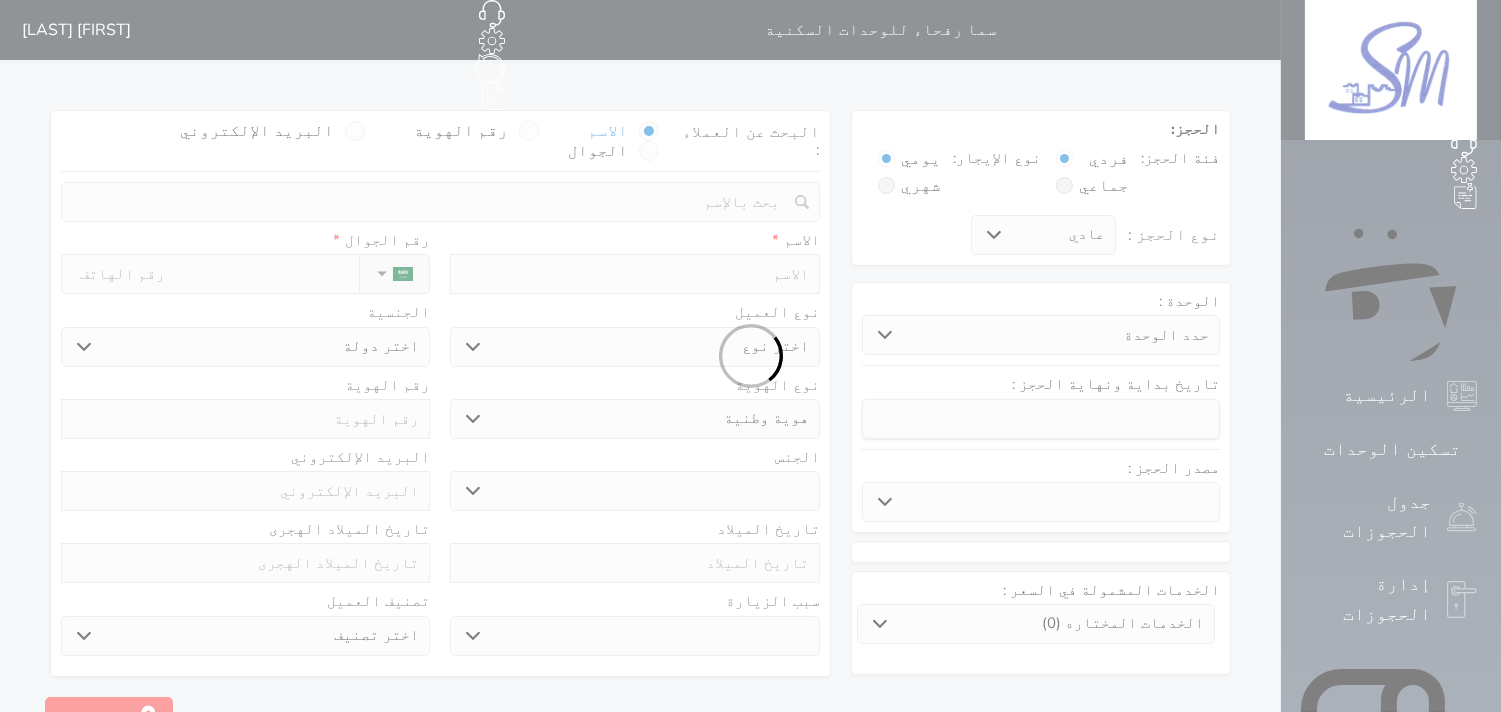 select 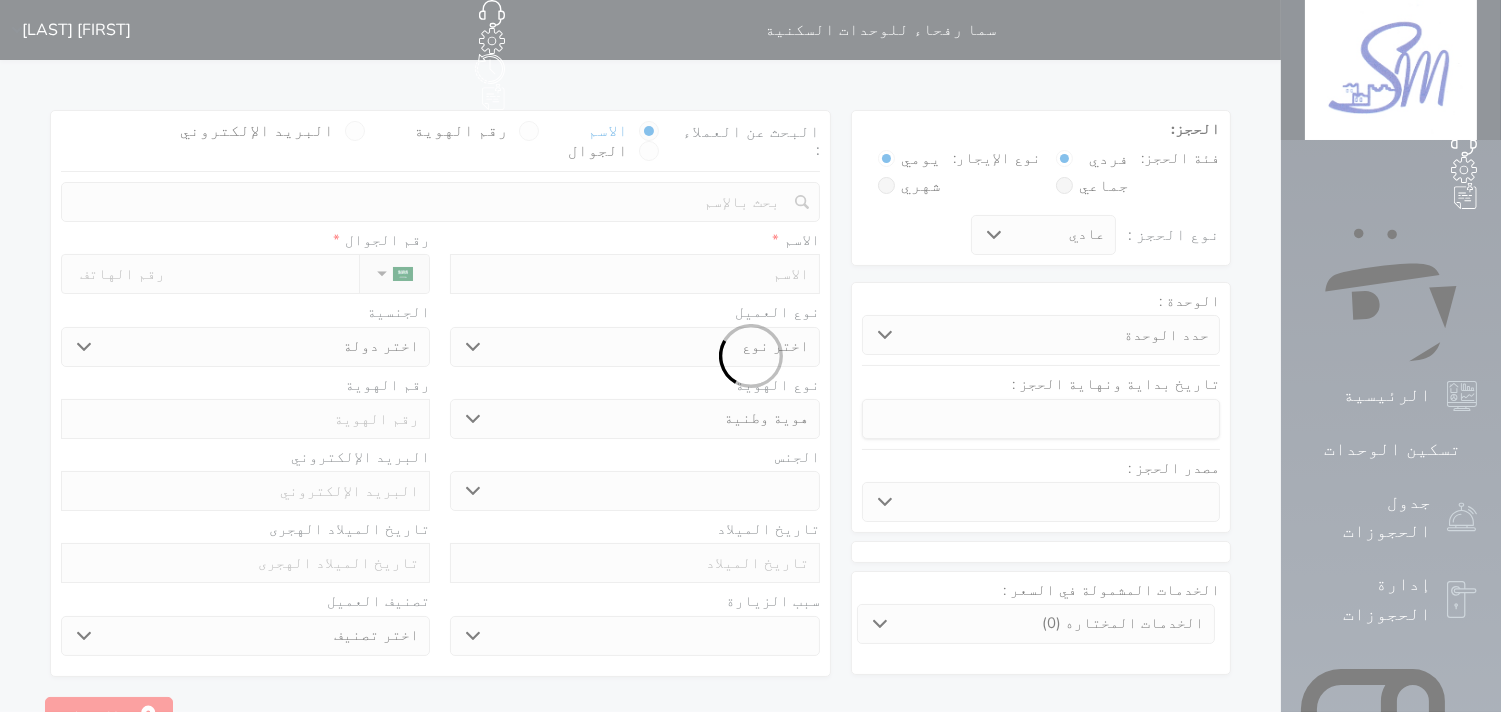 select 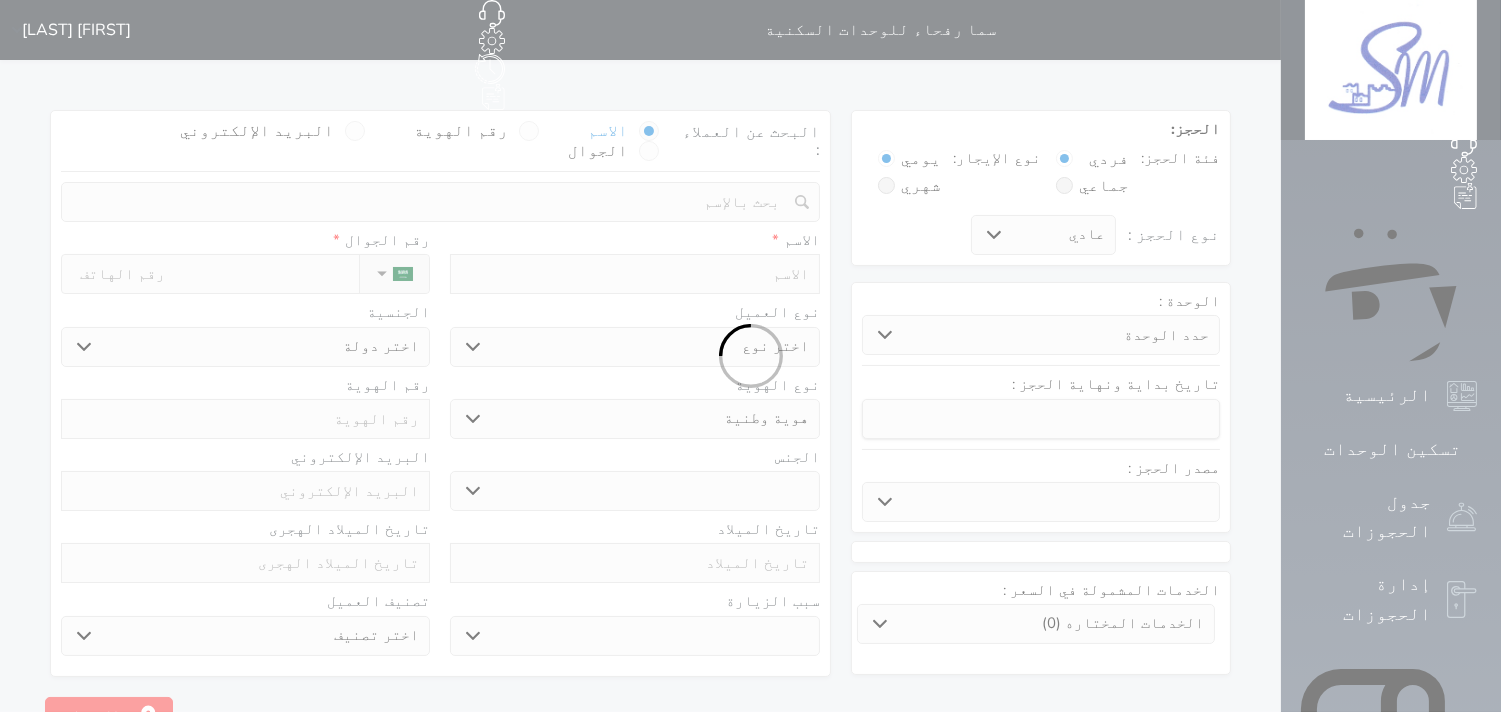 select 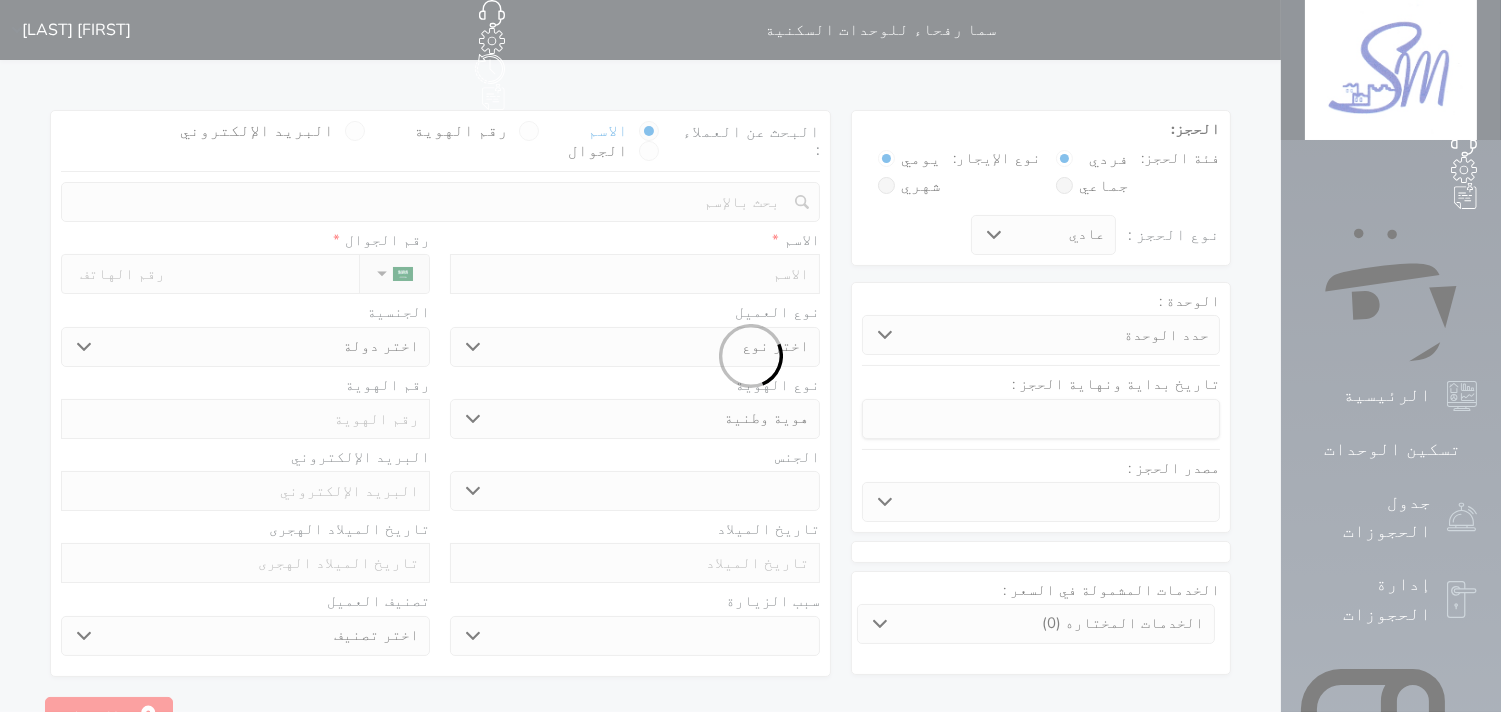 select 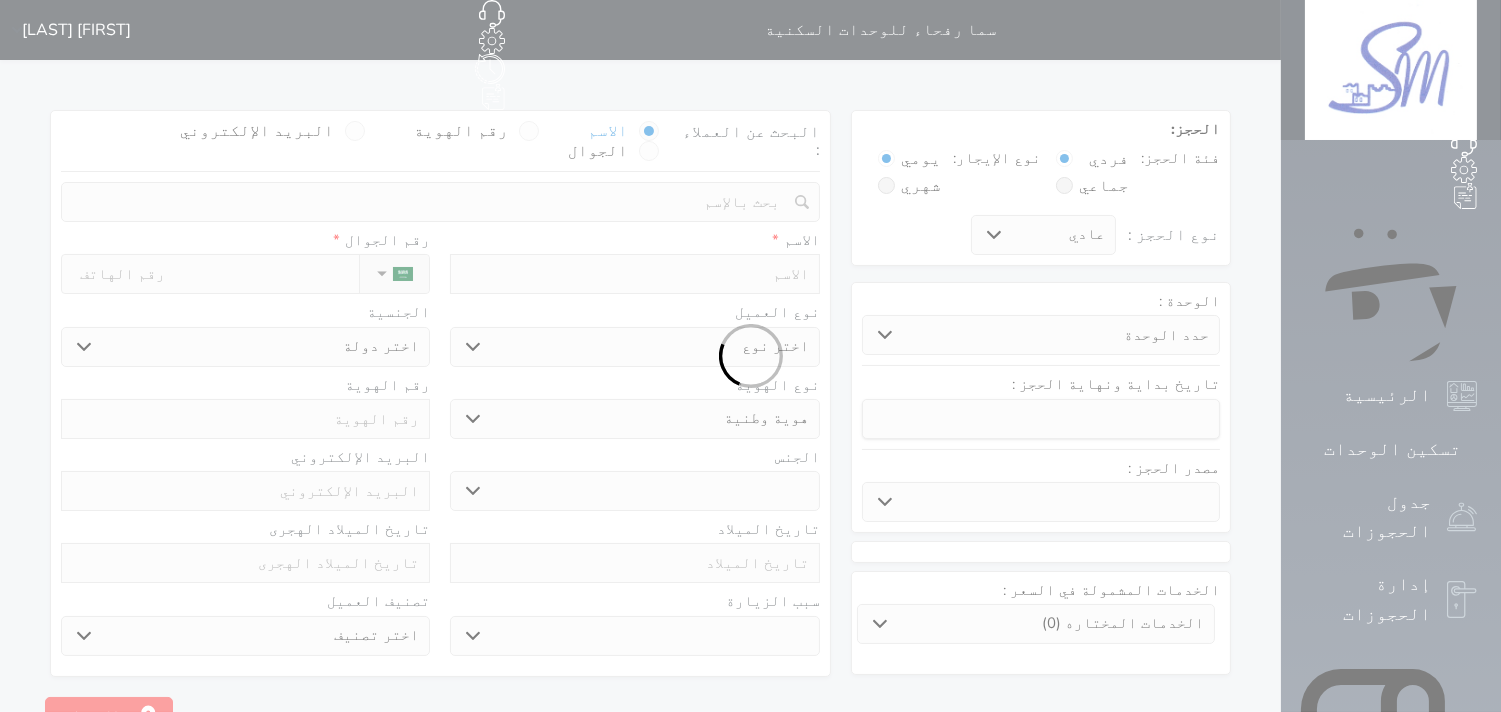 select 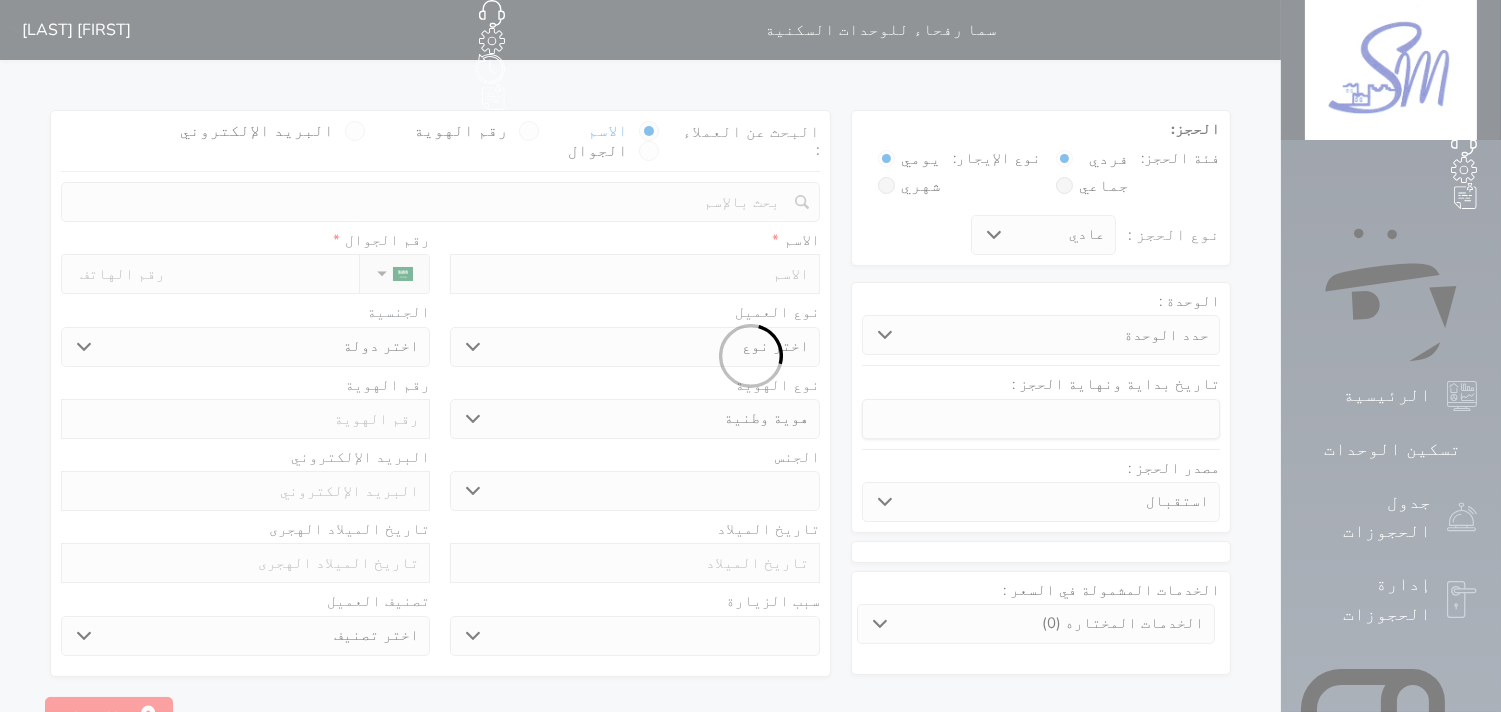select 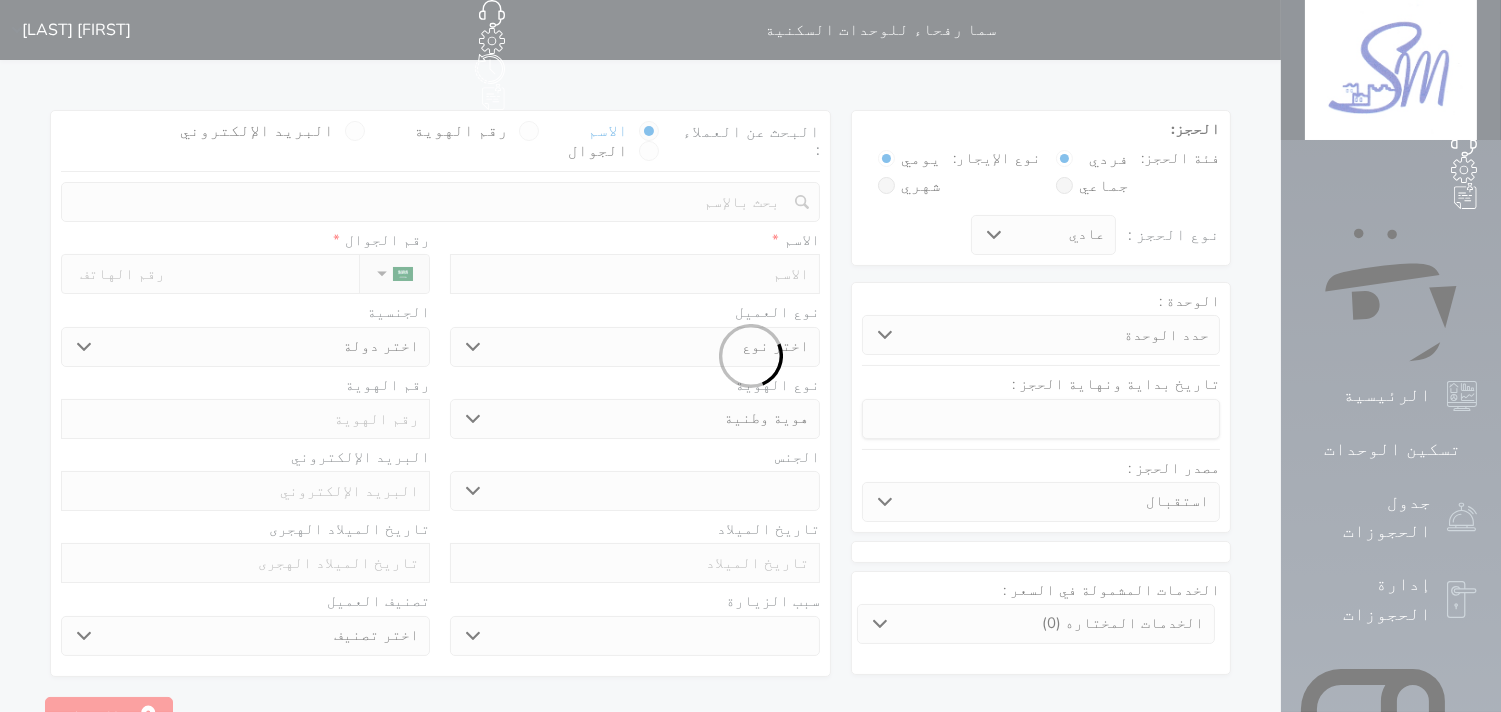 select 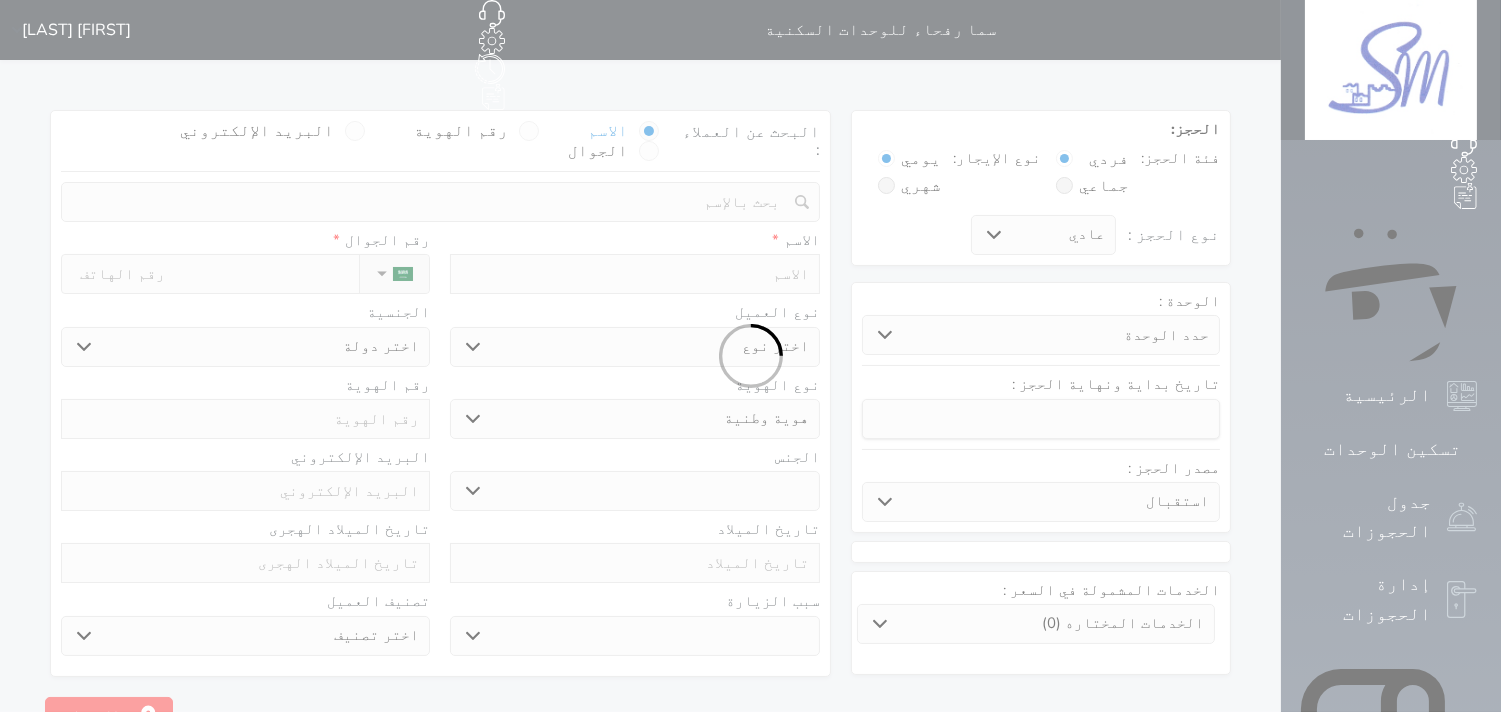 select 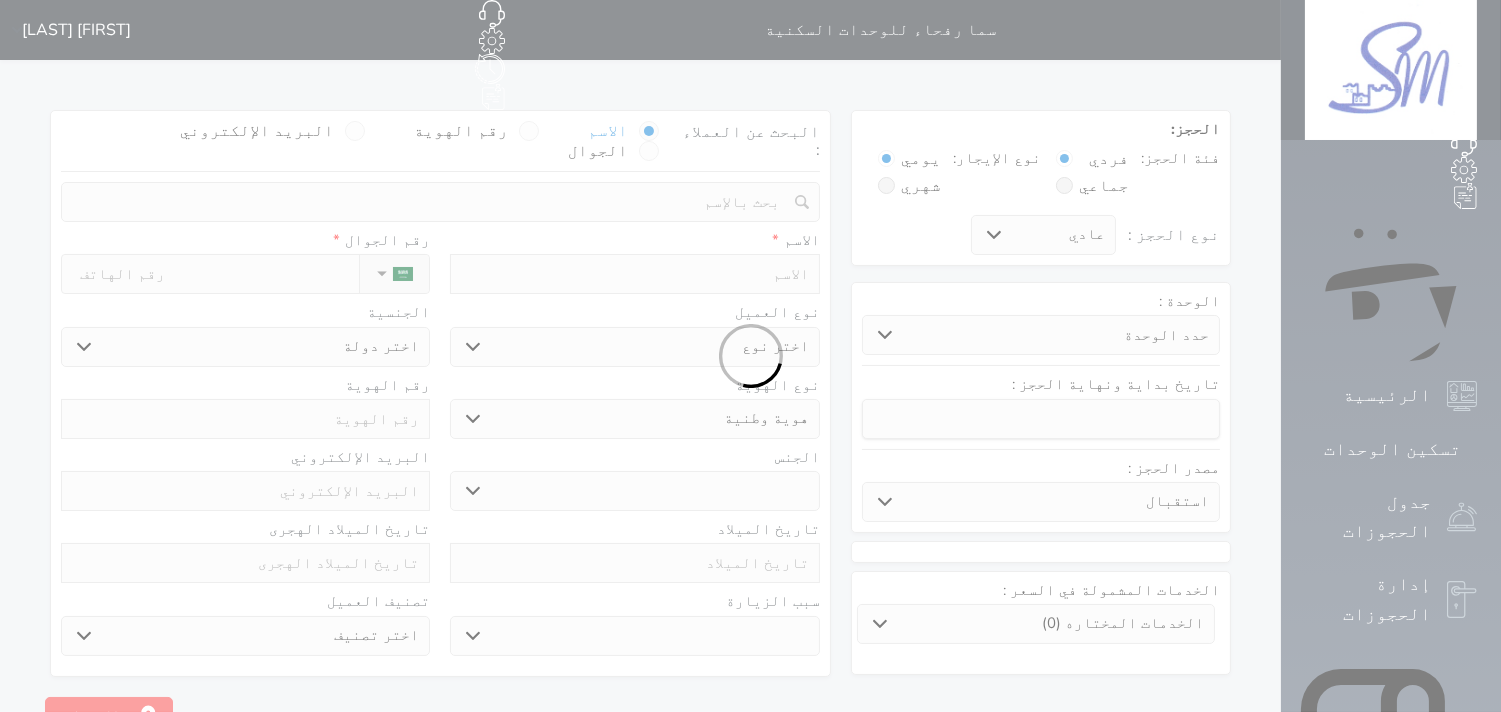 select 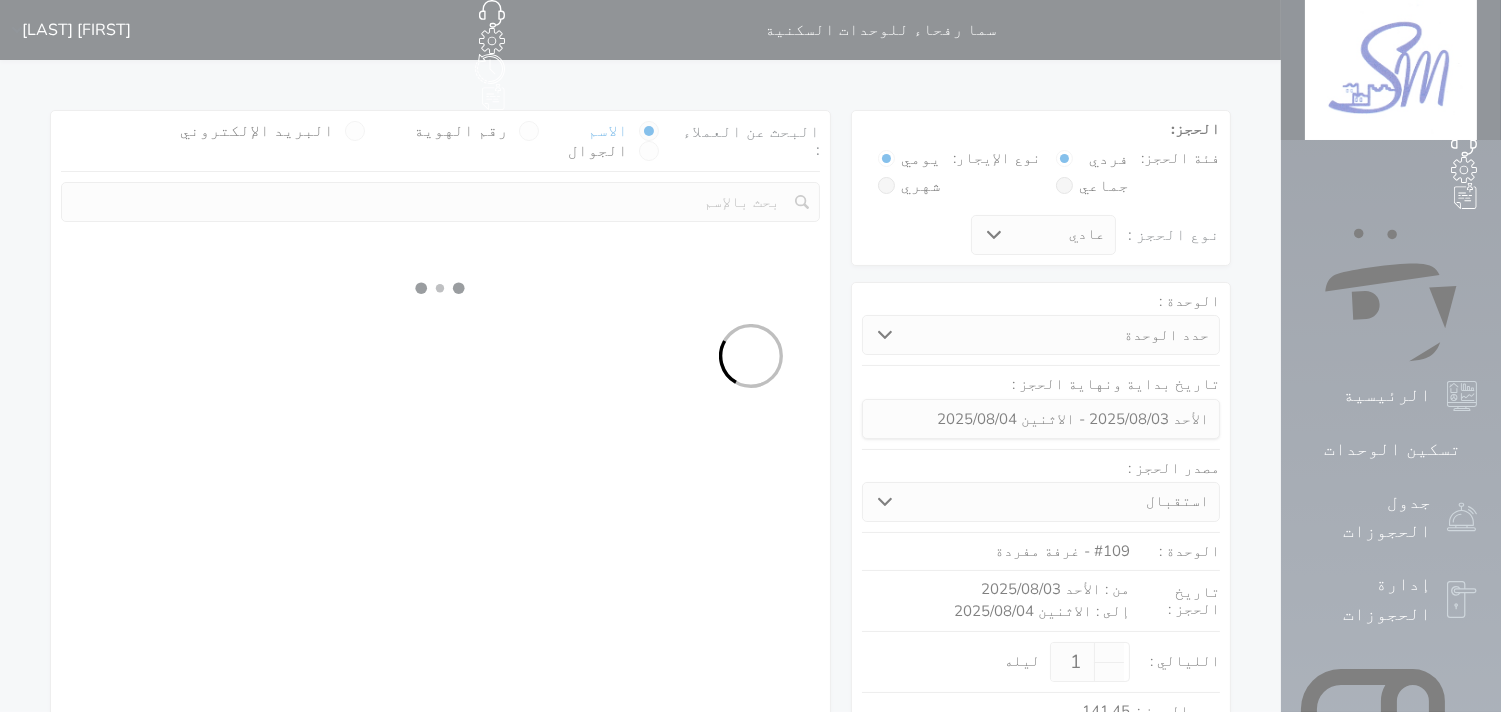 select 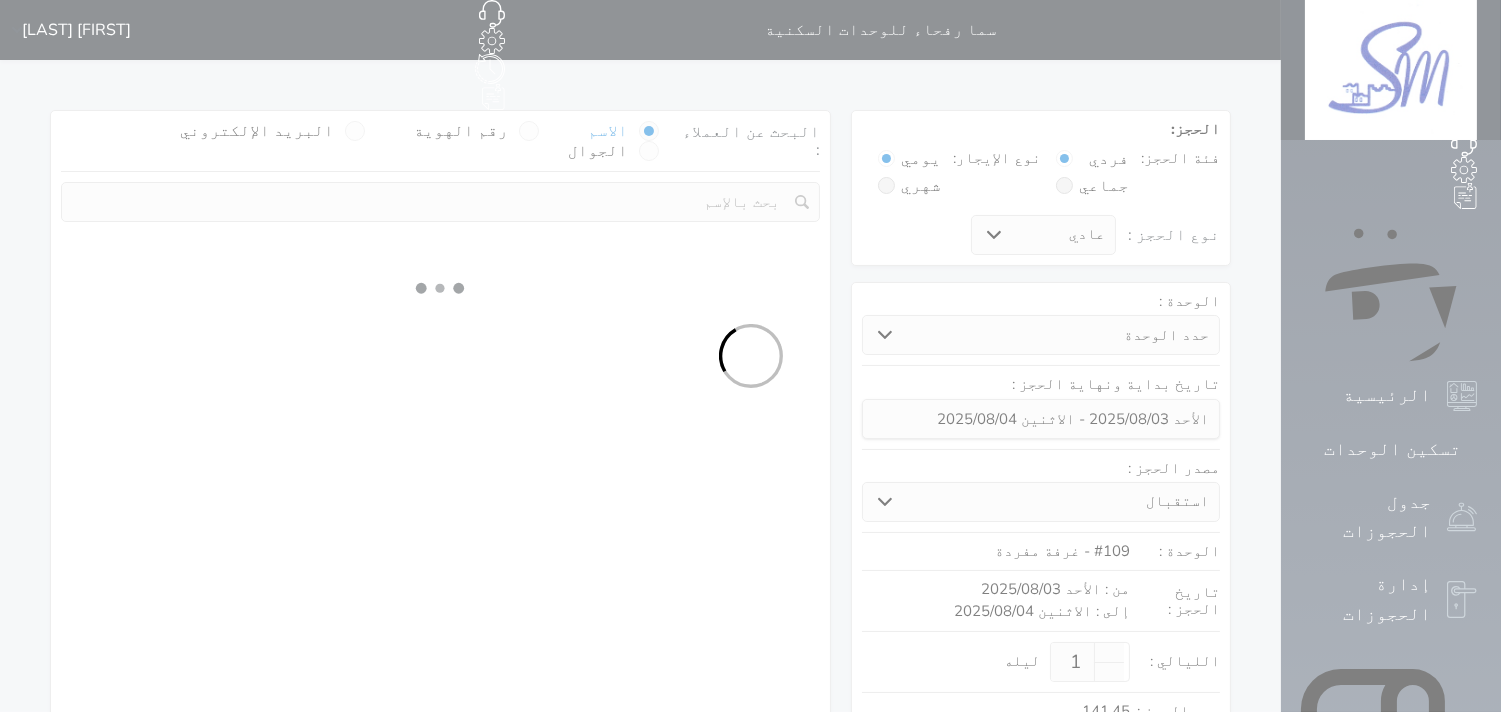 select on "113" 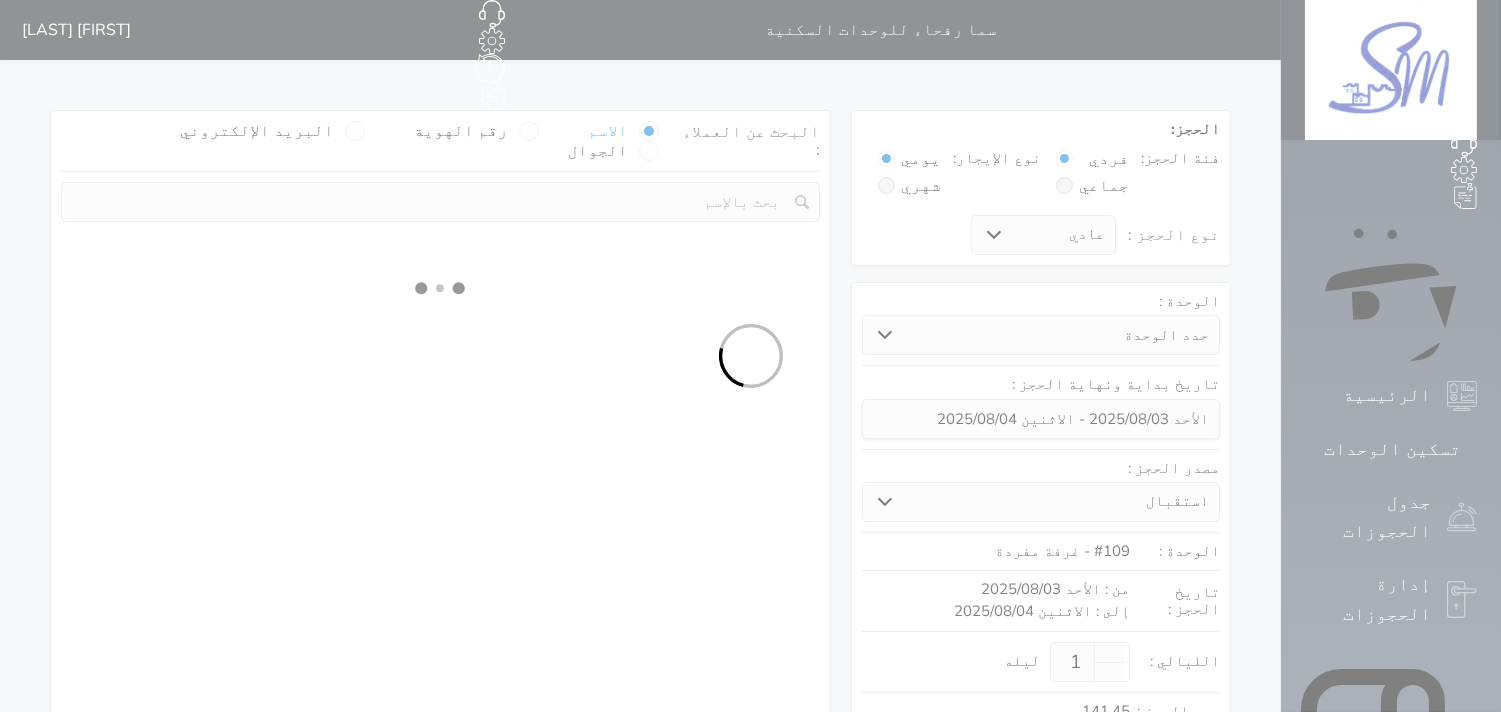 select on "1" 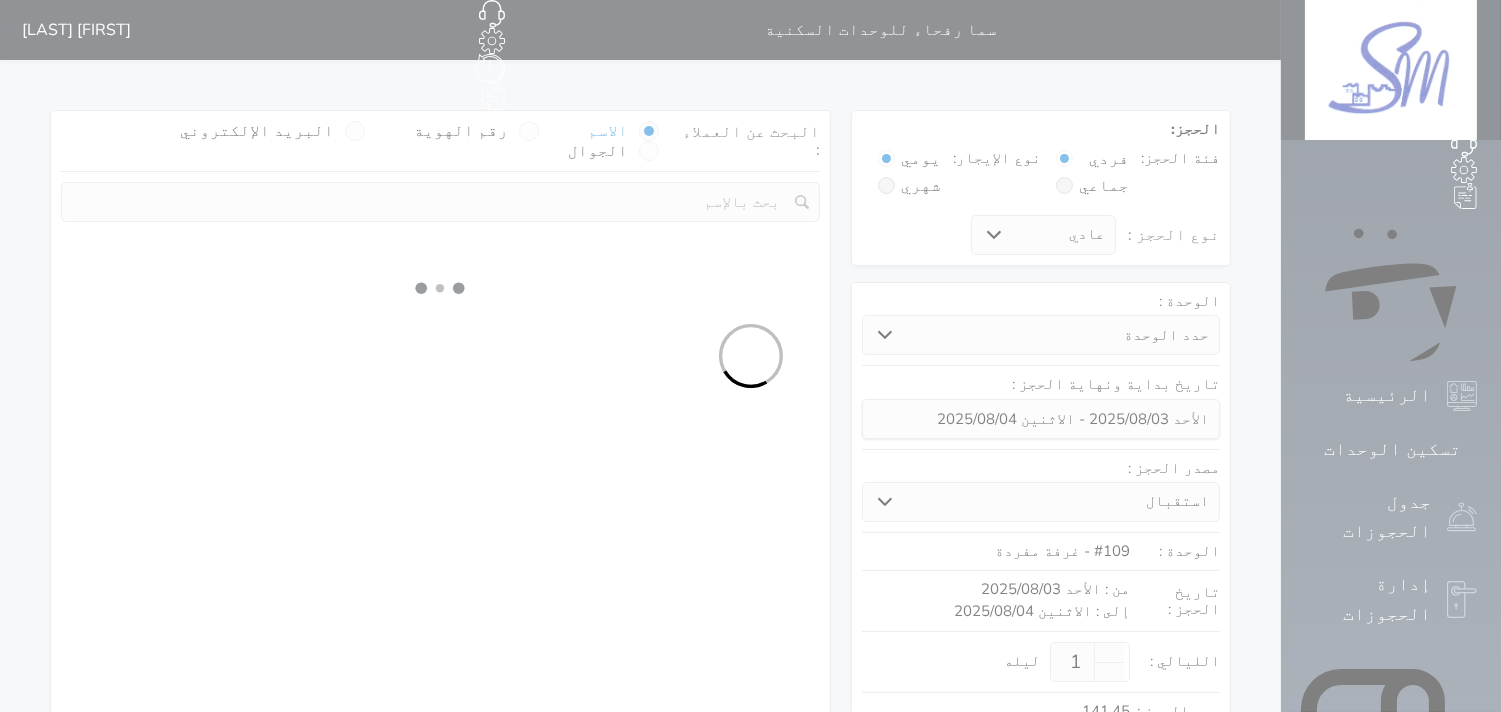 select 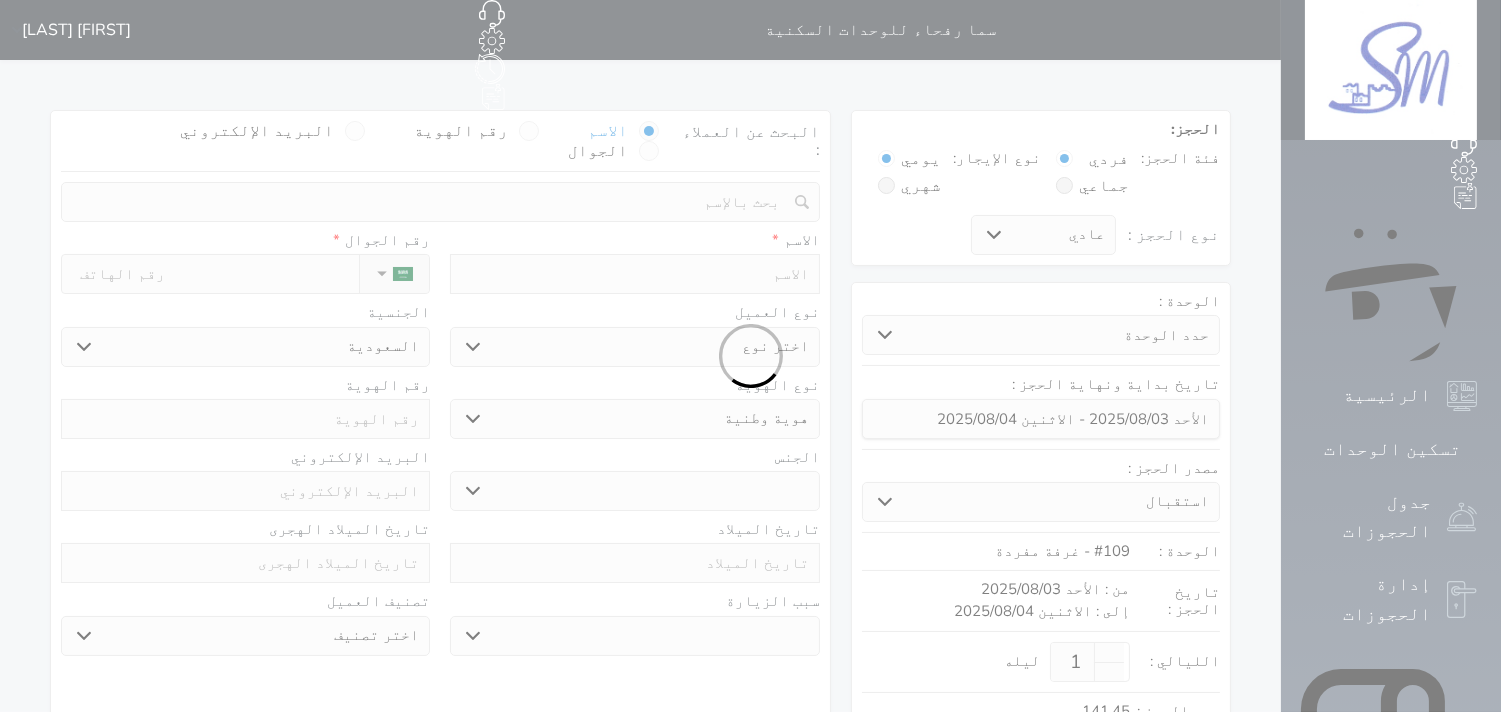 select 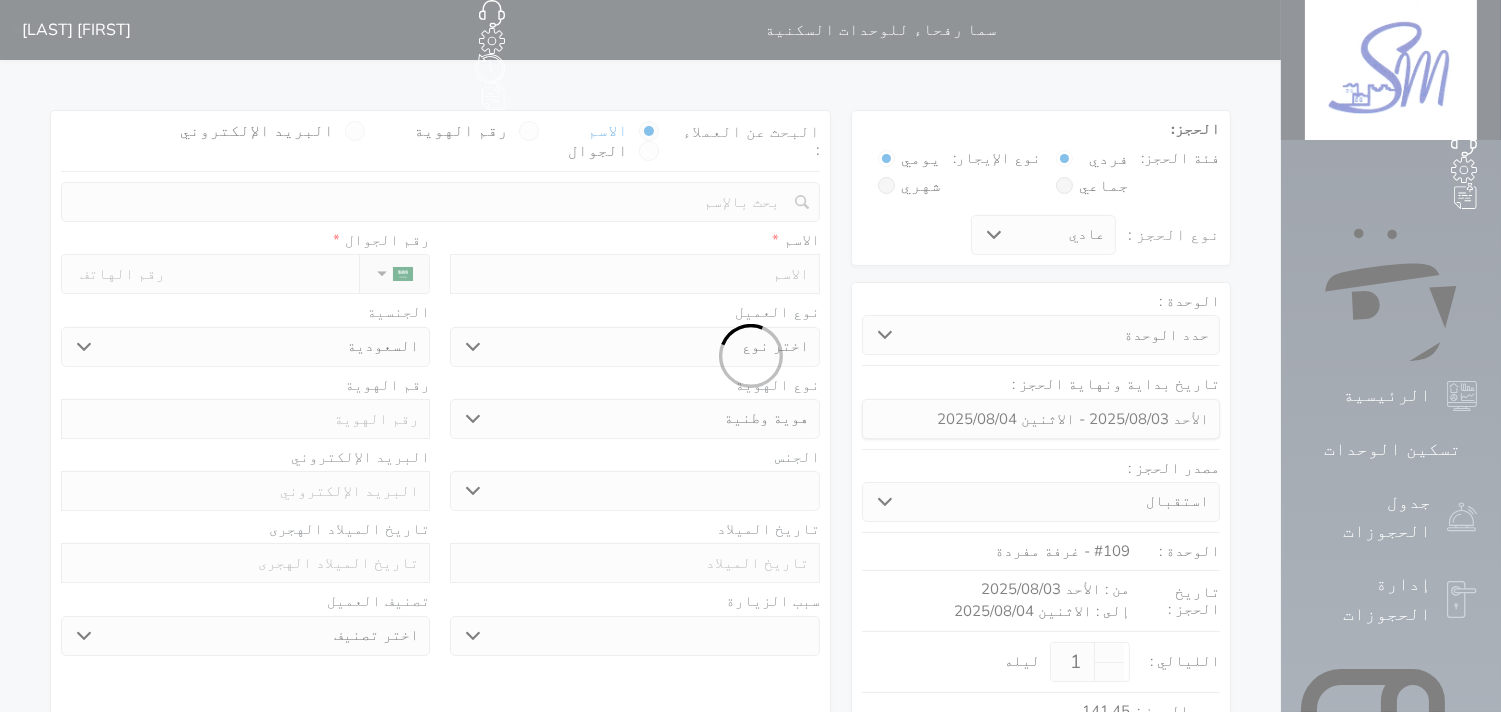 select 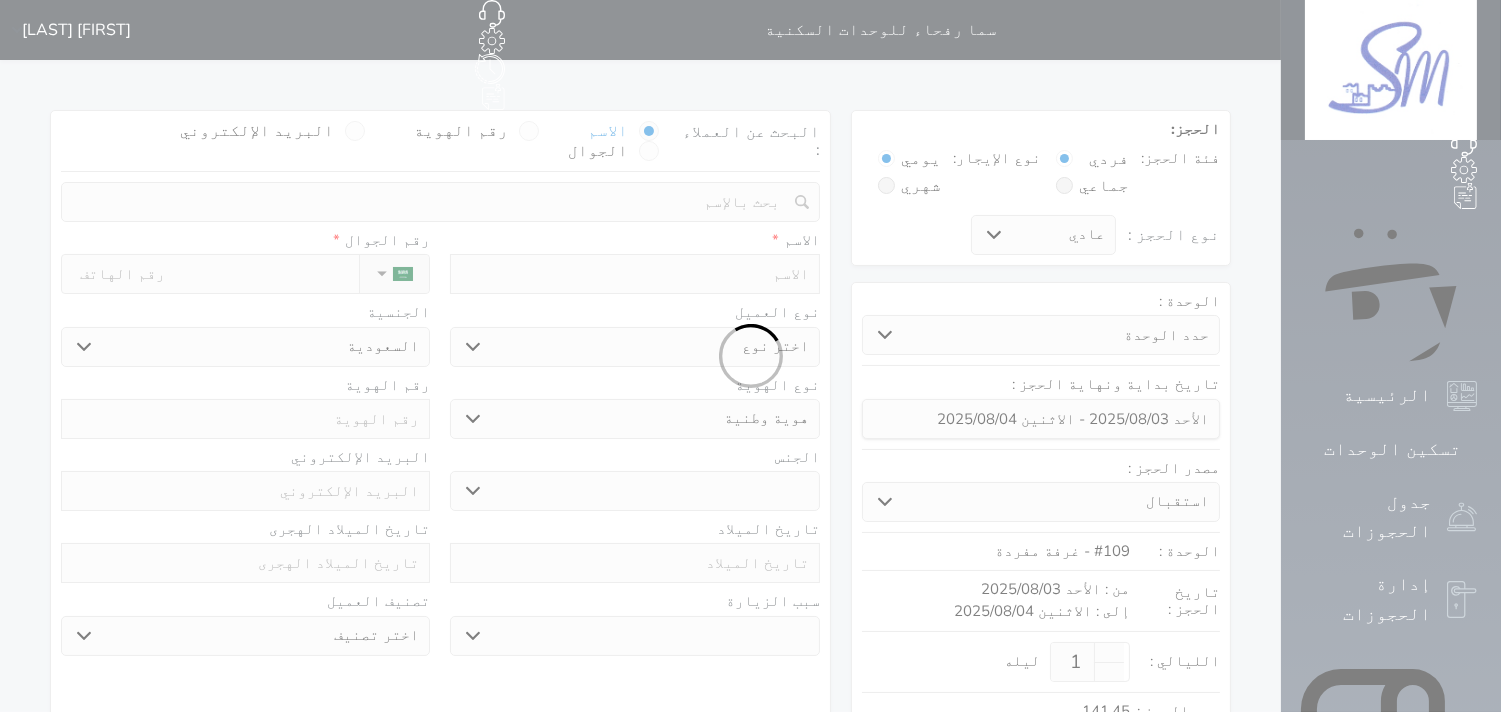 select 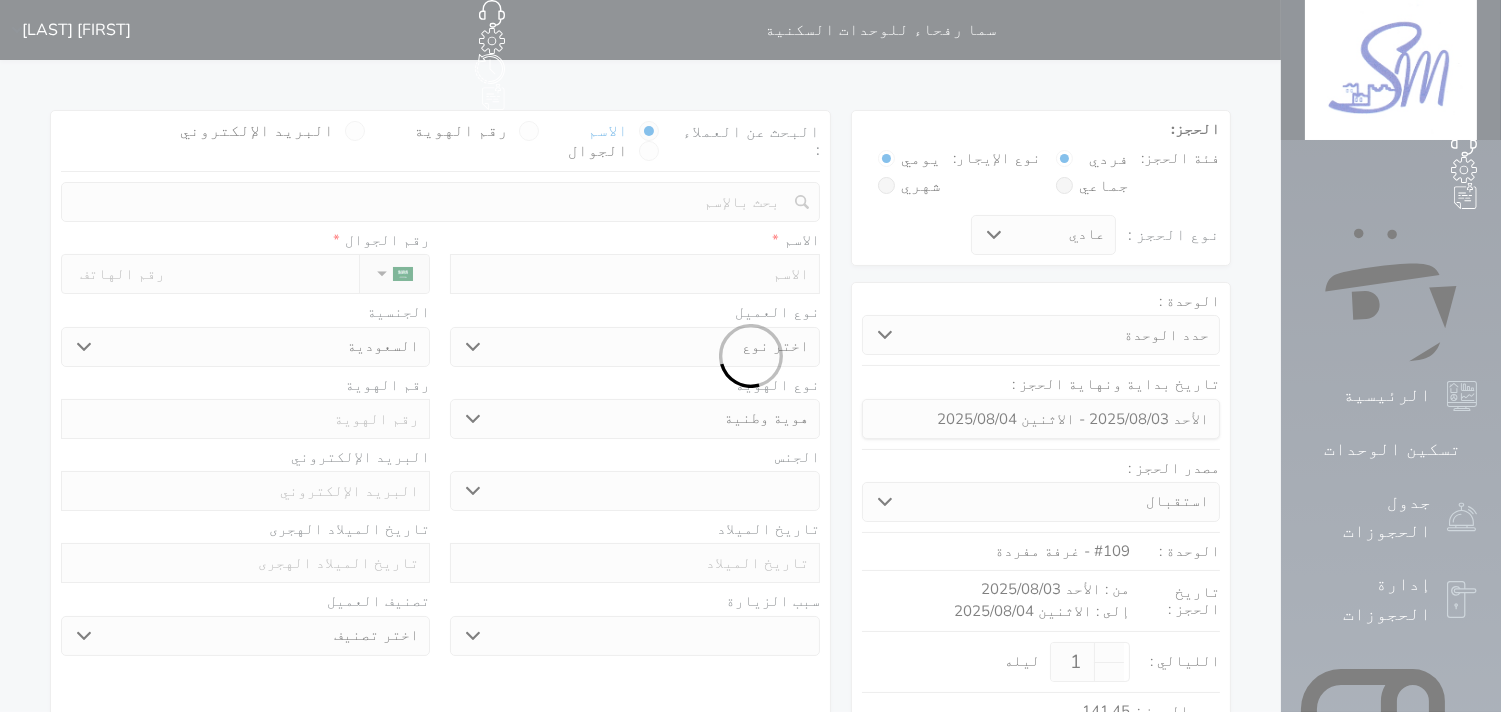 select 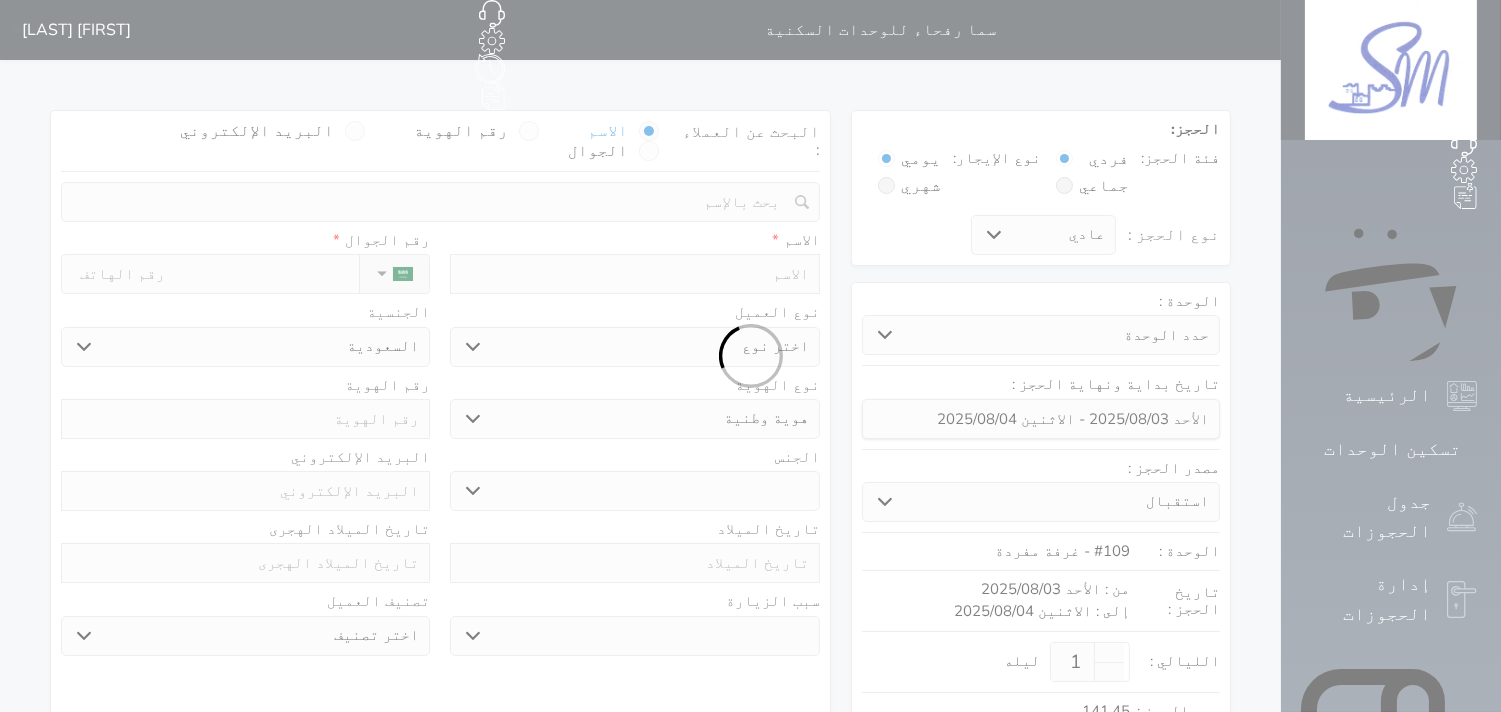 select on "1" 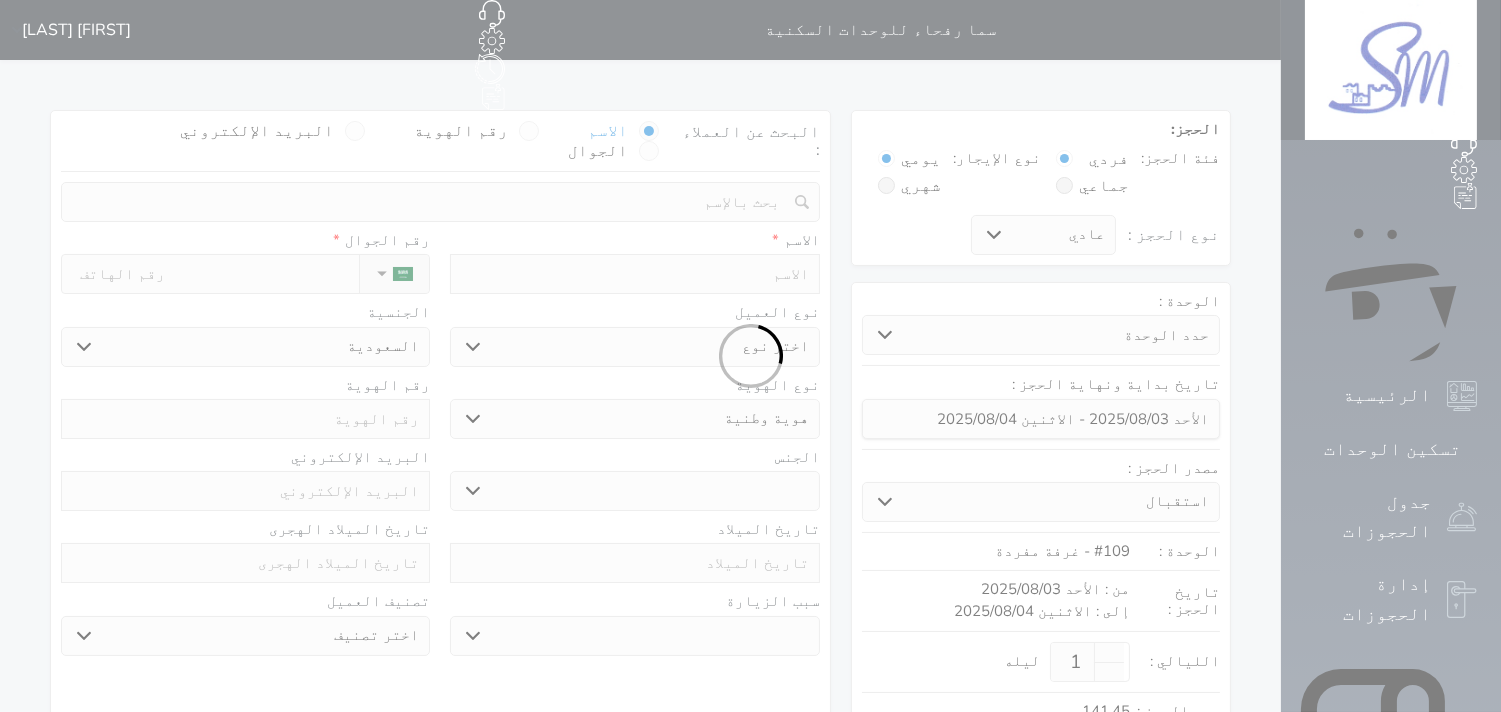 select on "7" 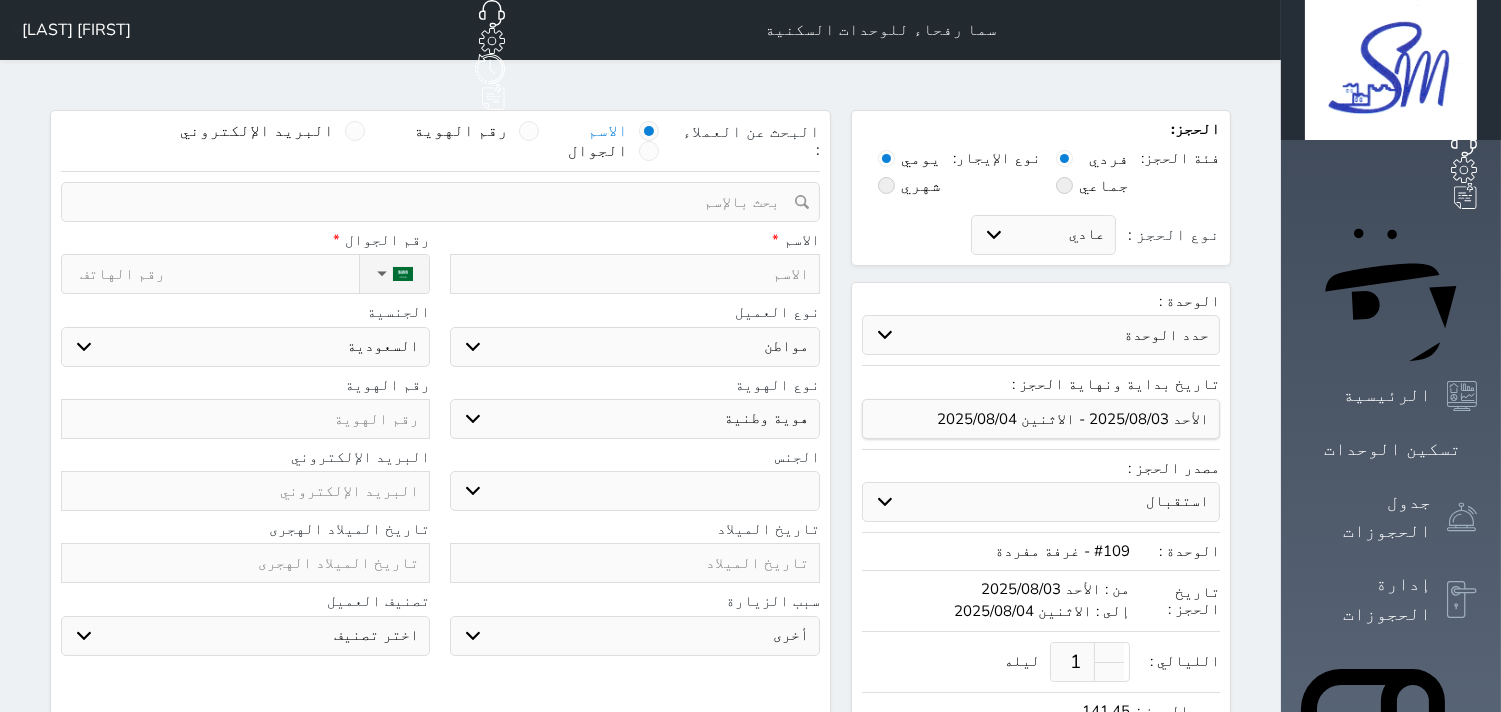 select 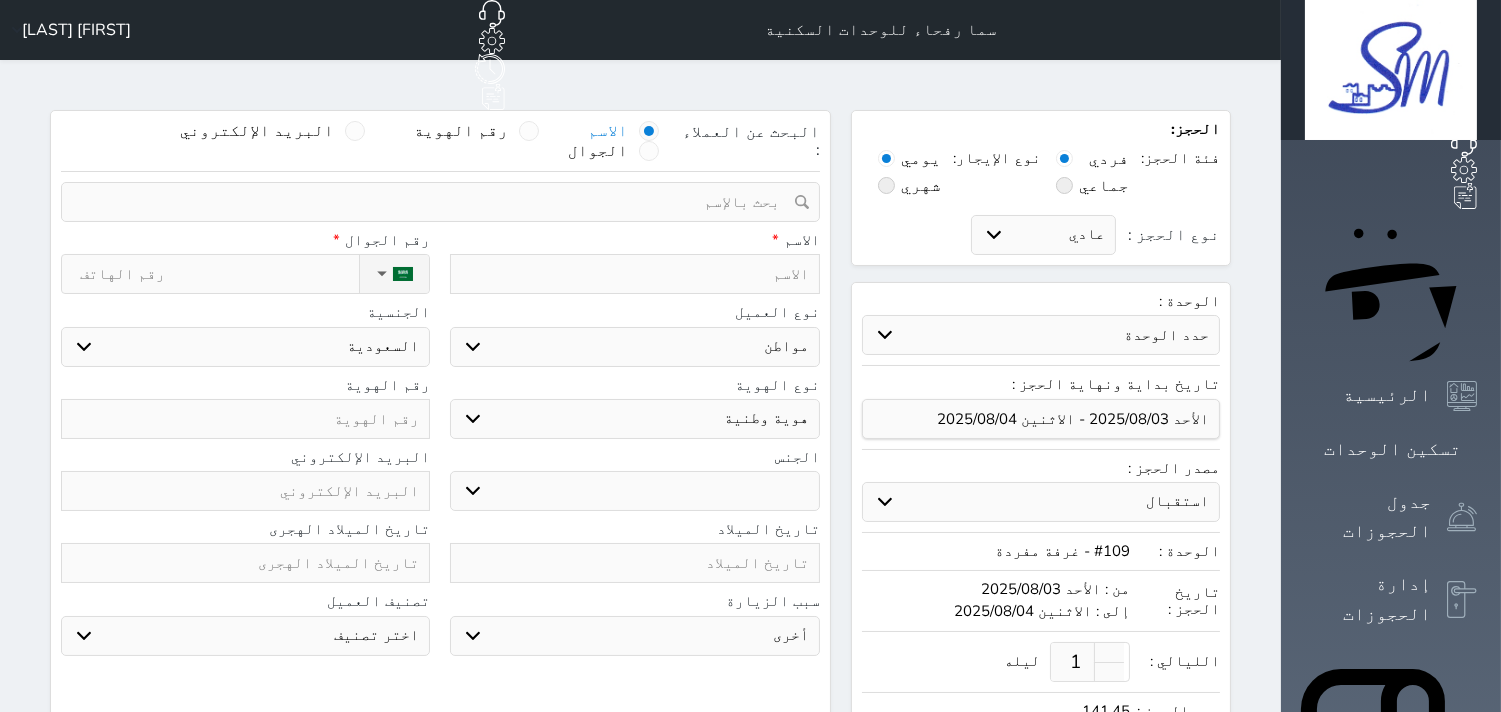 click at bounding box center (634, 274) 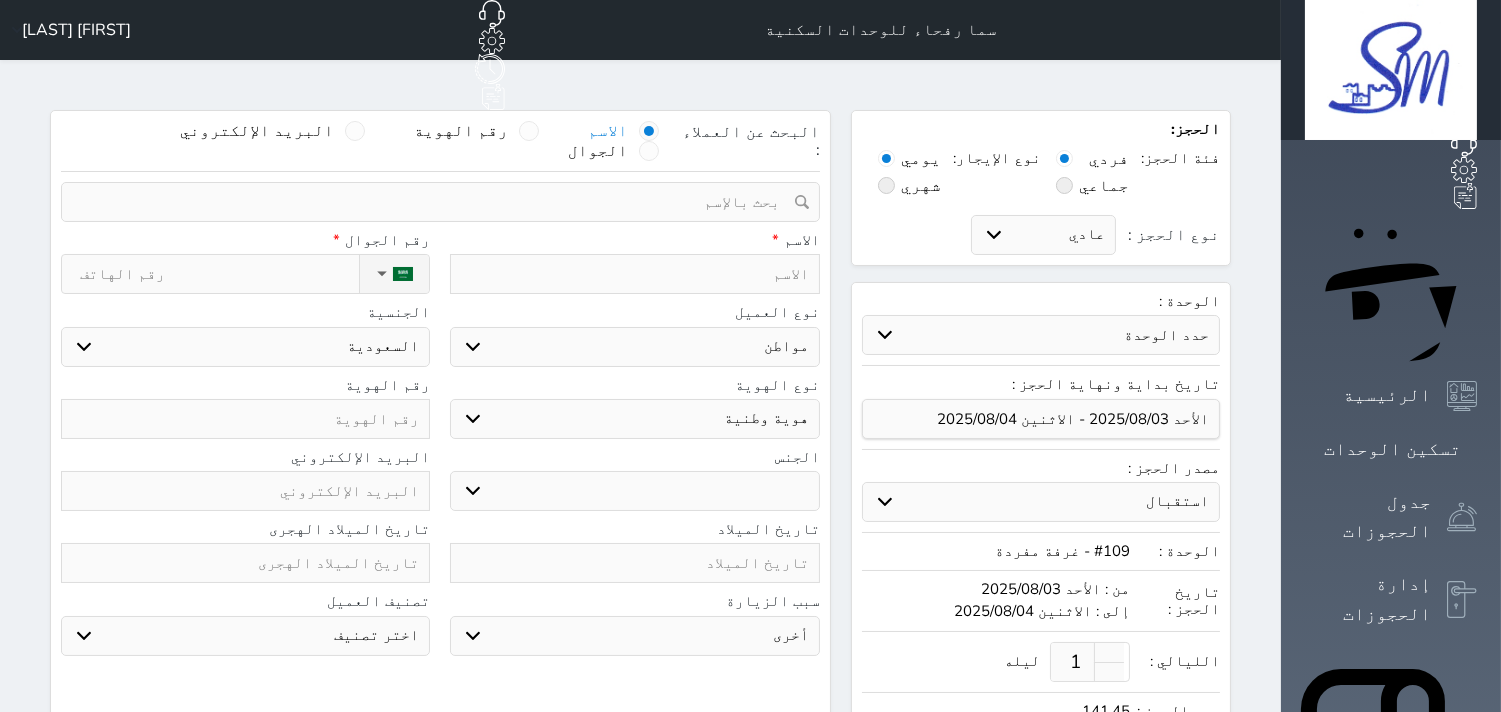 type on "a" 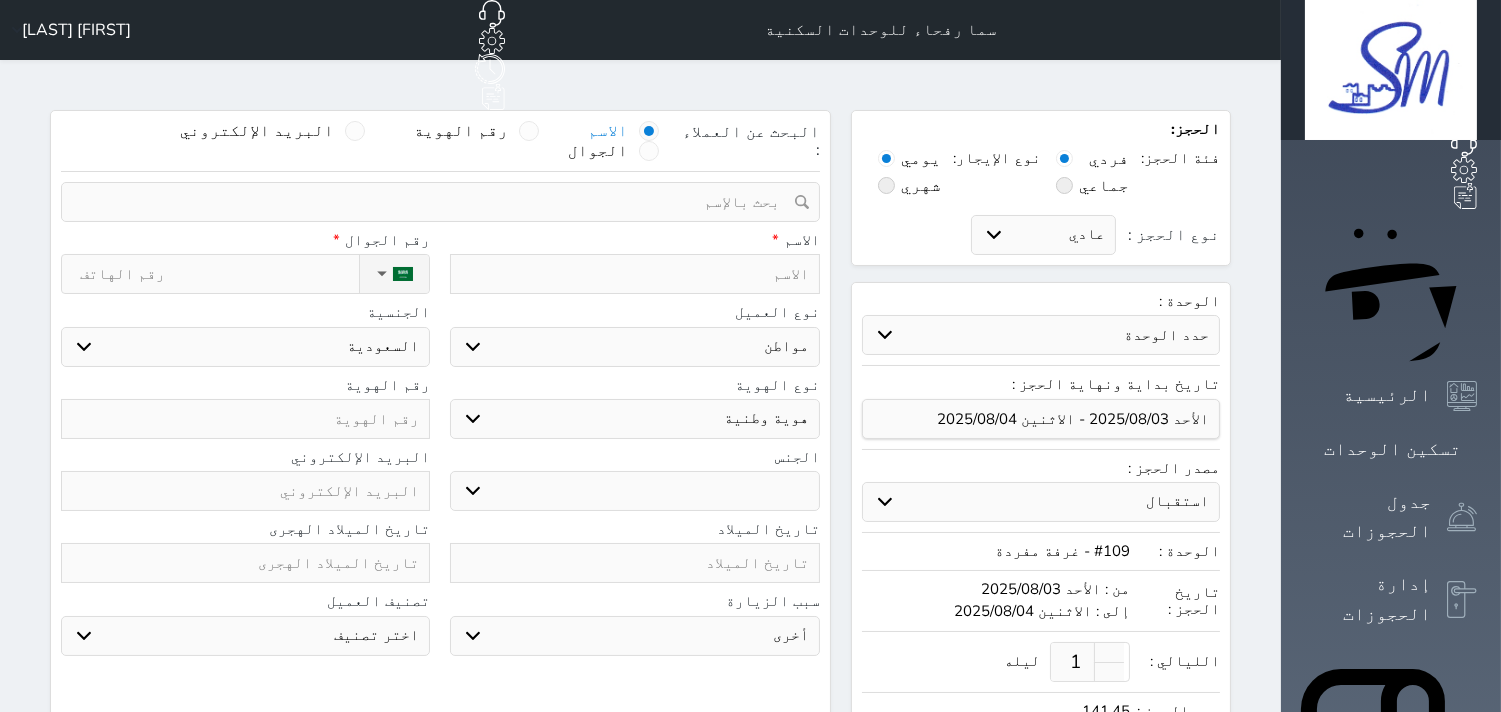 select 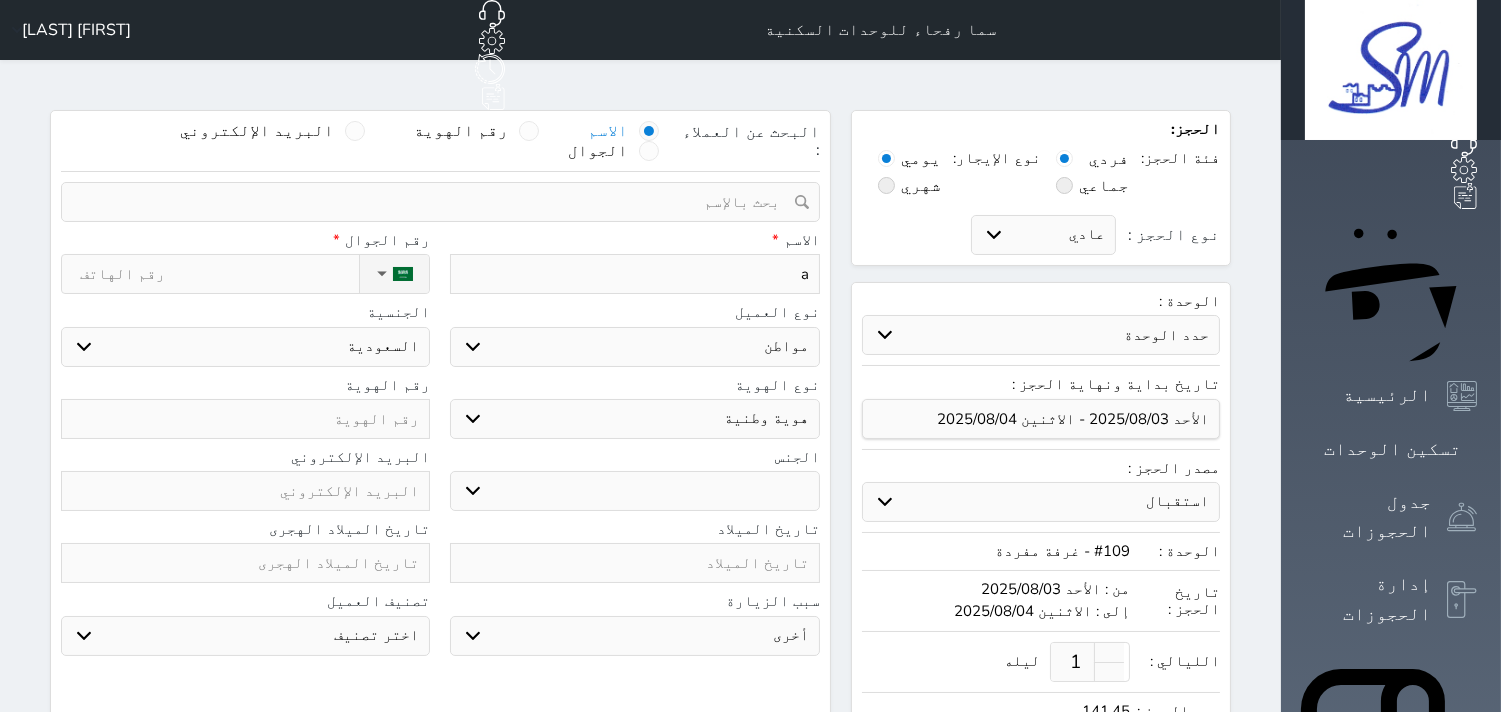 type on "av" 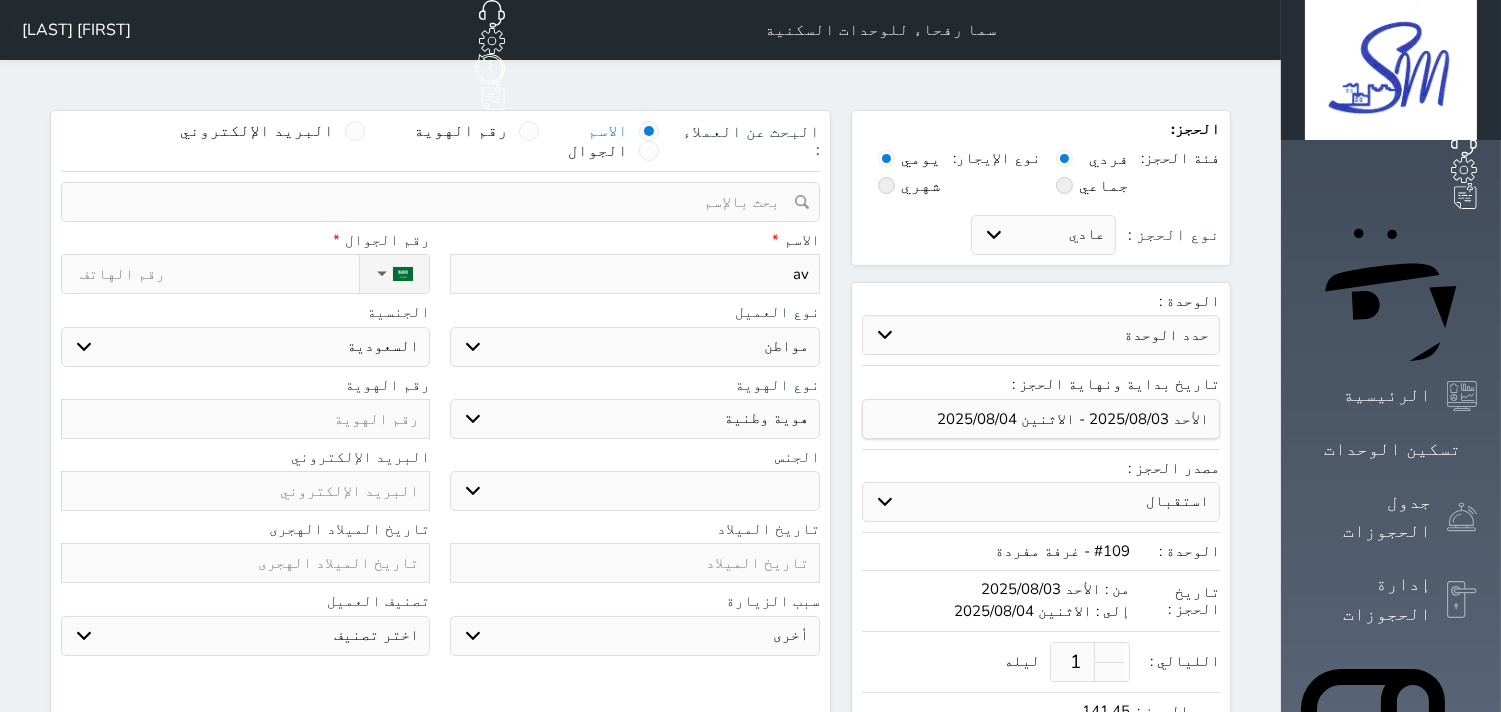 type on "a" 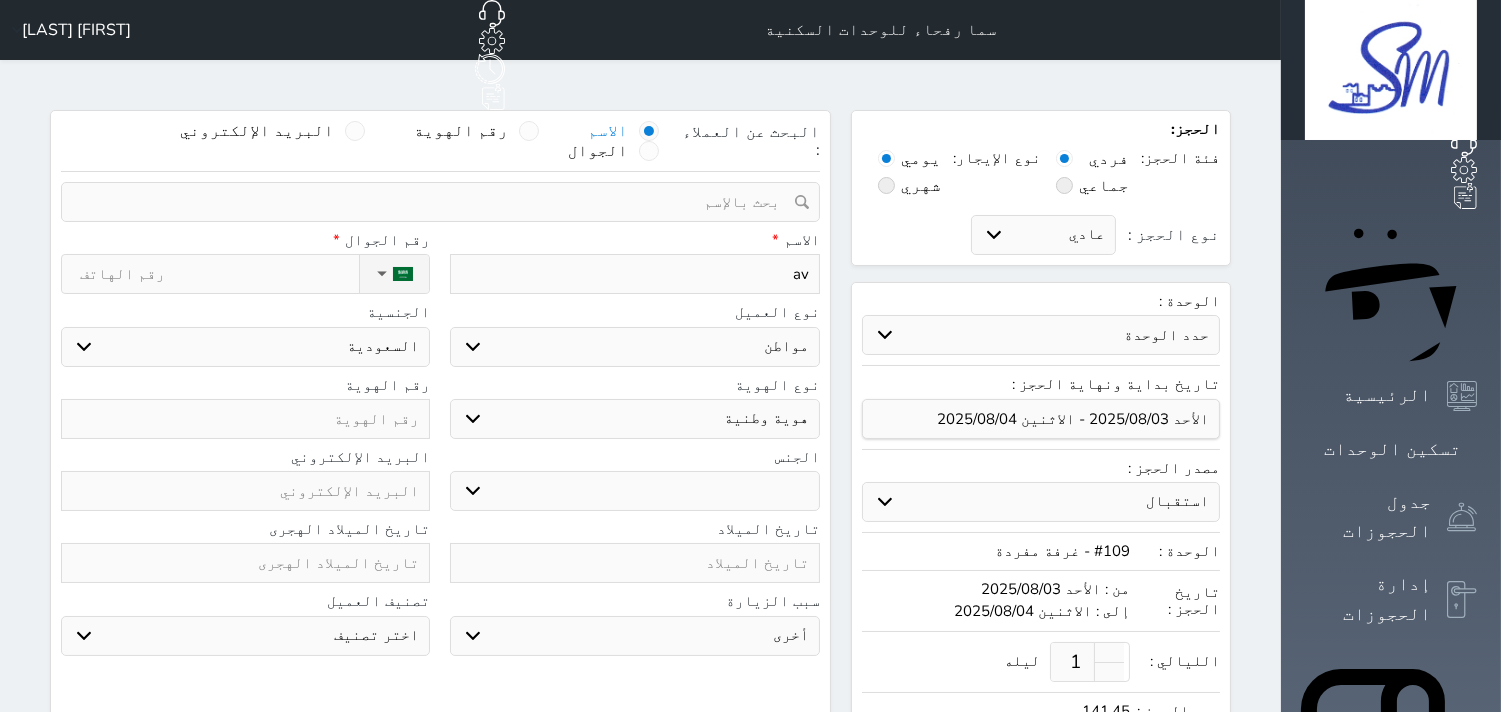 select 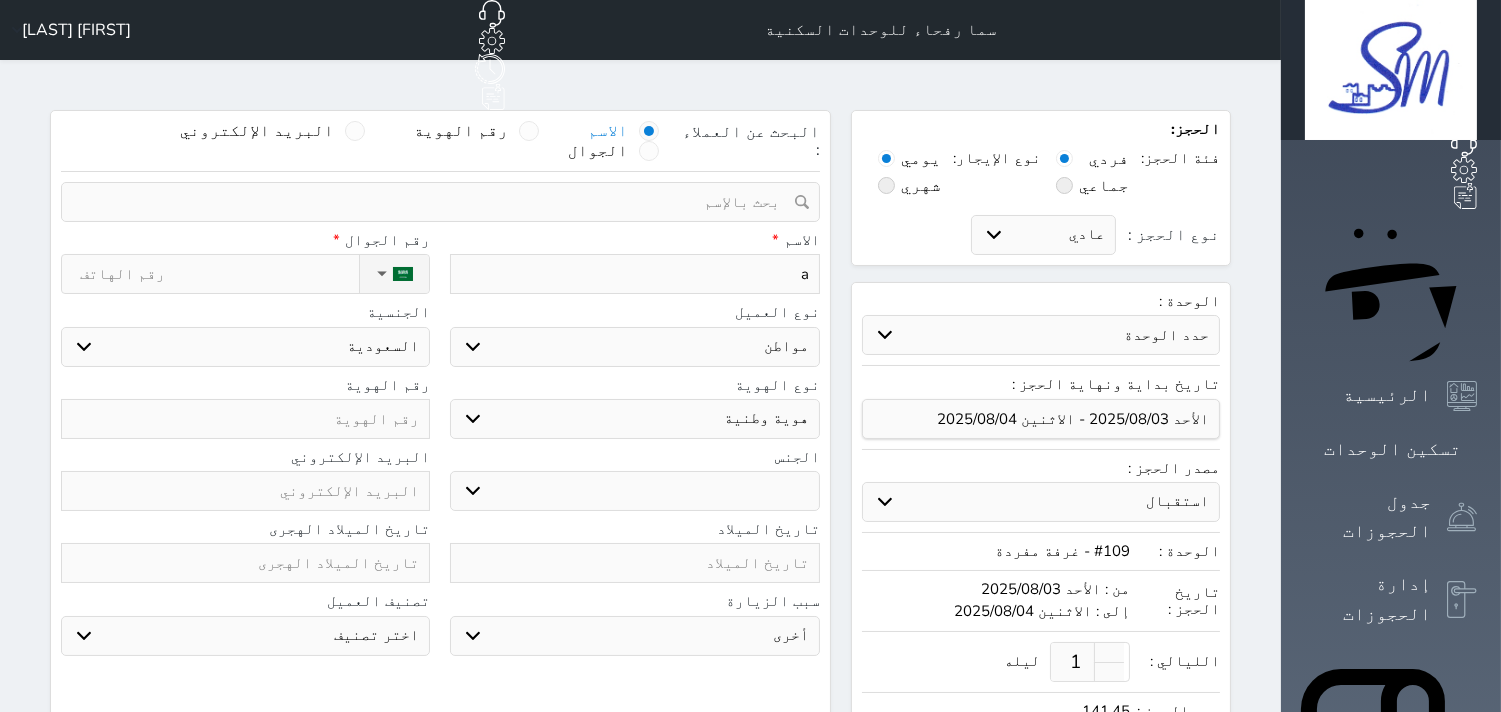 type 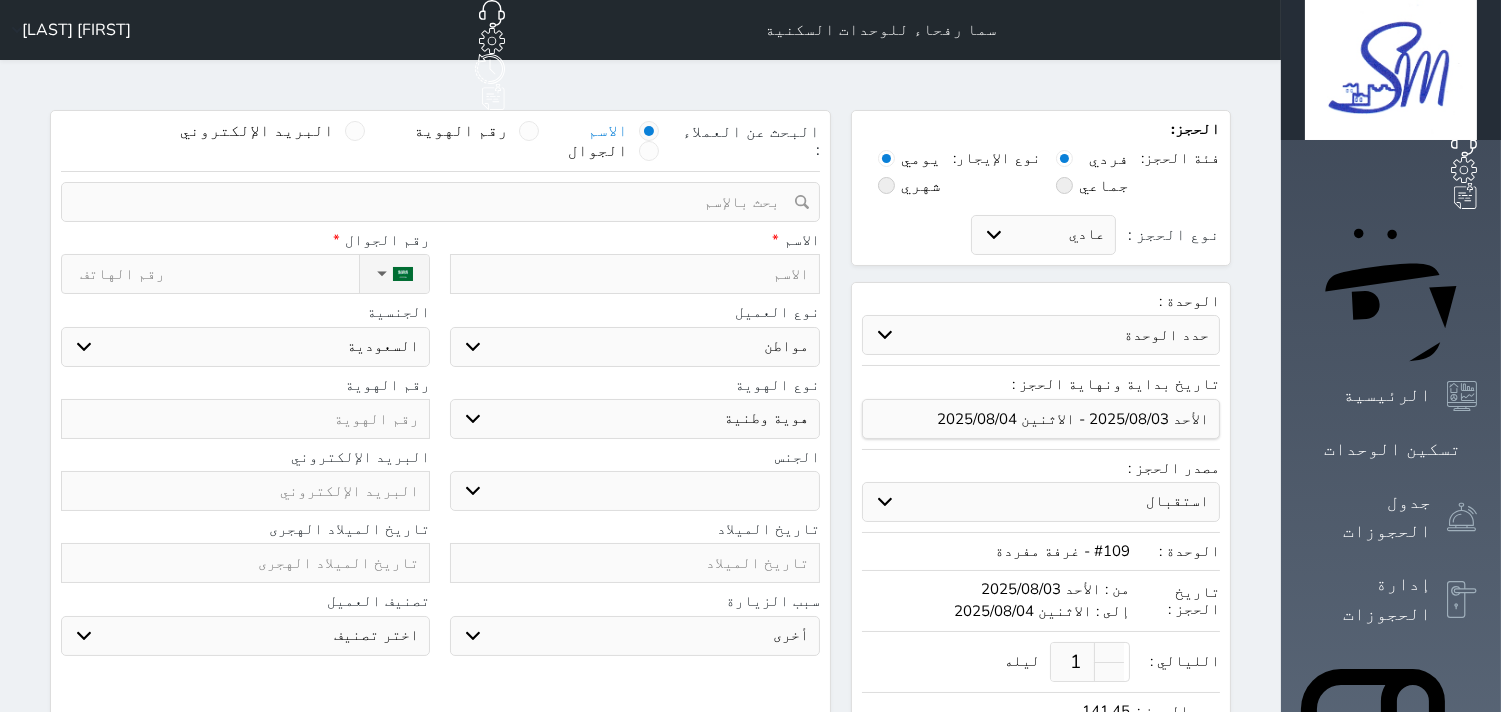 type on "a" 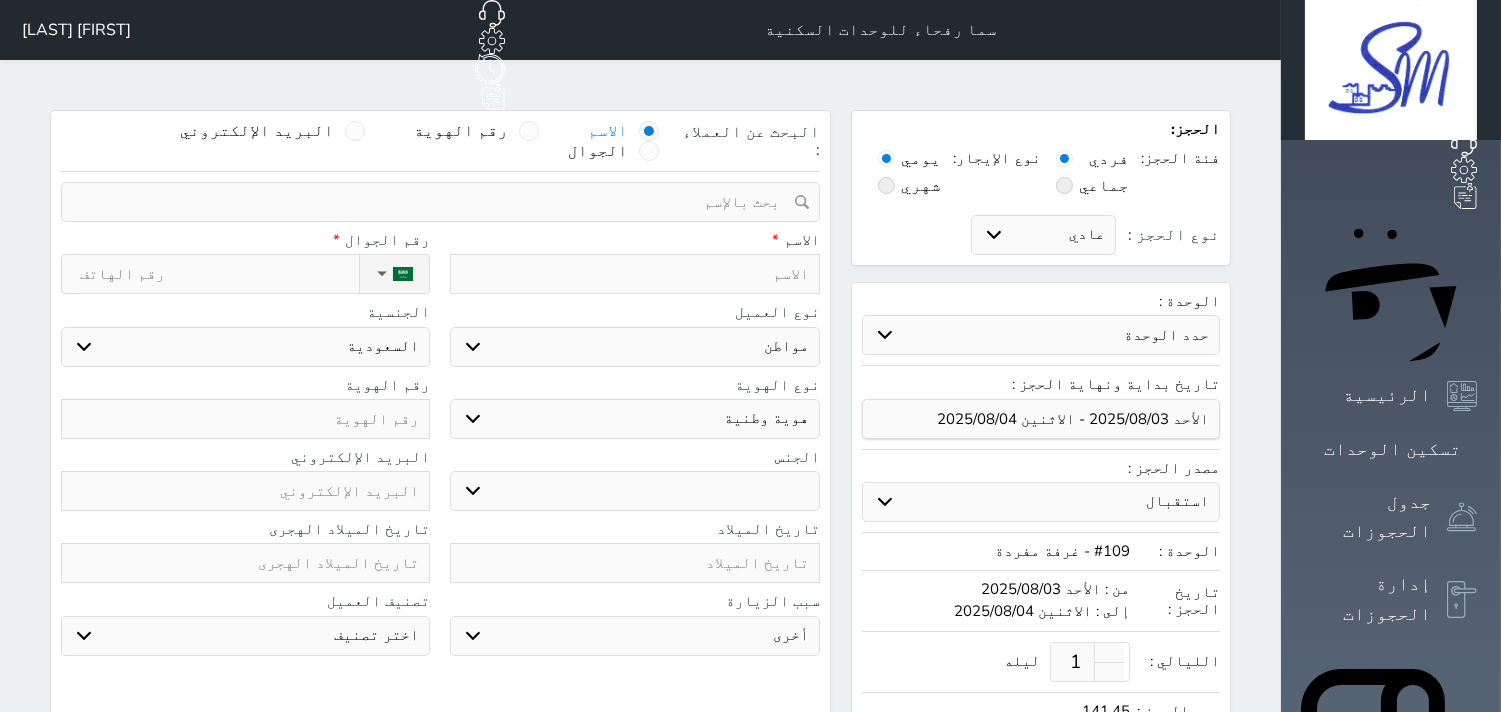 select 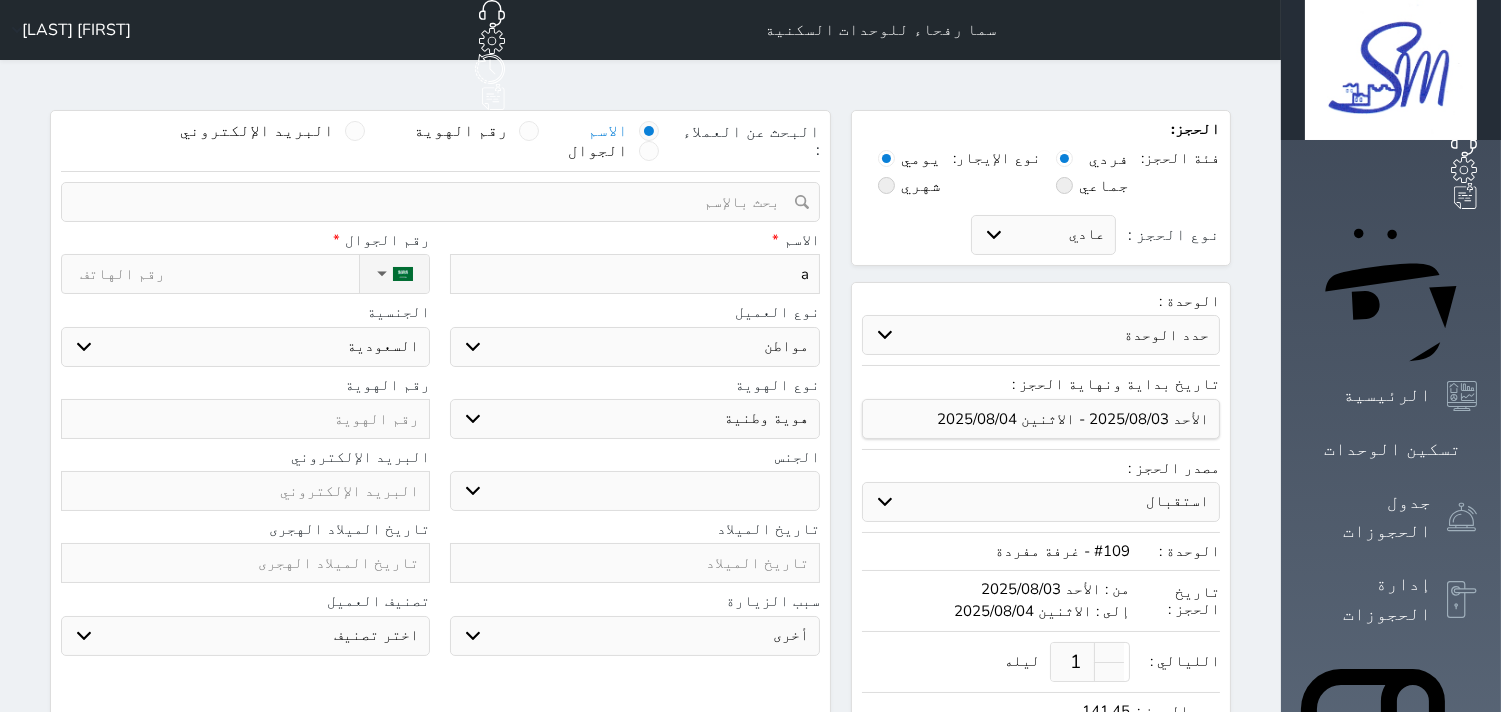 type on "av" 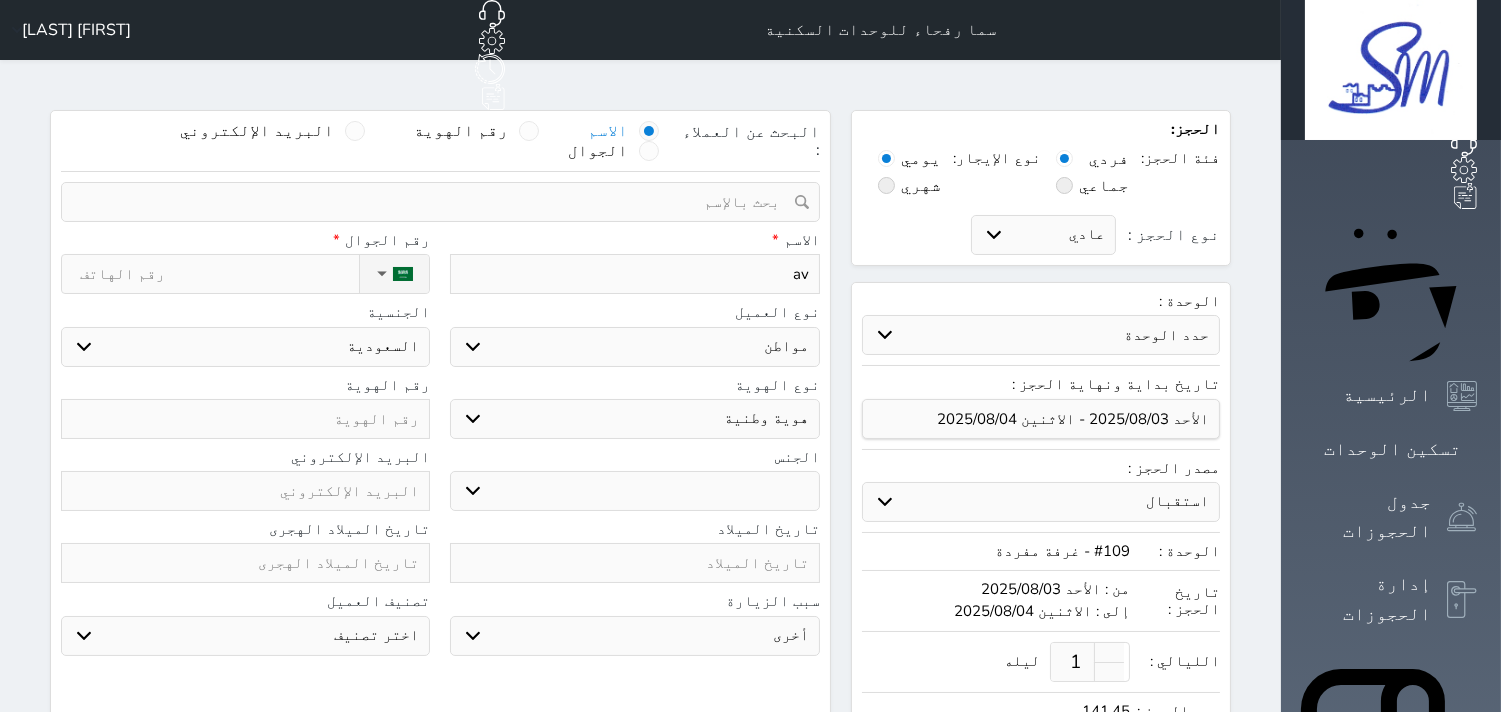 select 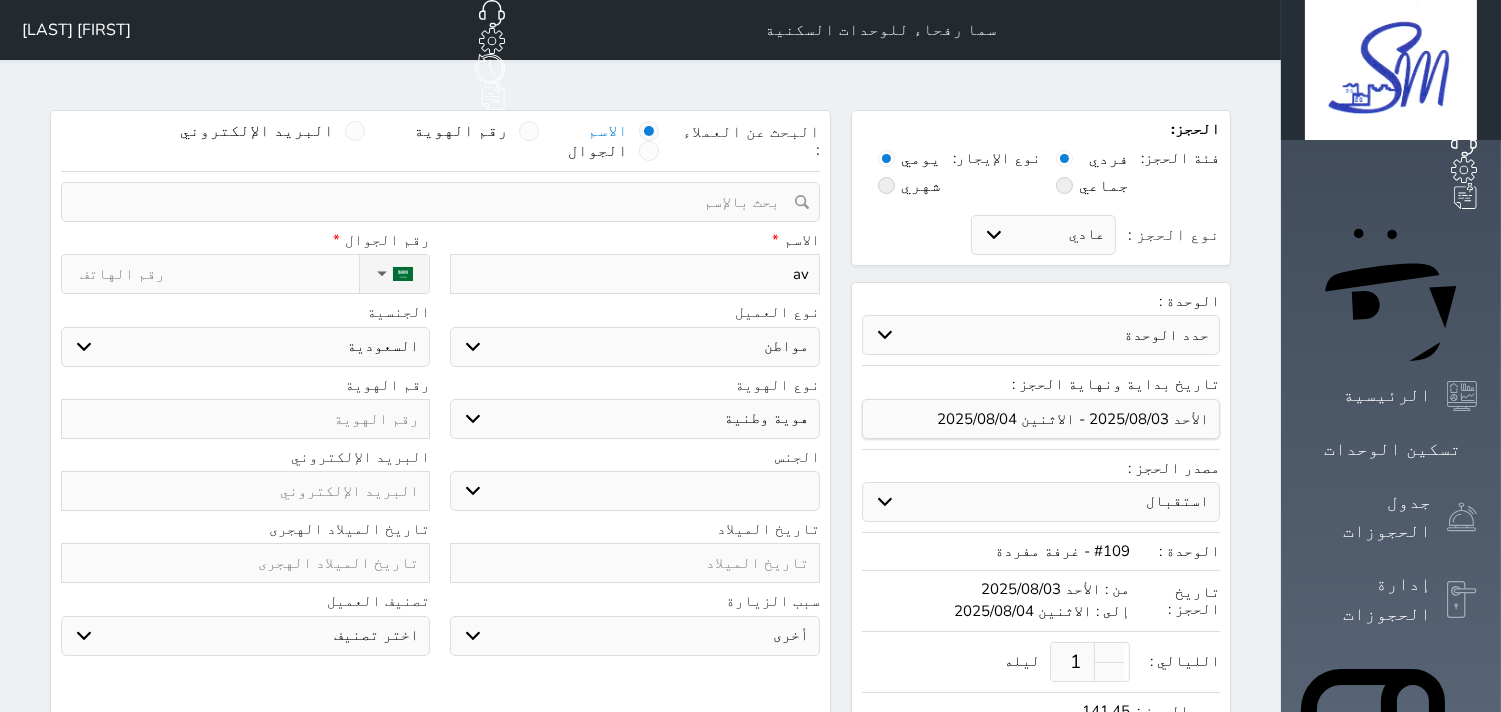 type on "a" 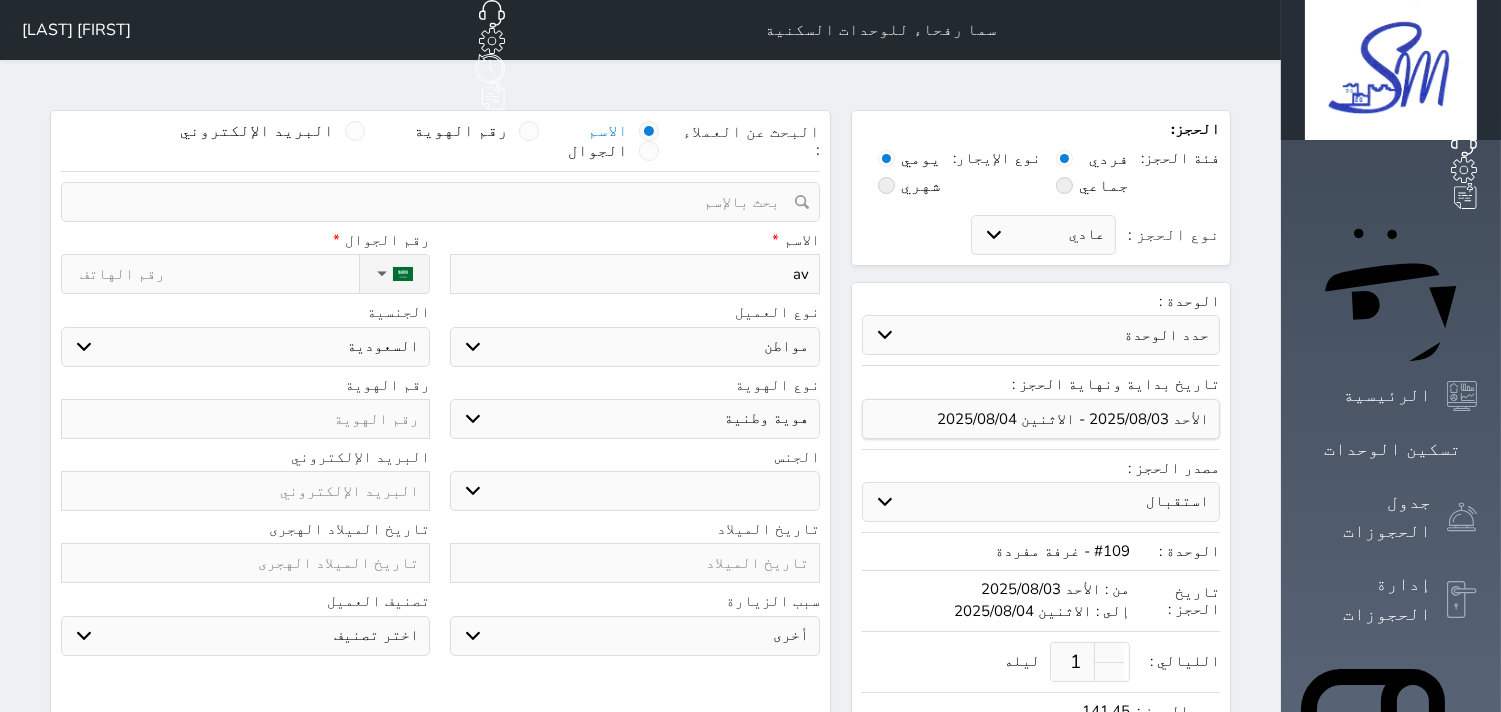 select 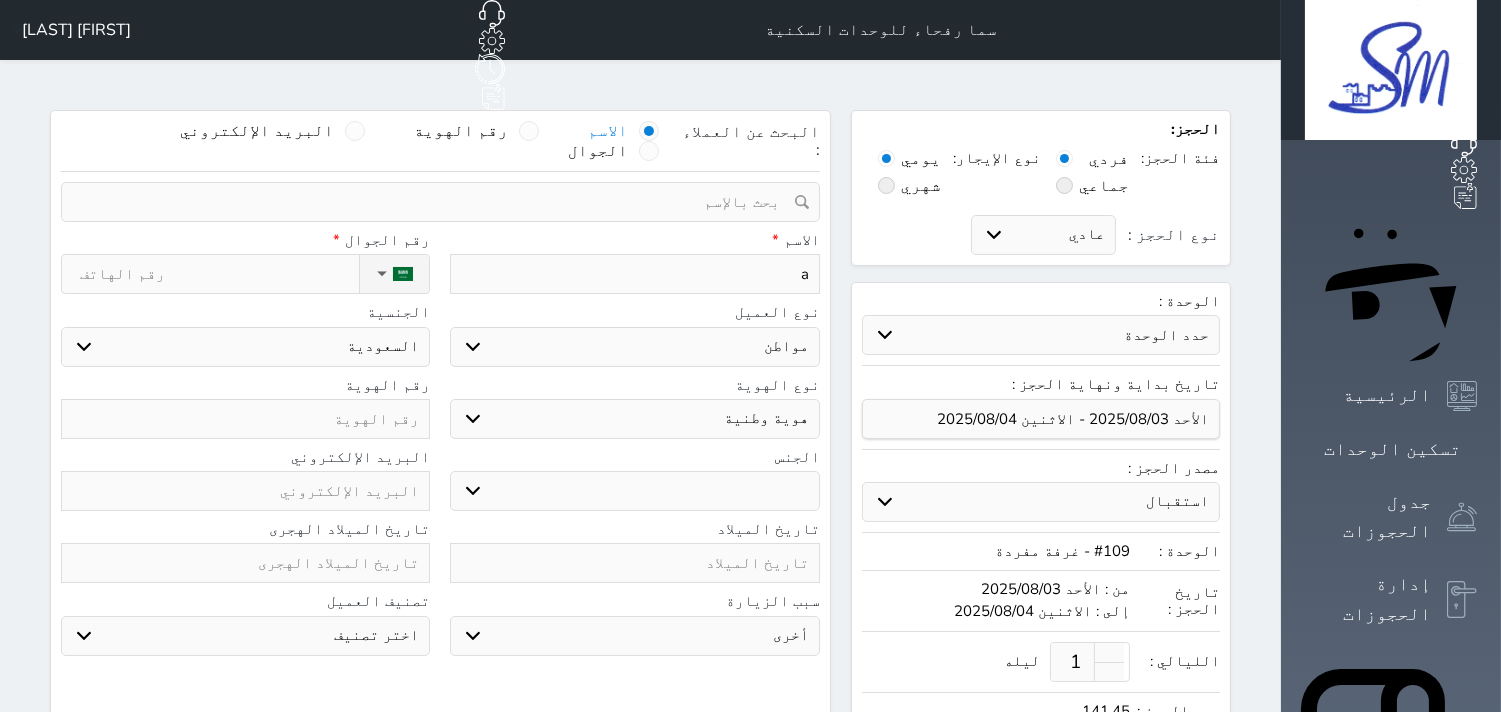 type 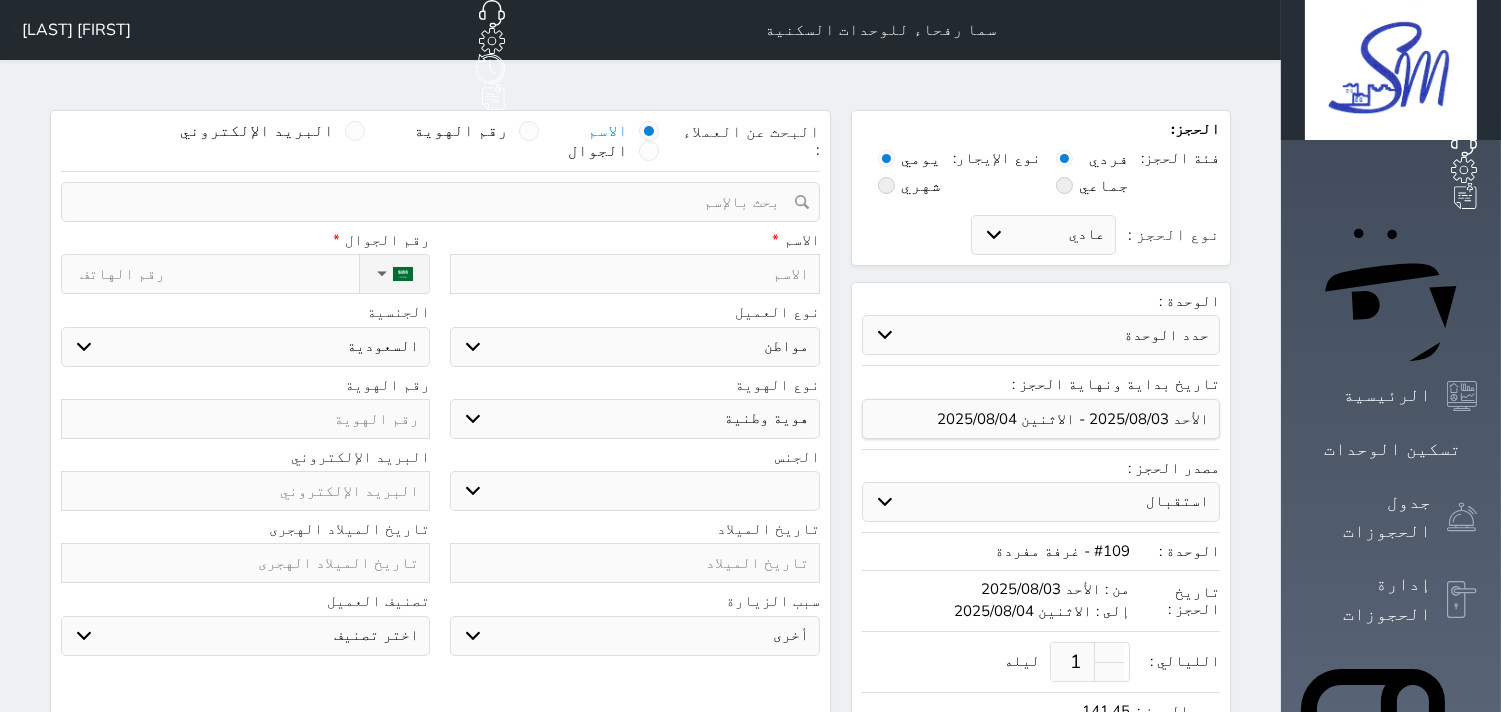 click at bounding box center [634, 274] 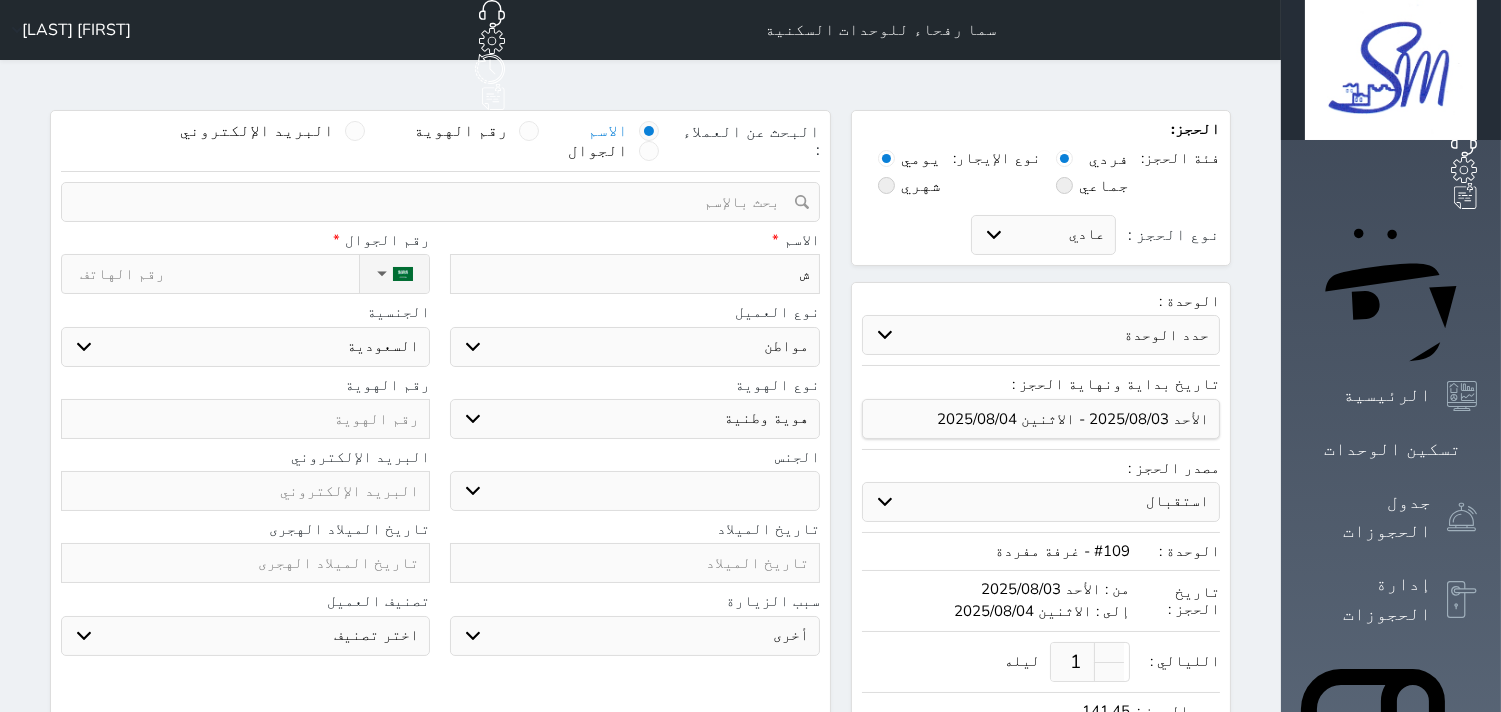 type on "شر" 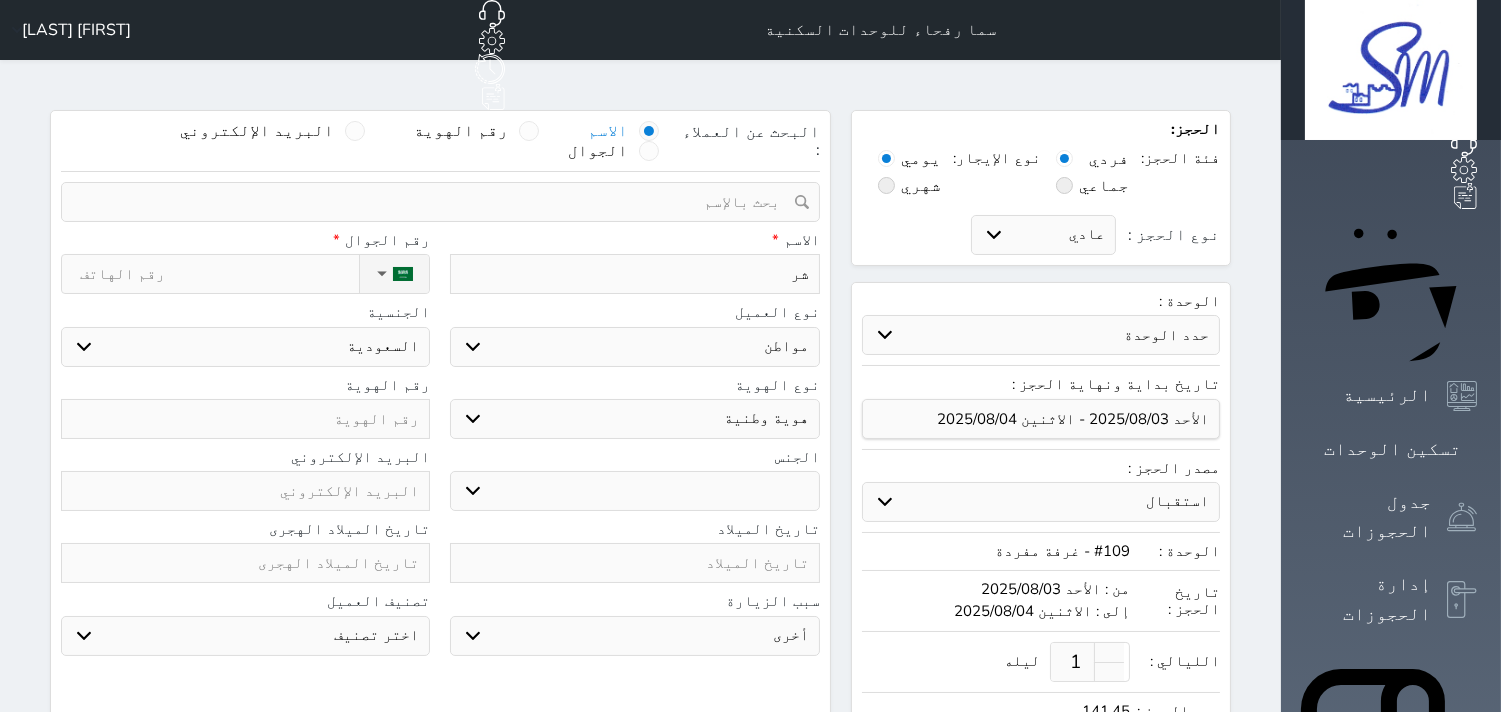 type on "شرك" 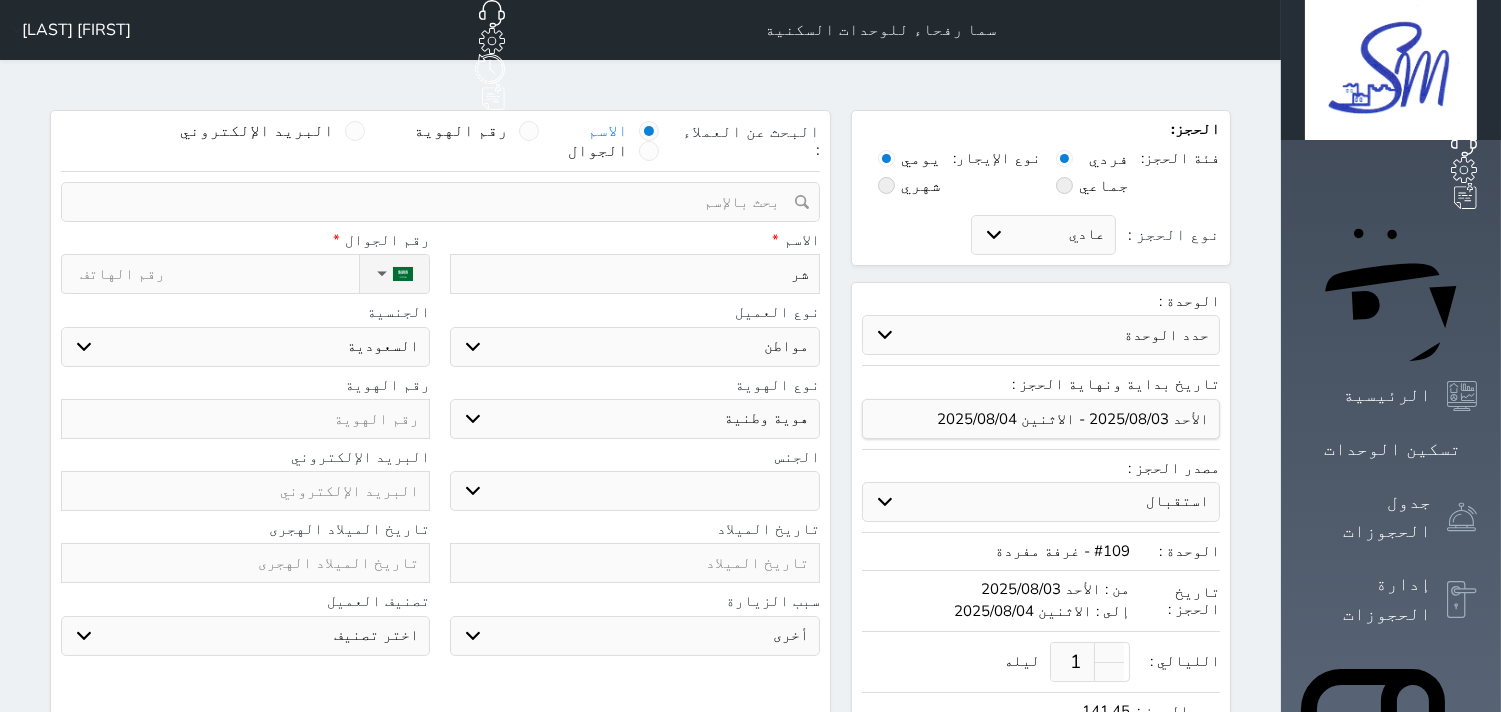 select 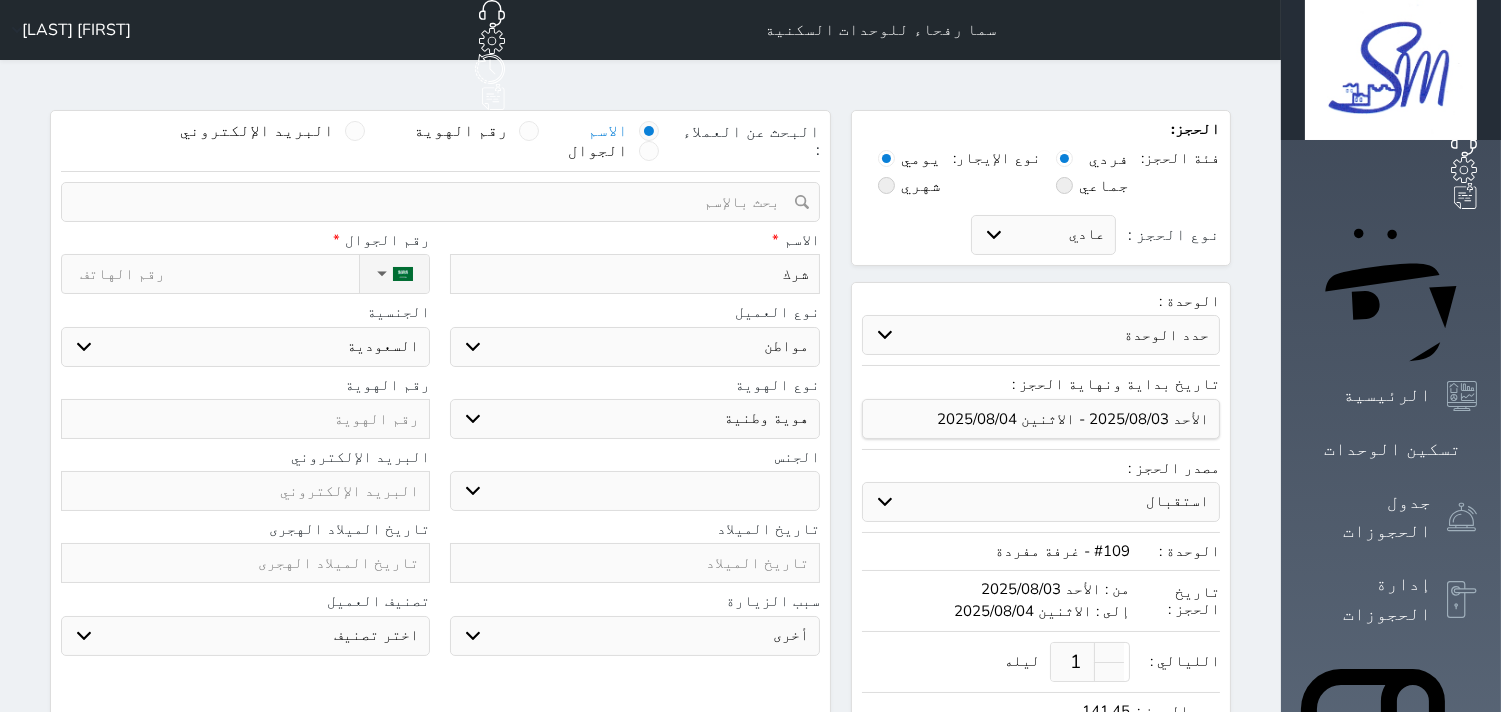type on "شركة" 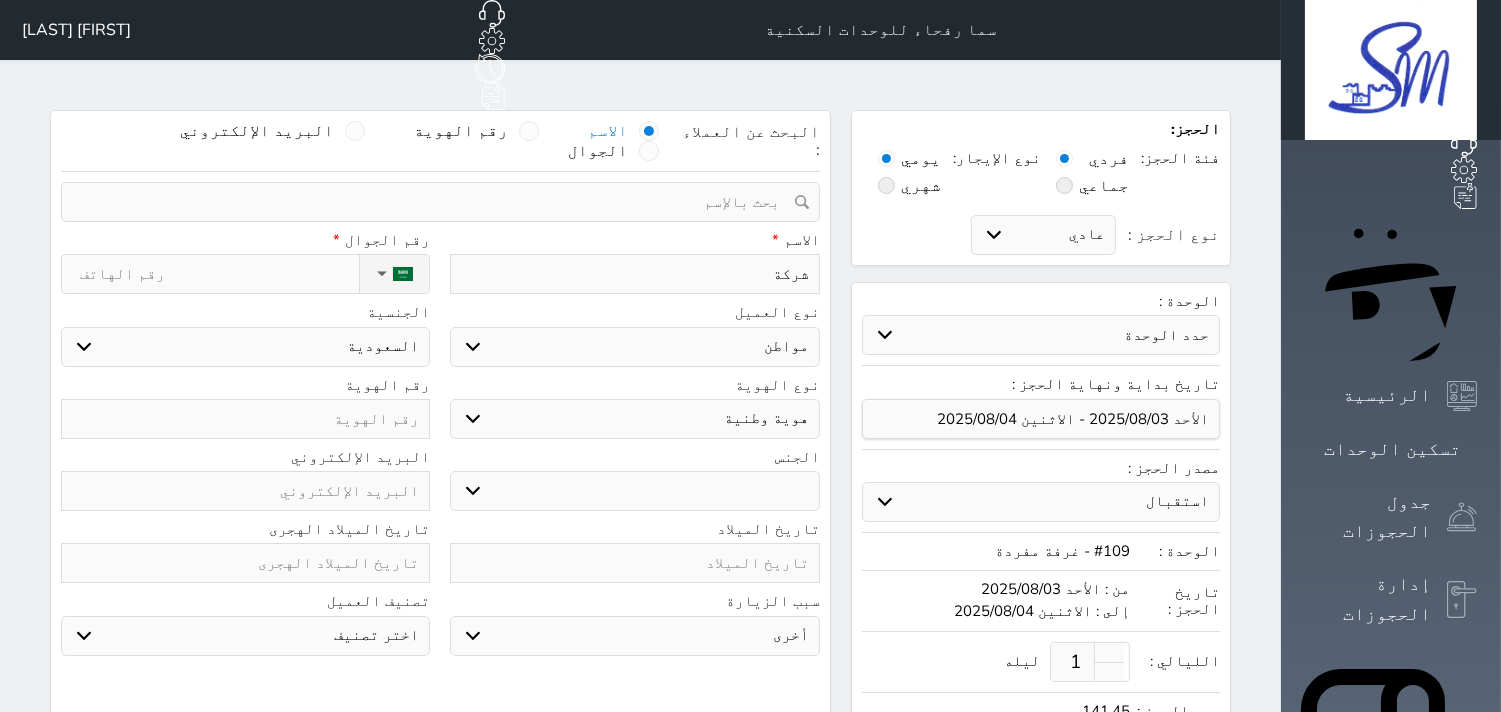 type on "شركة" 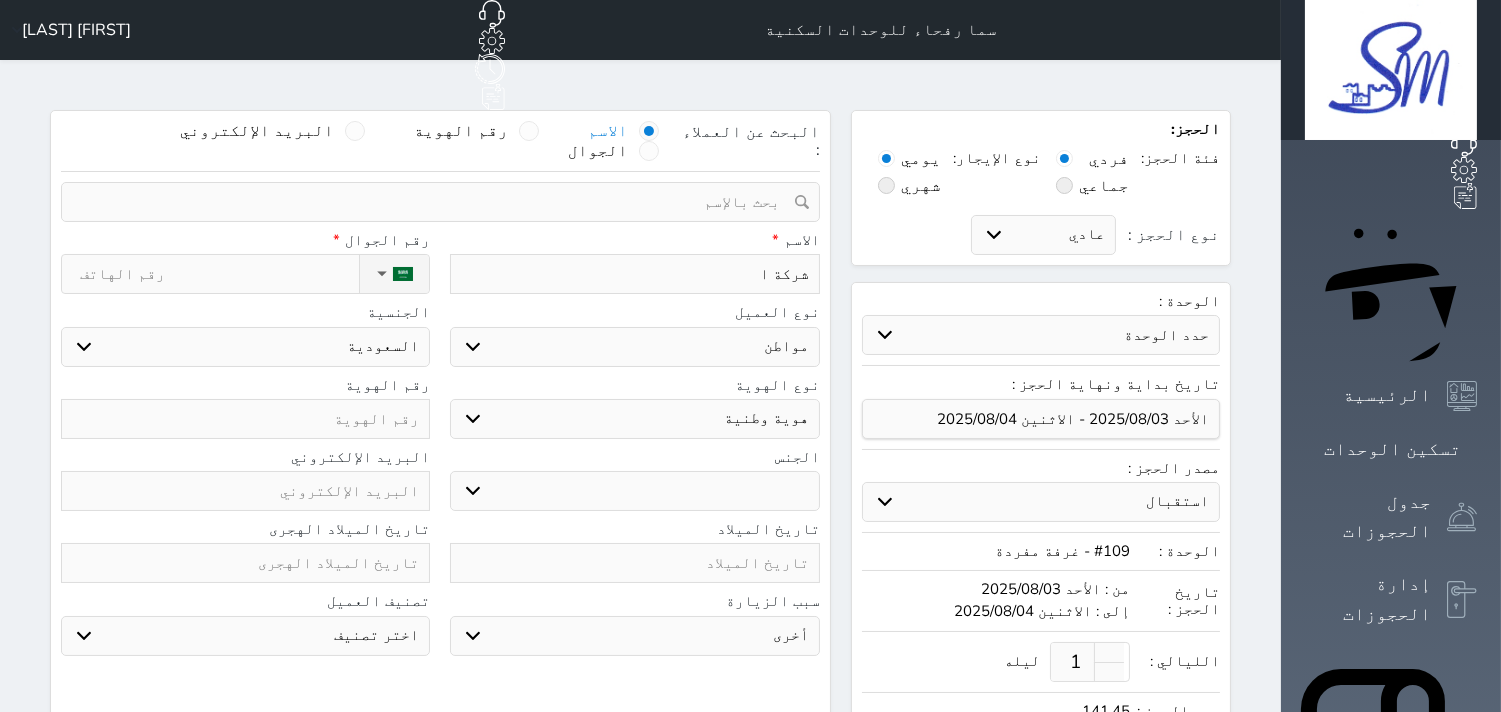 type on "شركة ال" 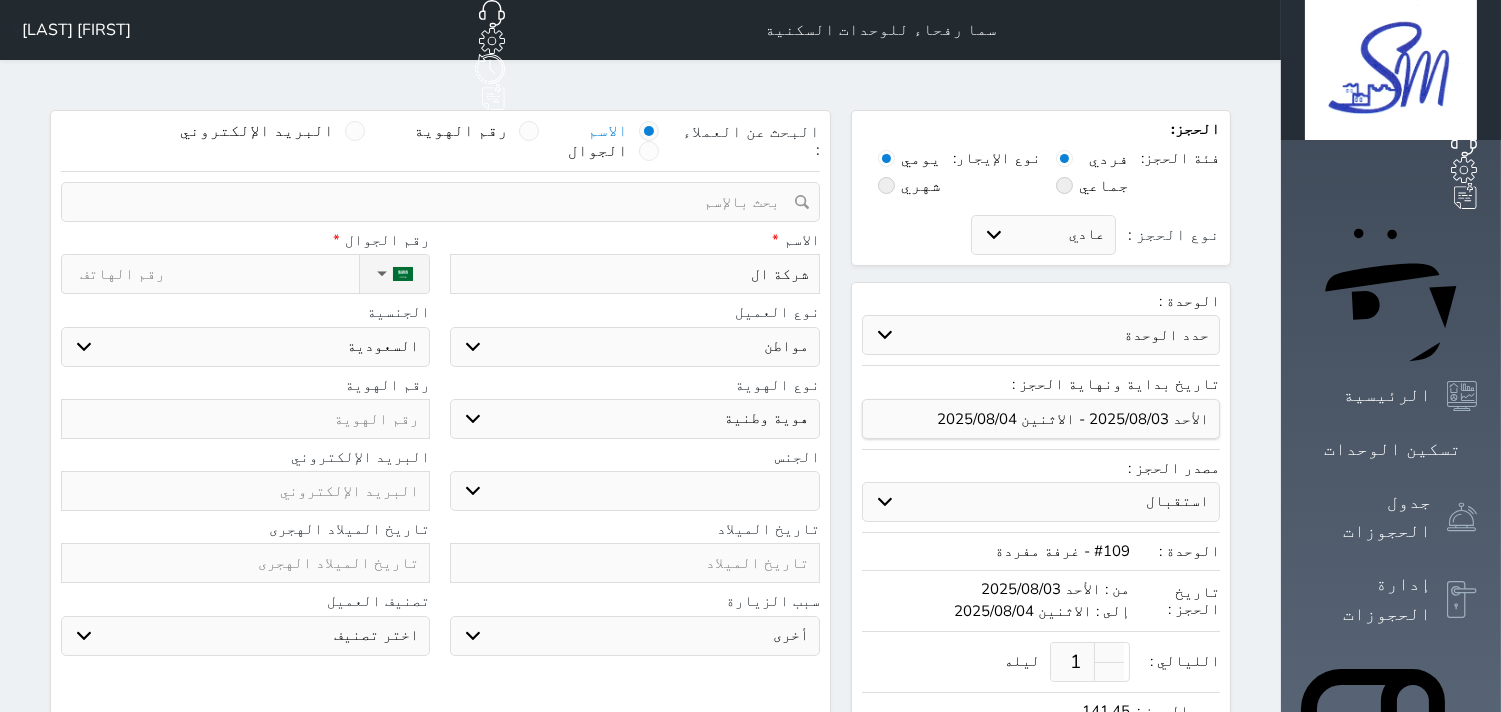 type on "شركة الل" 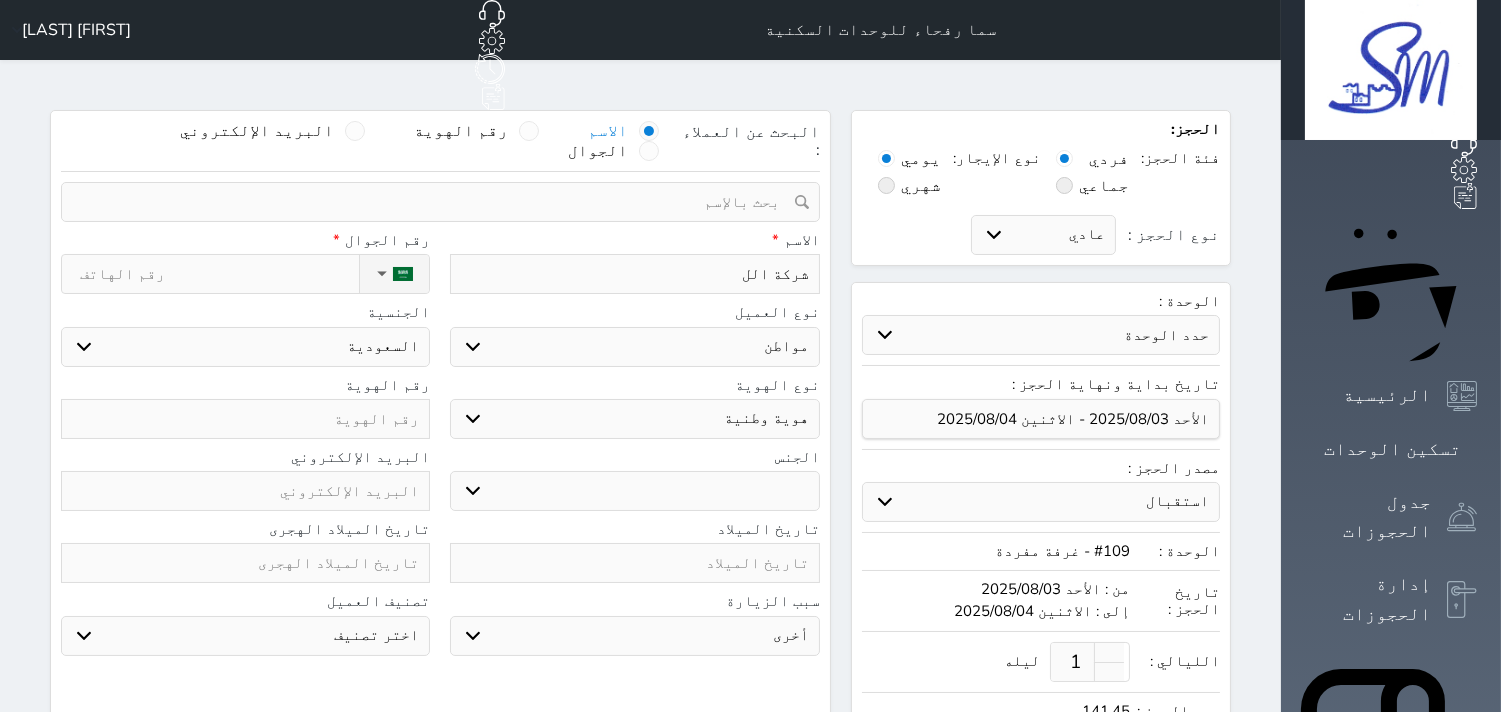 type on "[COMPANY]" 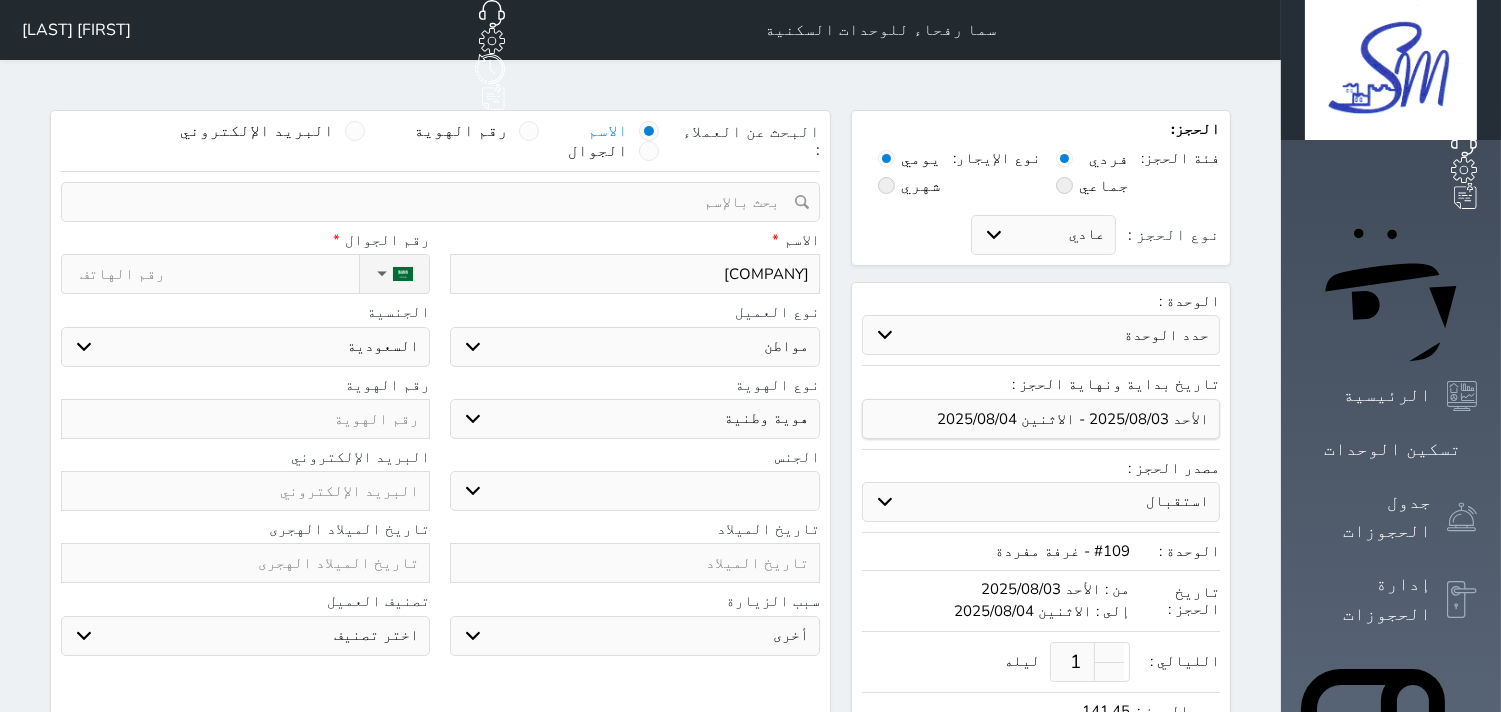 type on "شركة اللجي" 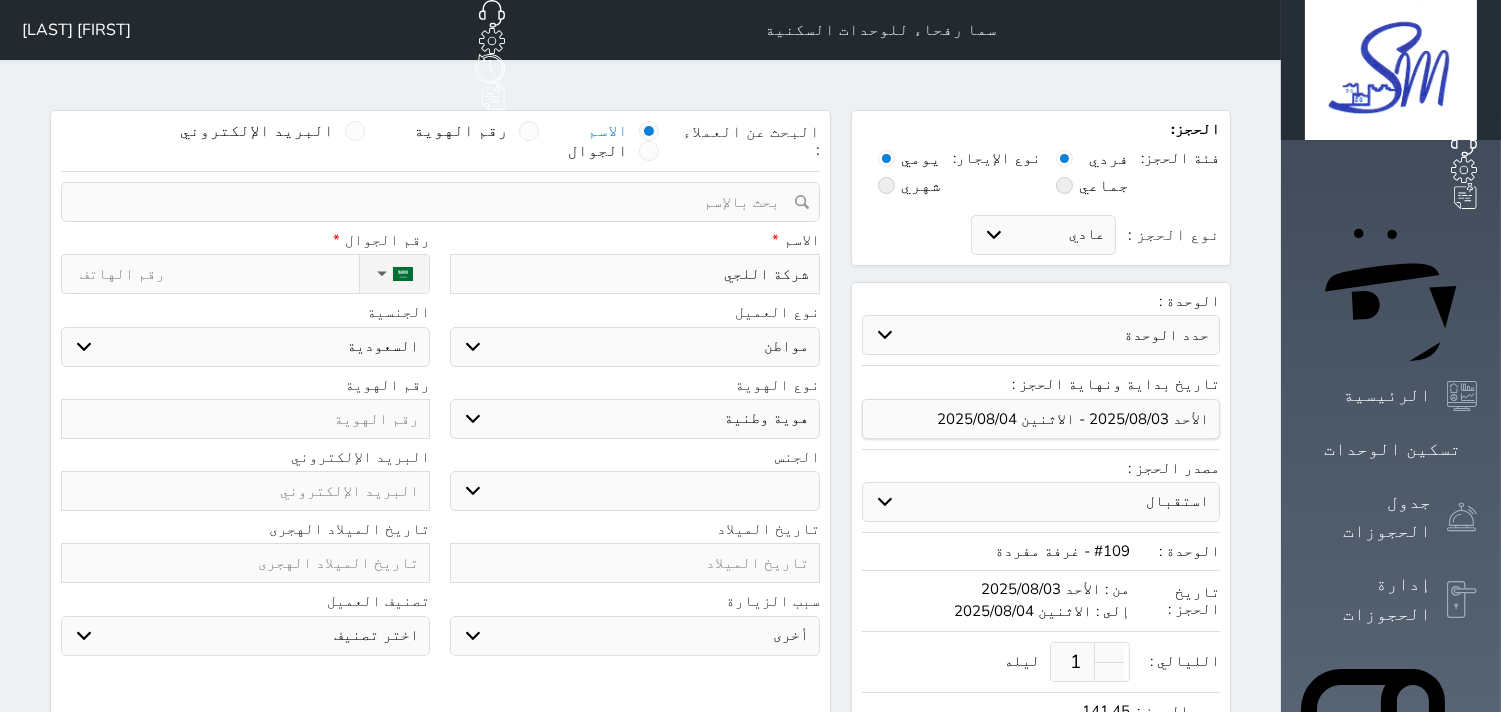 type on "شركة اللجين" 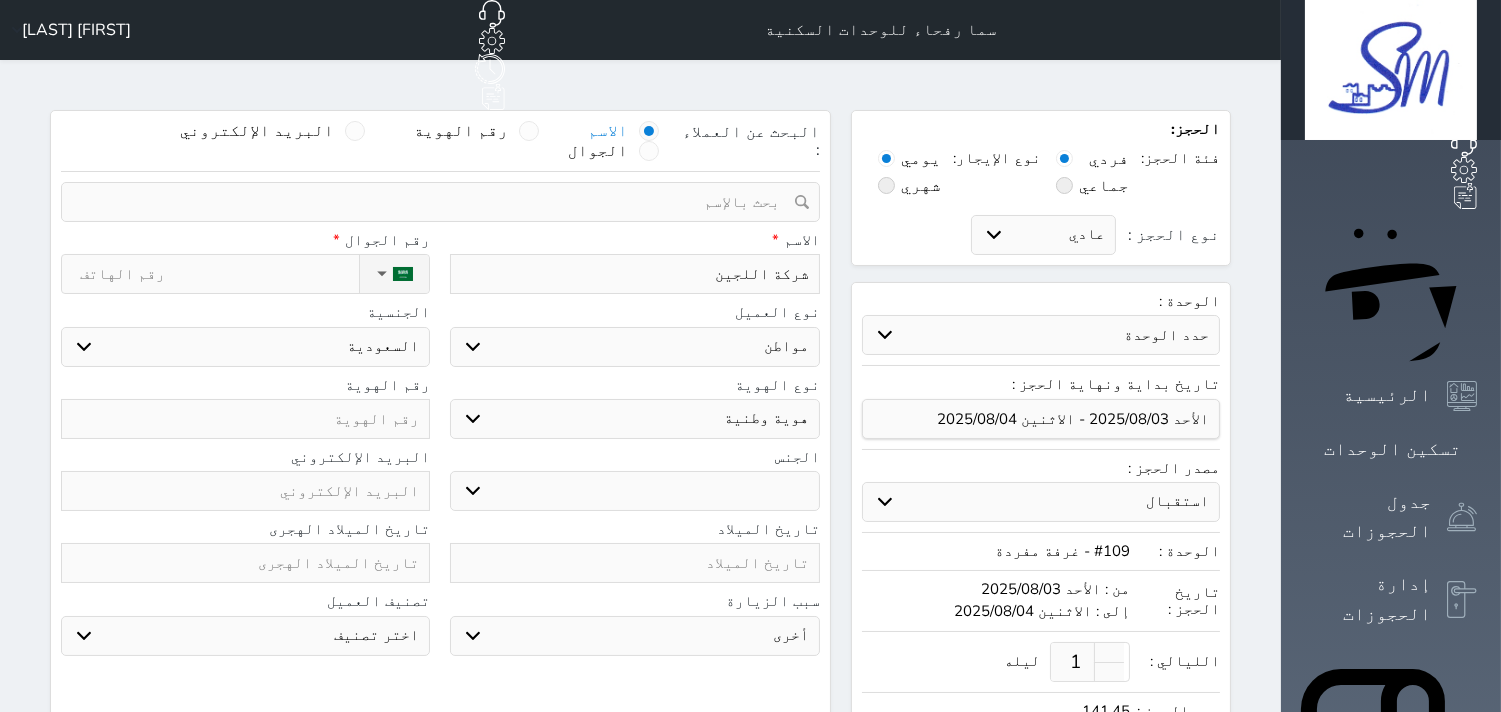 select 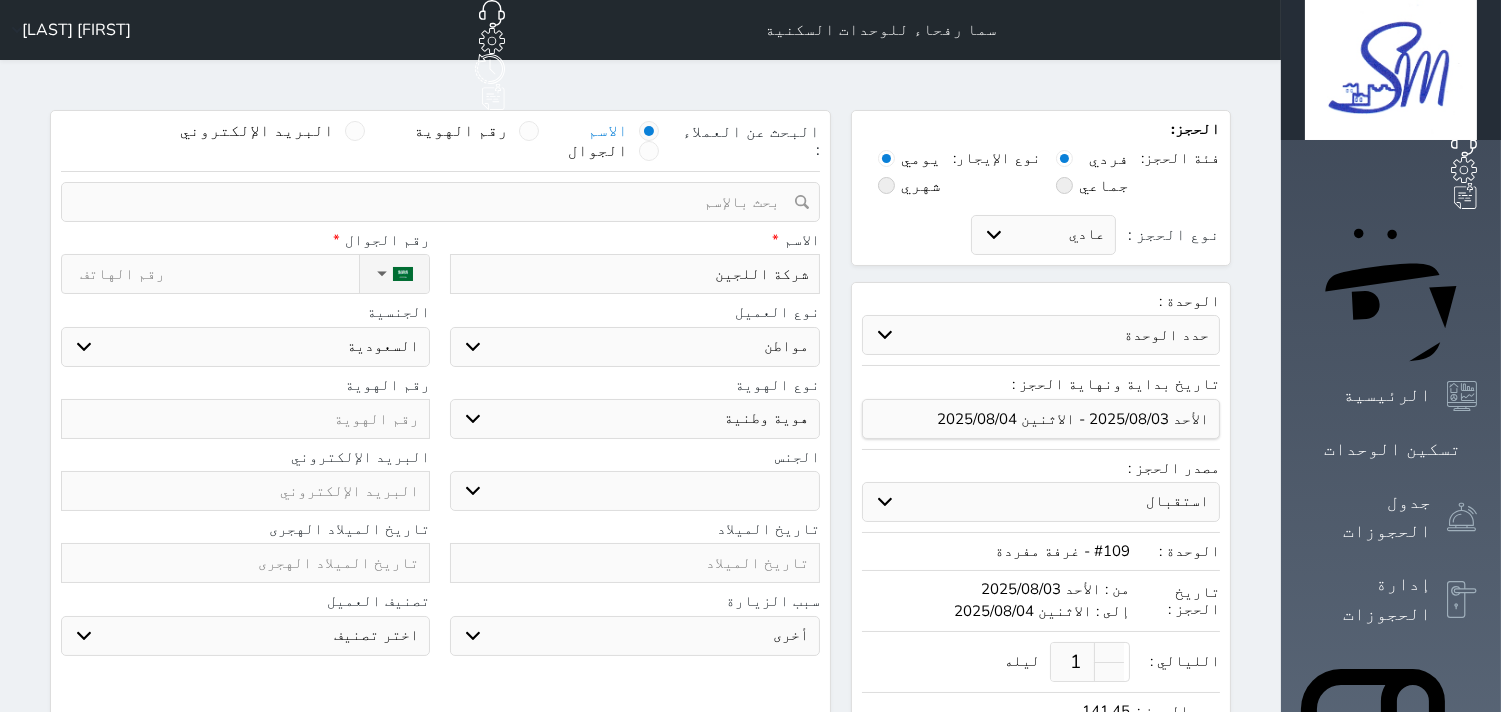 type on "شركة اللجين" 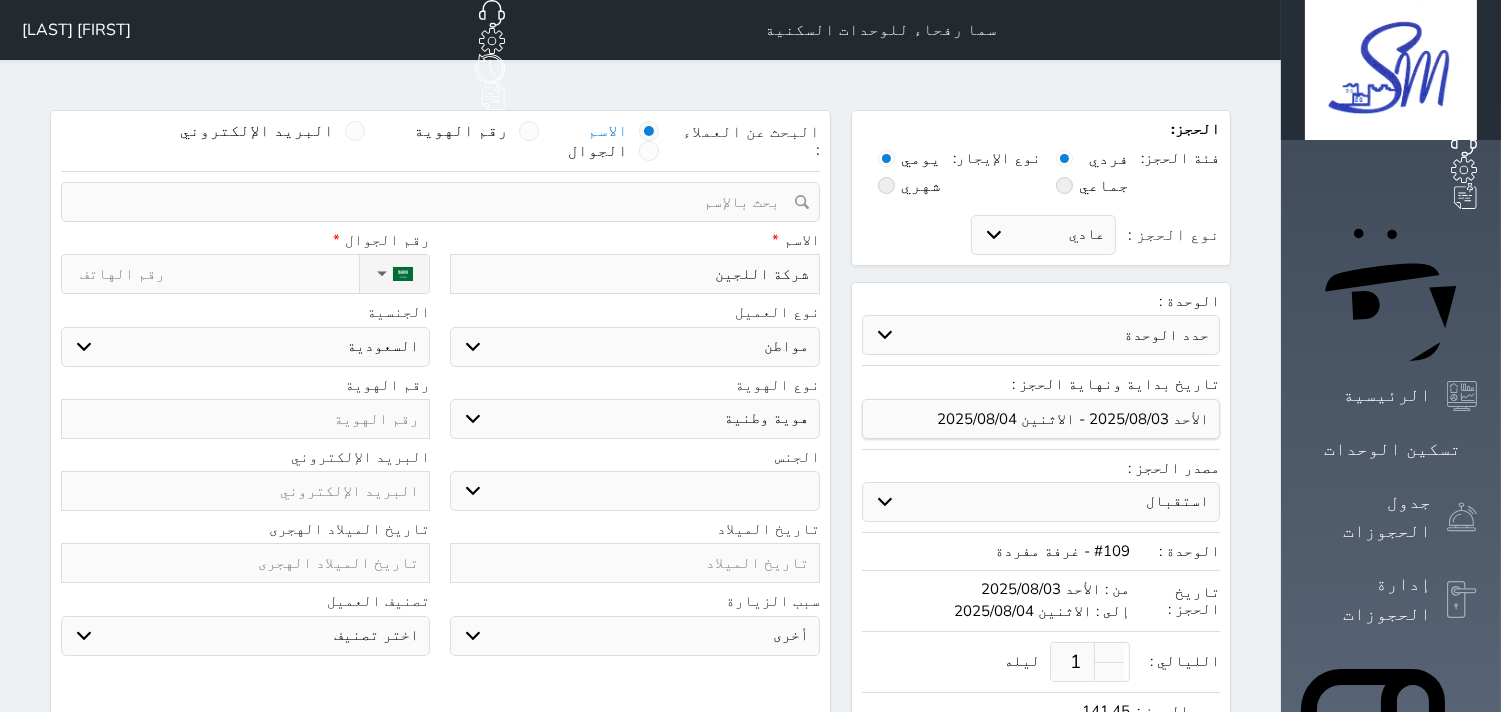 select 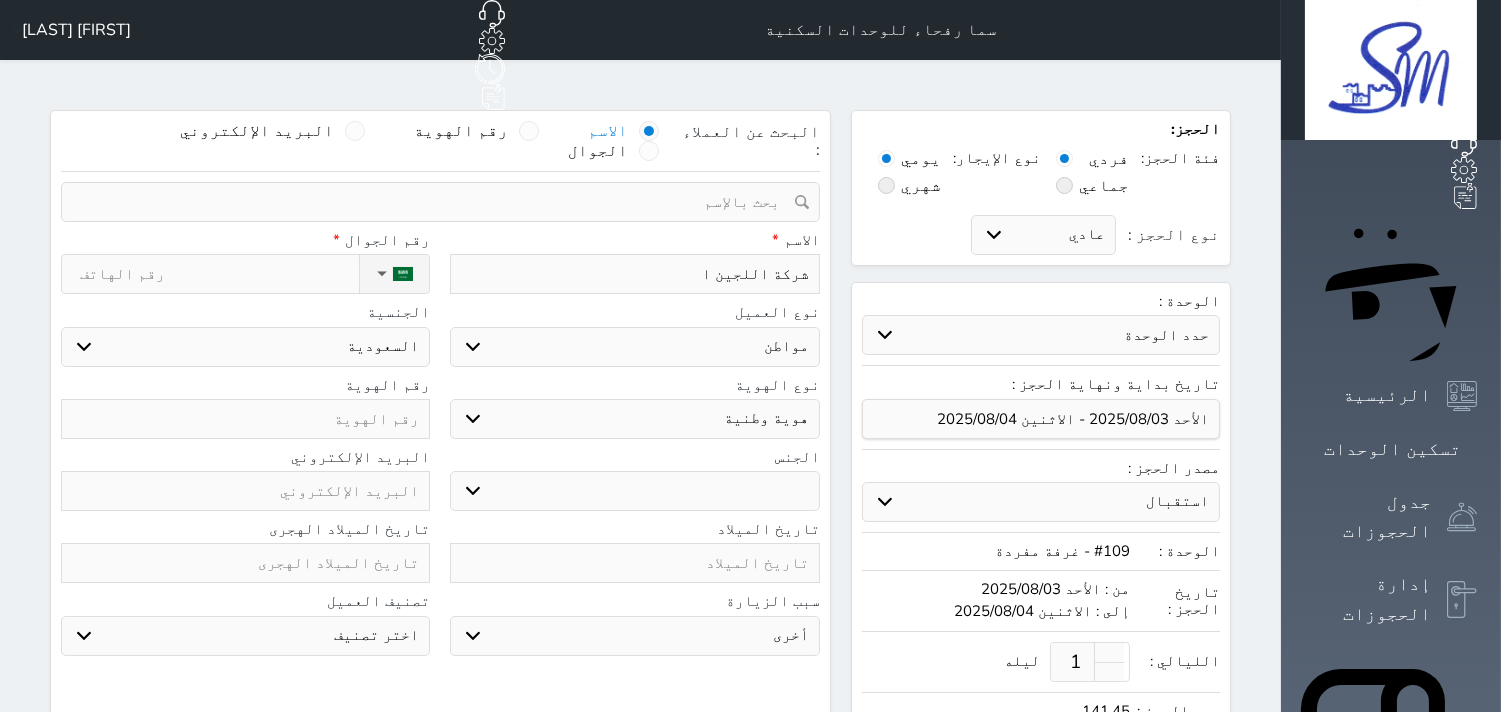 type on "شركة اللجين ال" 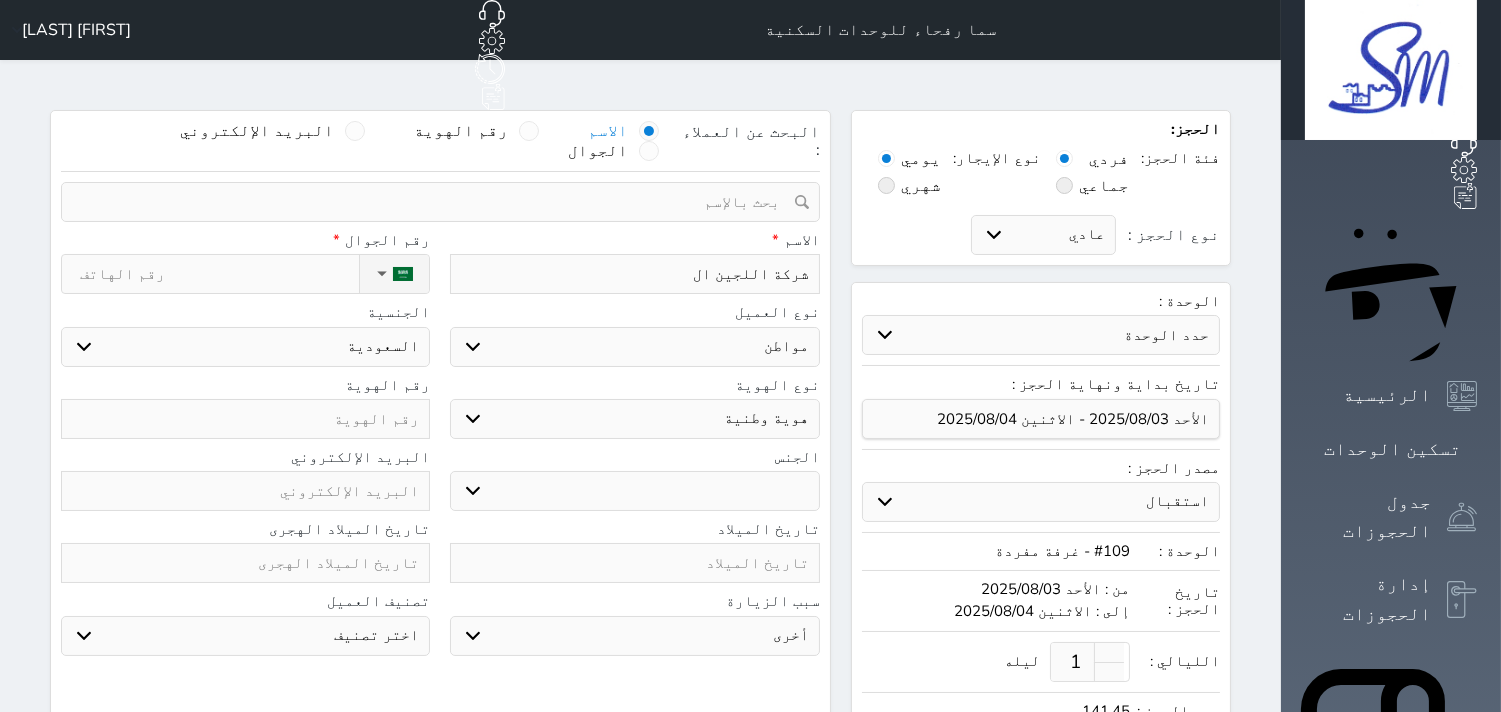 select 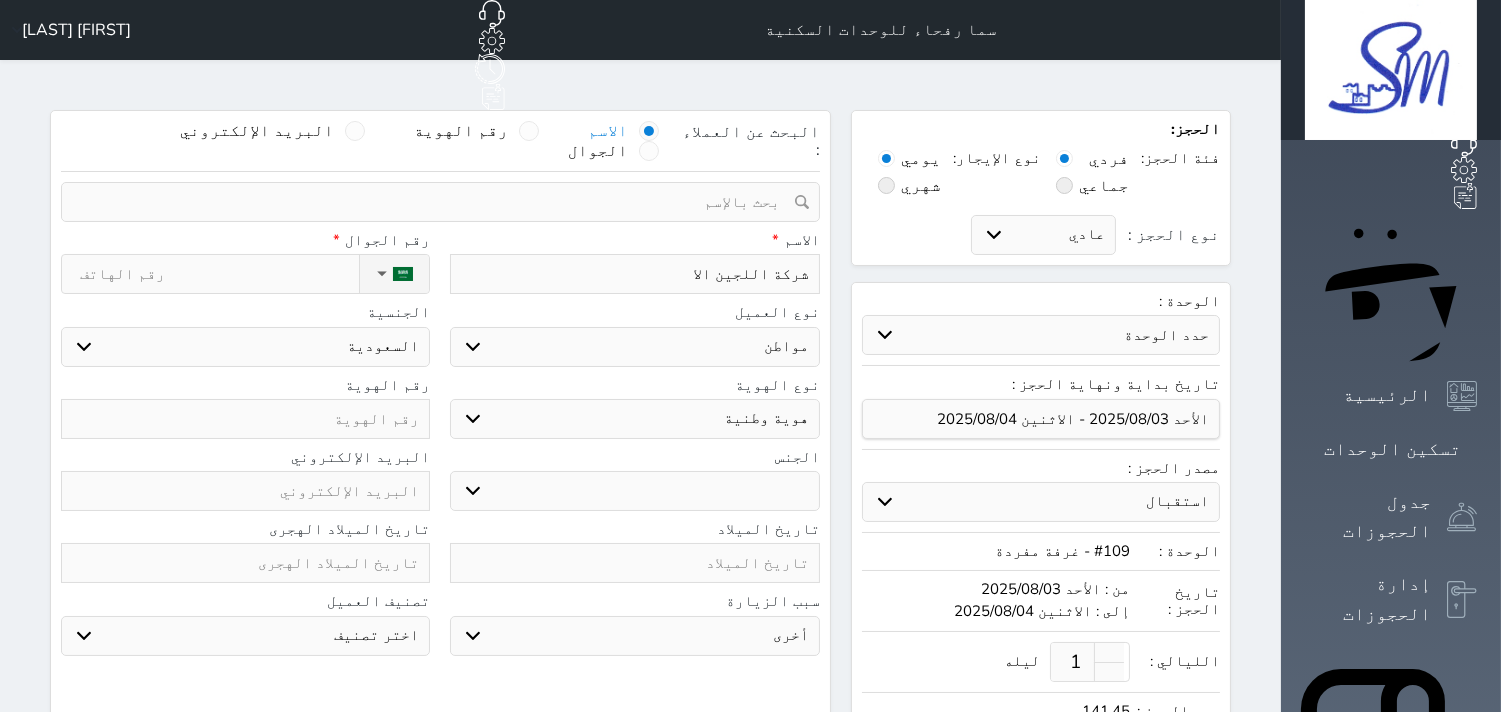type on "شركة اللجين الان" 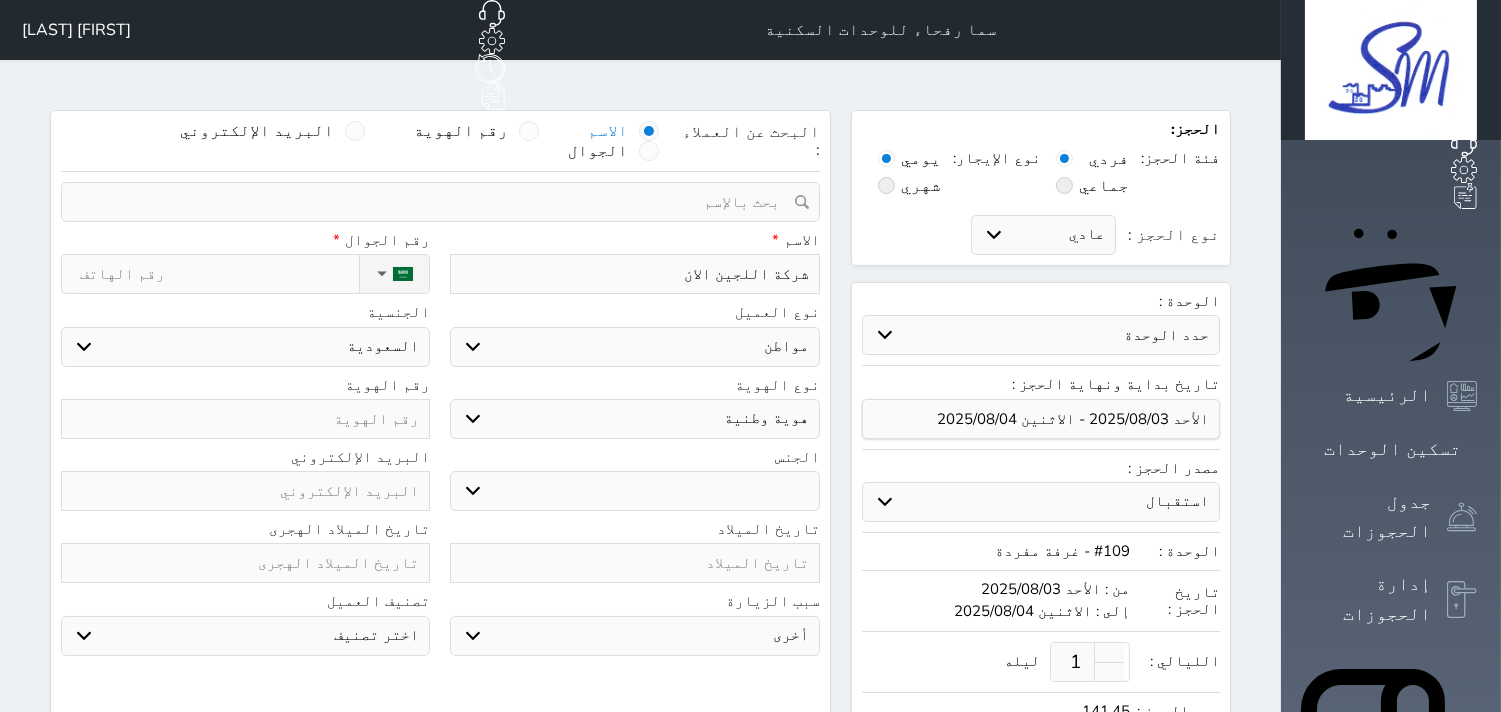 type on "شركة اللجين الانش" 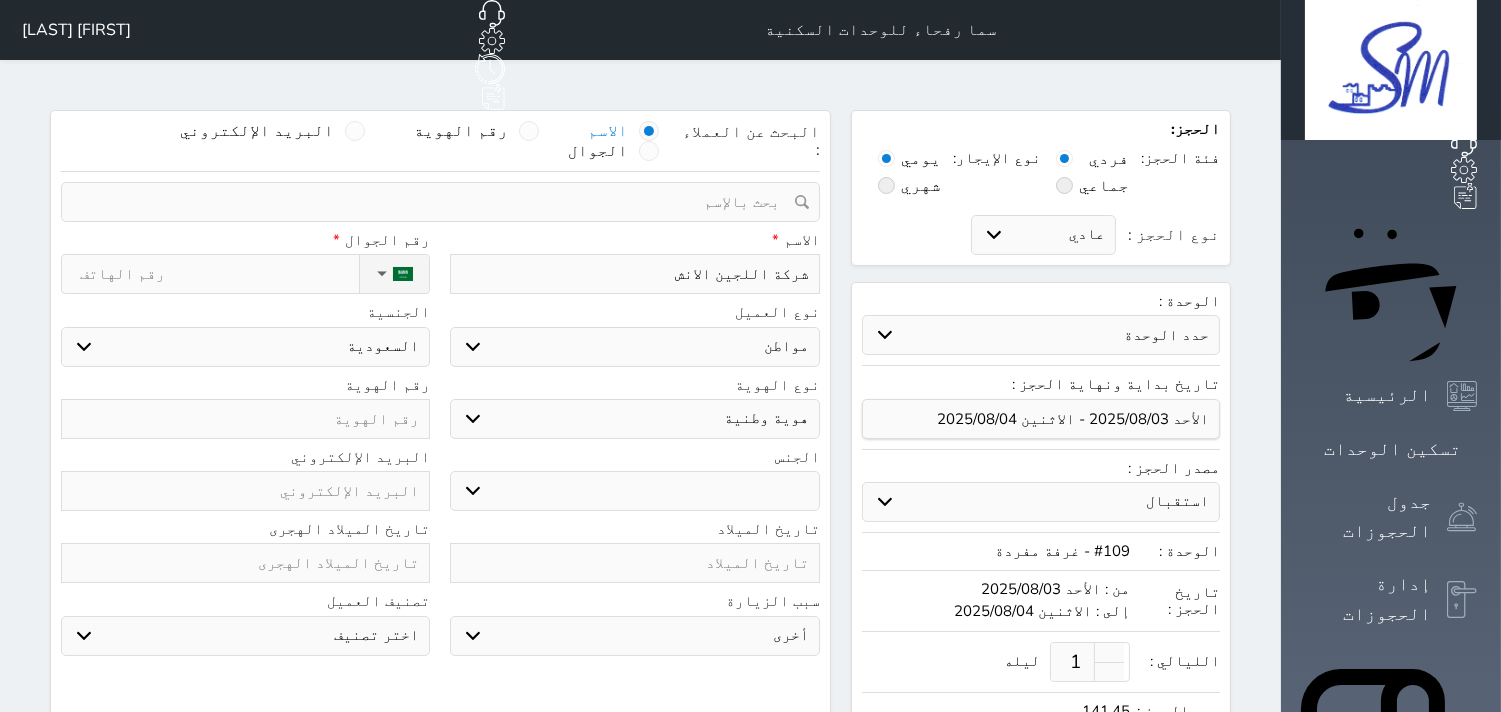 type on "شركة اللجين الانشا" 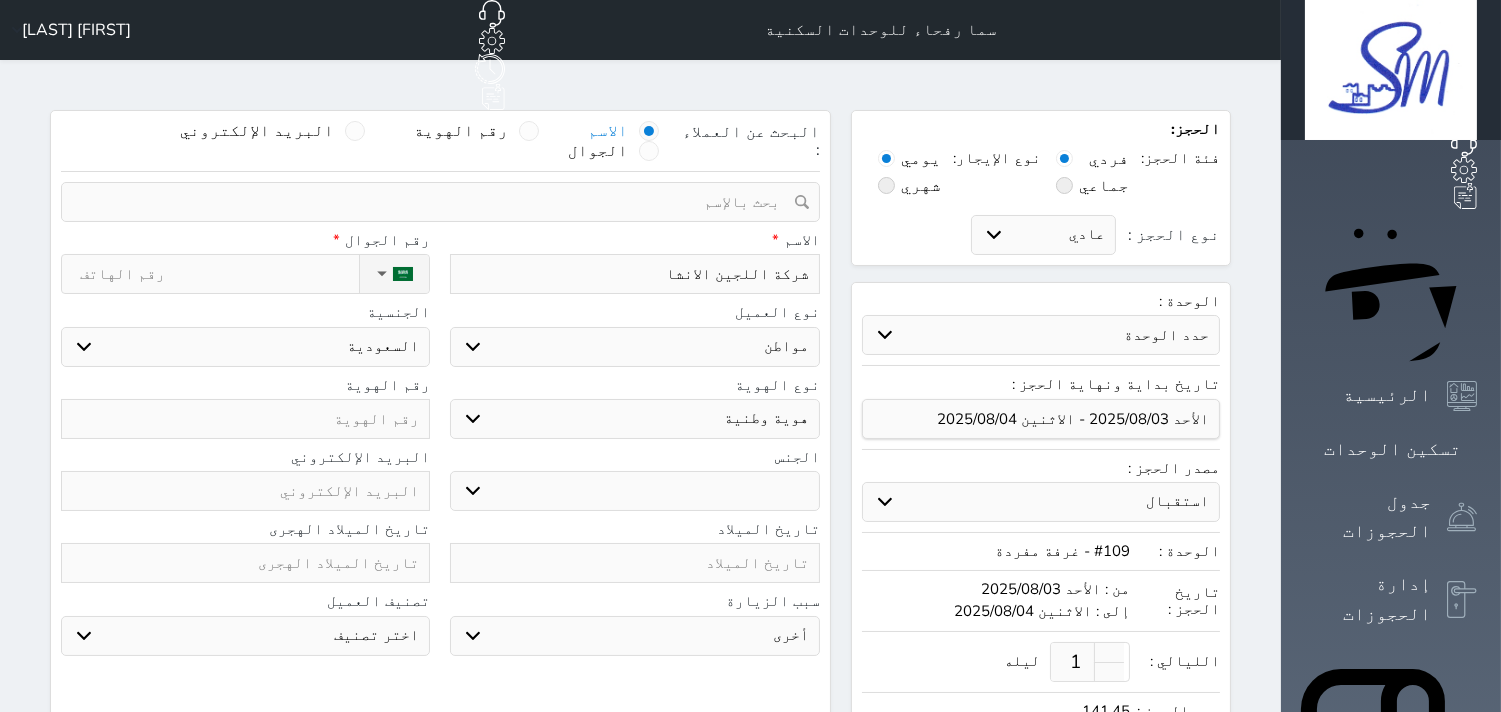 type on "شركة اللجين الانشائ" 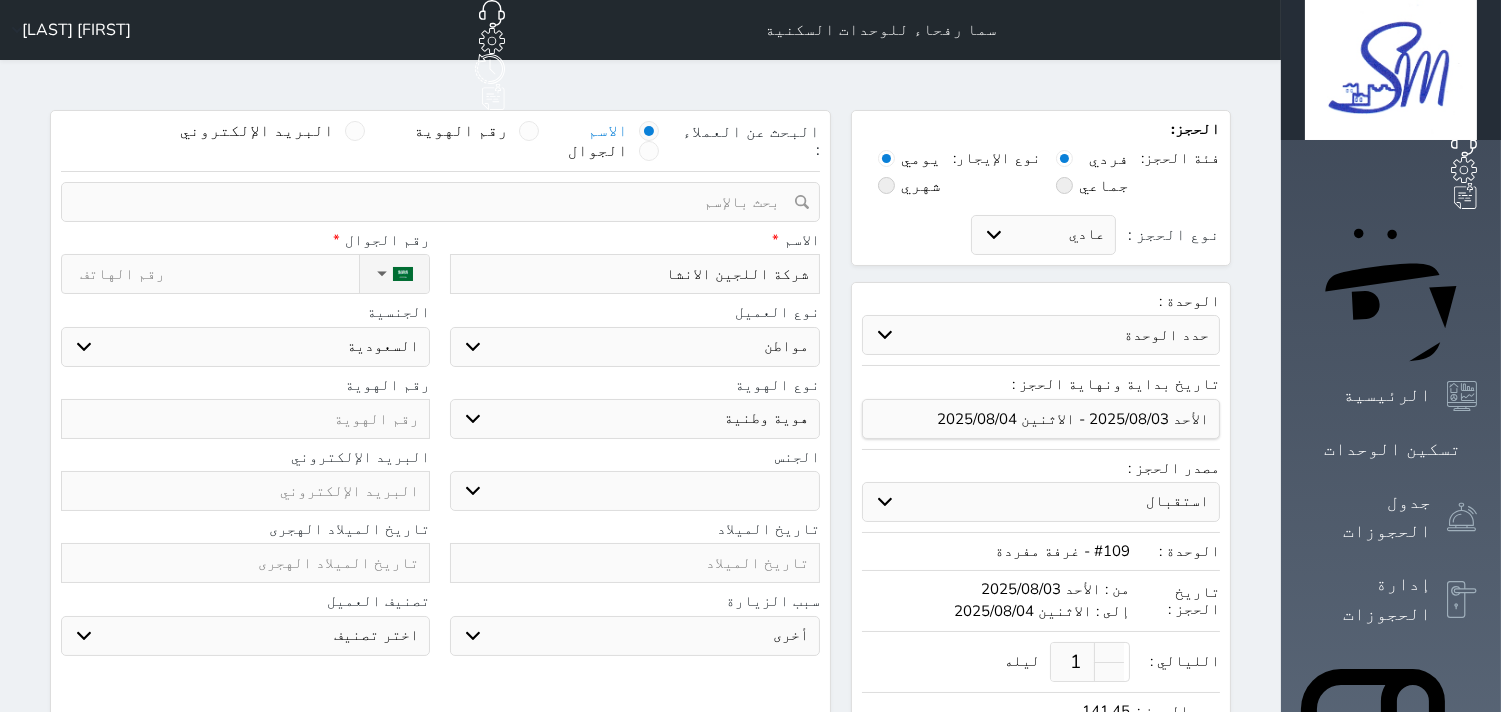 select 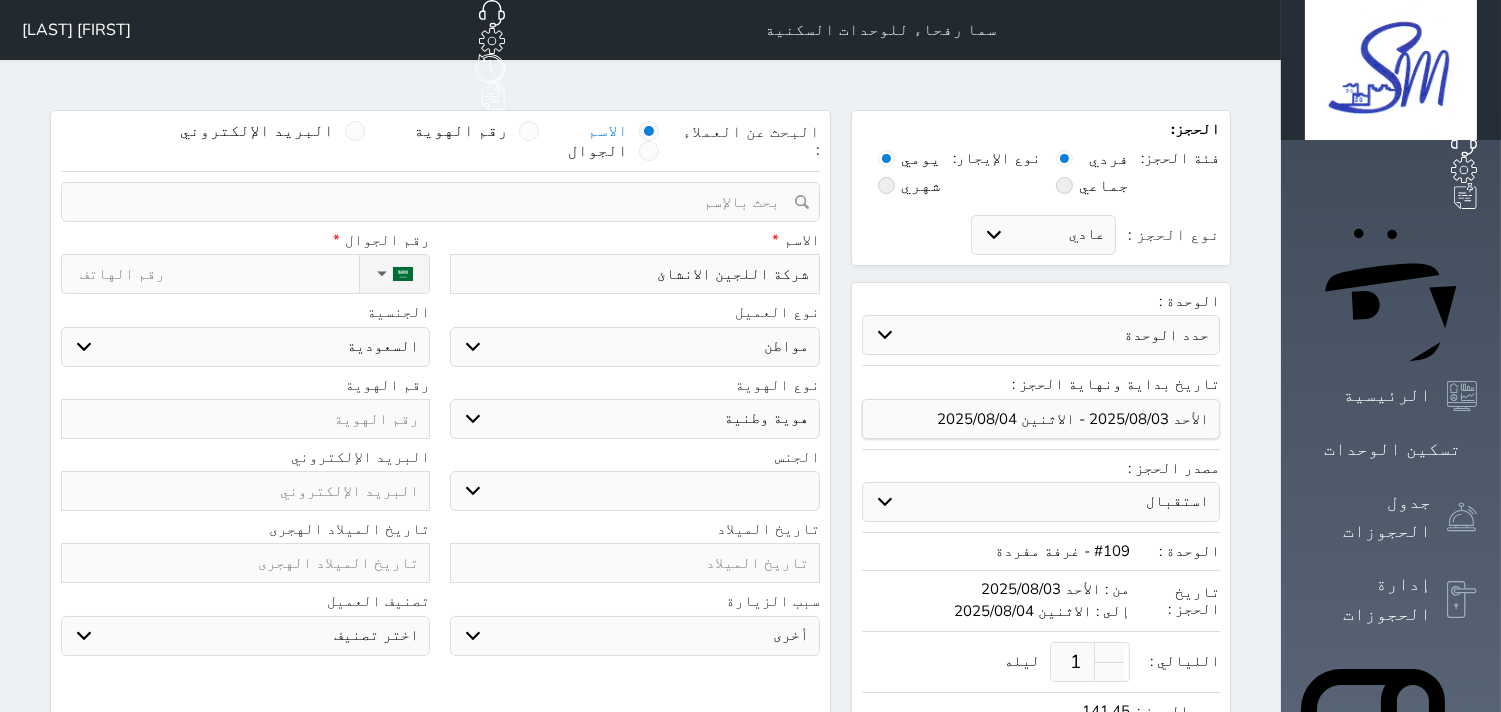 type on "شركة اللجين الانشائي" 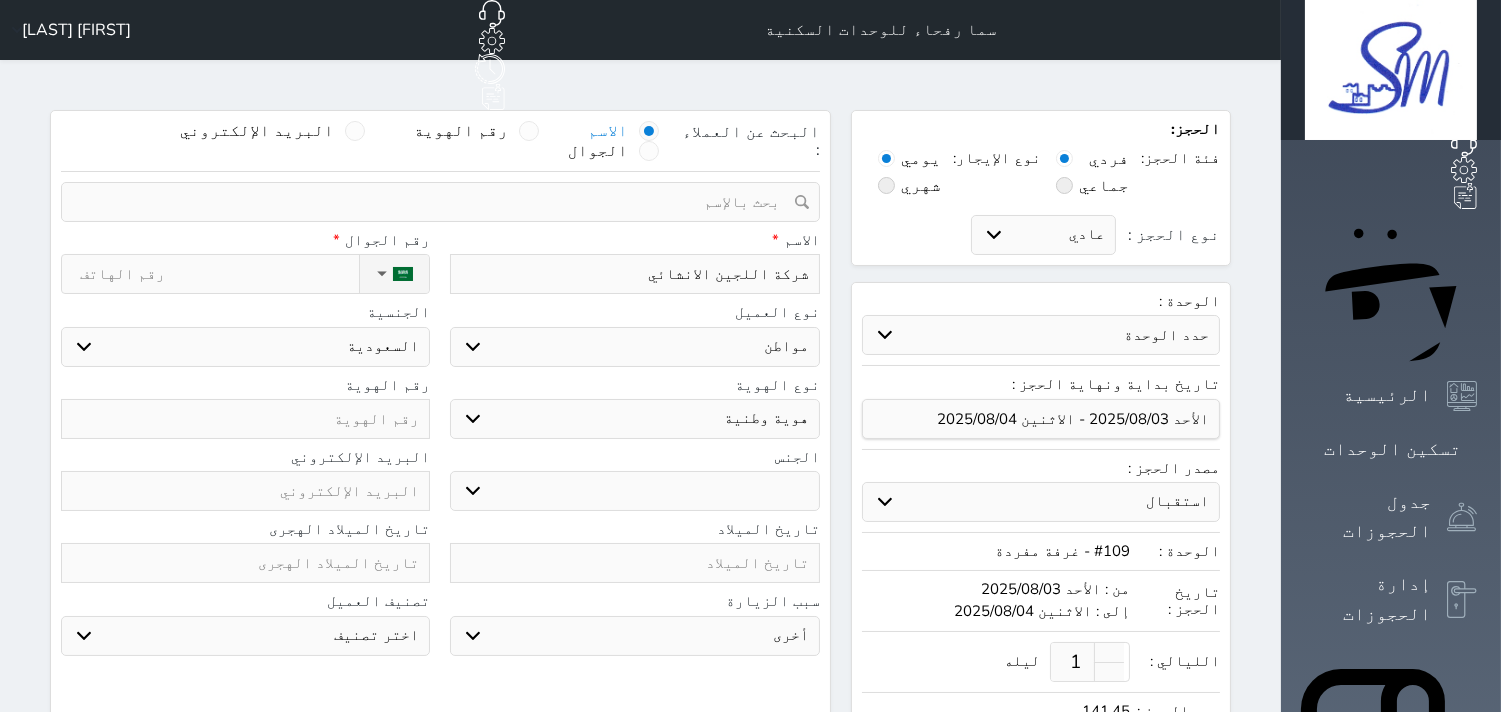 type on "شركة اللجين الانشائيه" 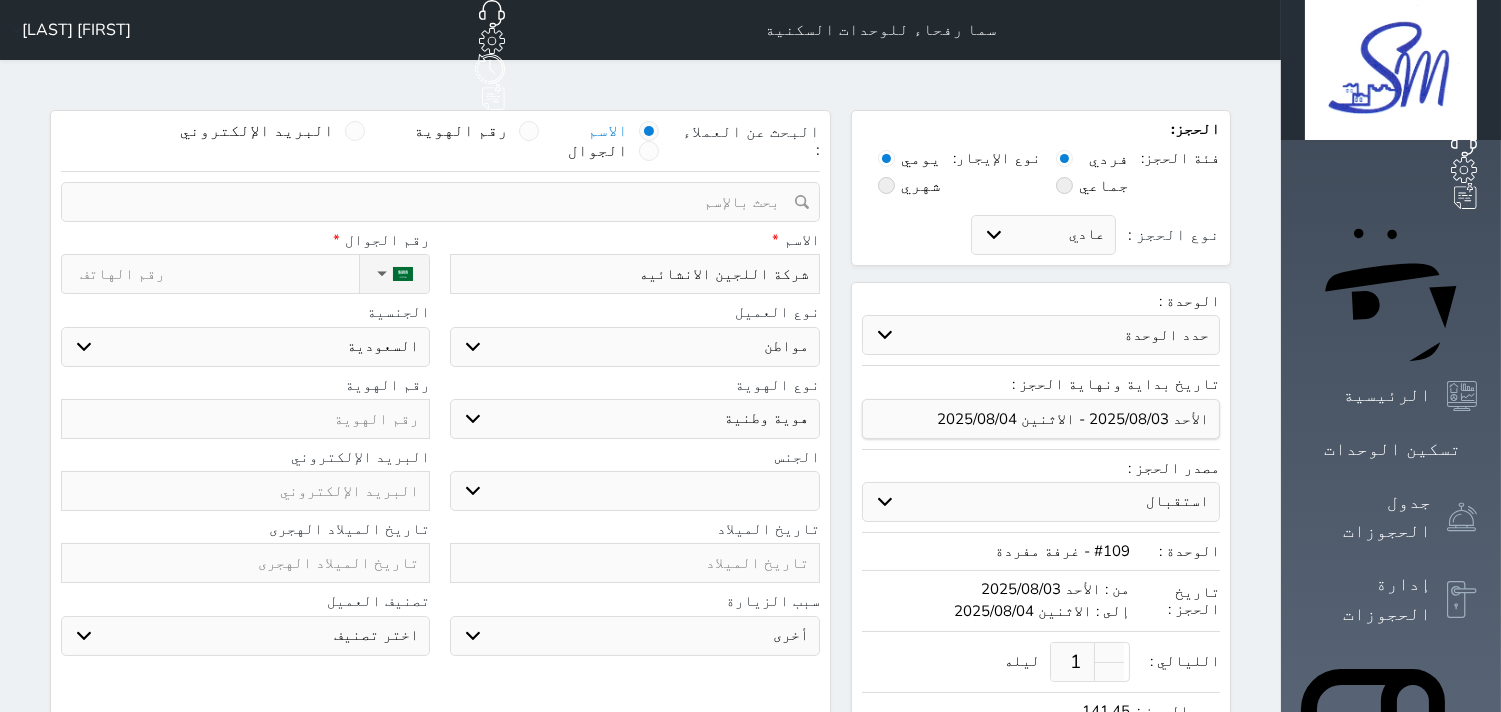 type on "شركة اللجين الانشائيه" 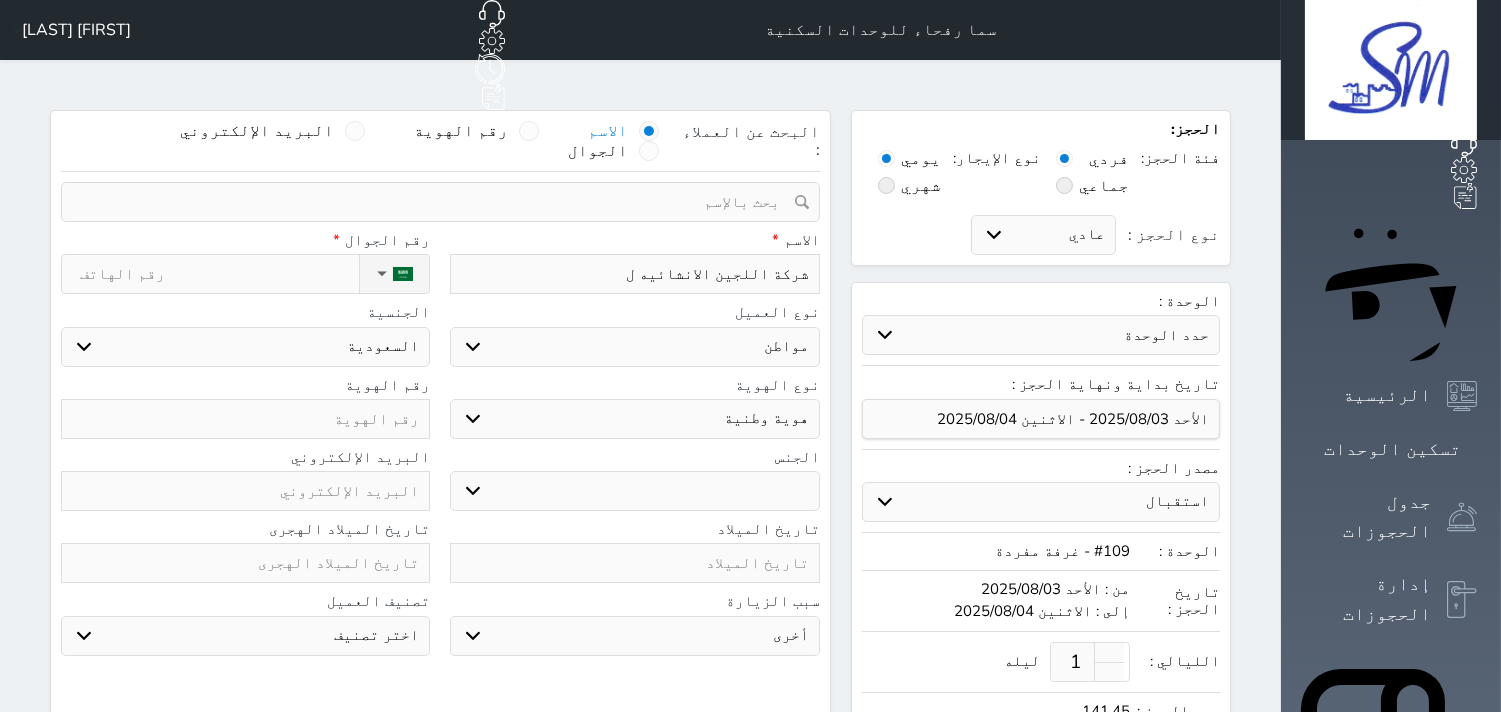 select 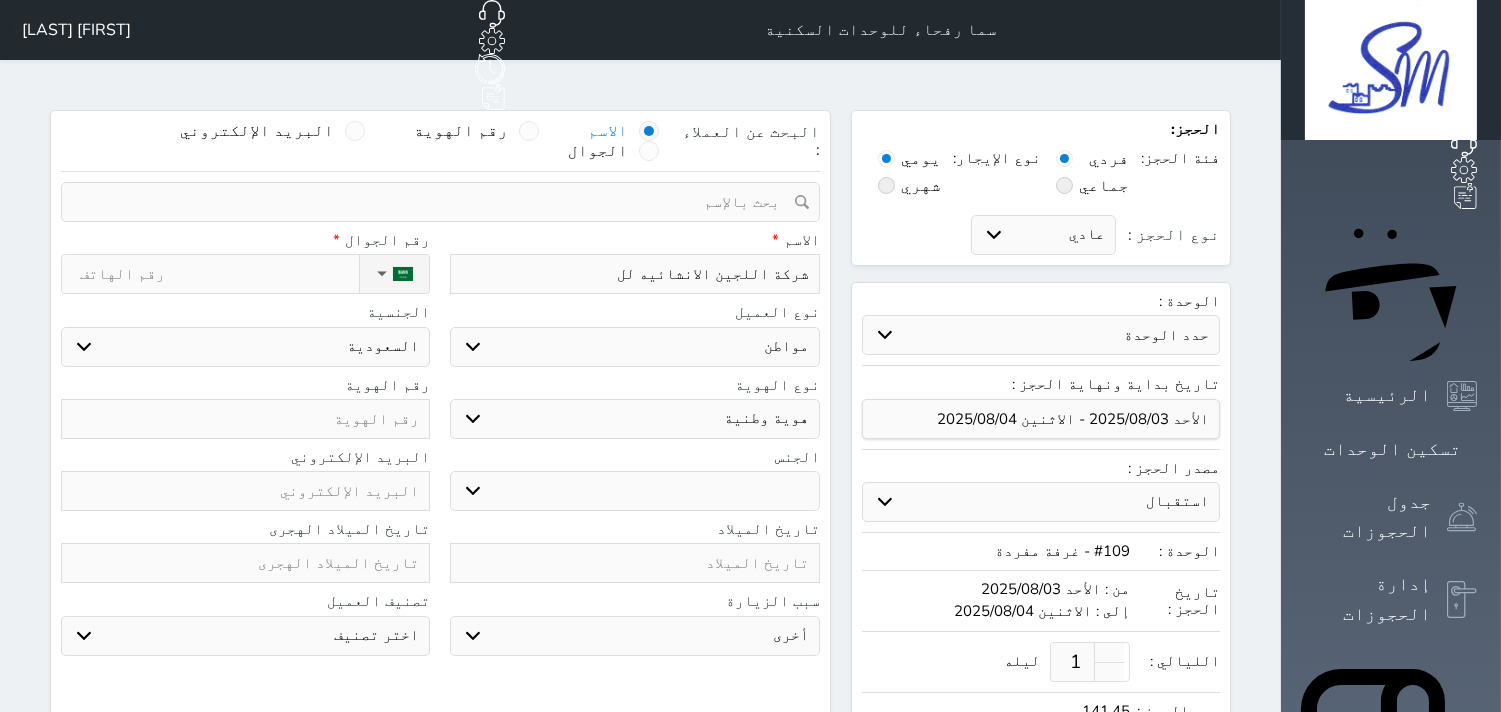 type on "شركة اللجين الانشائيه للم" 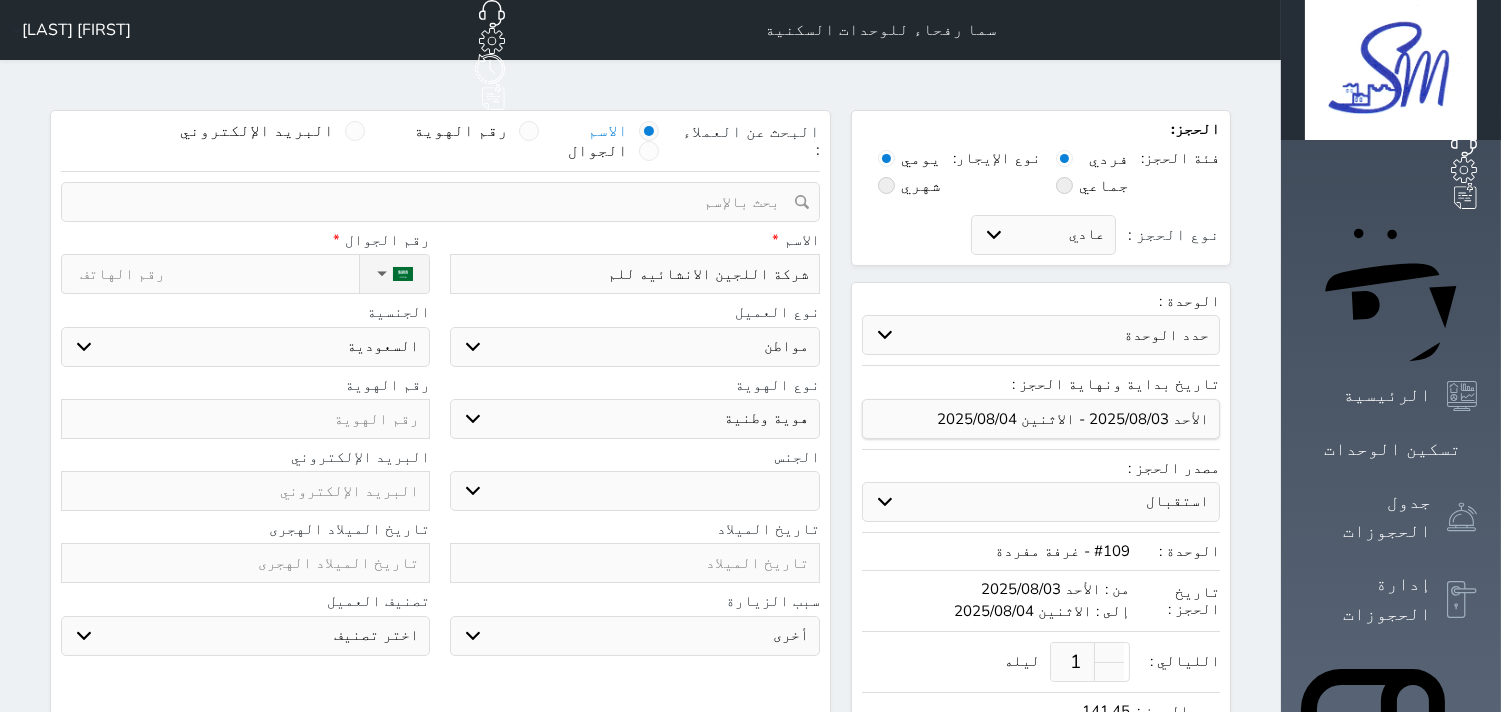 type on "شركة اللجين الانشائيه للمق" 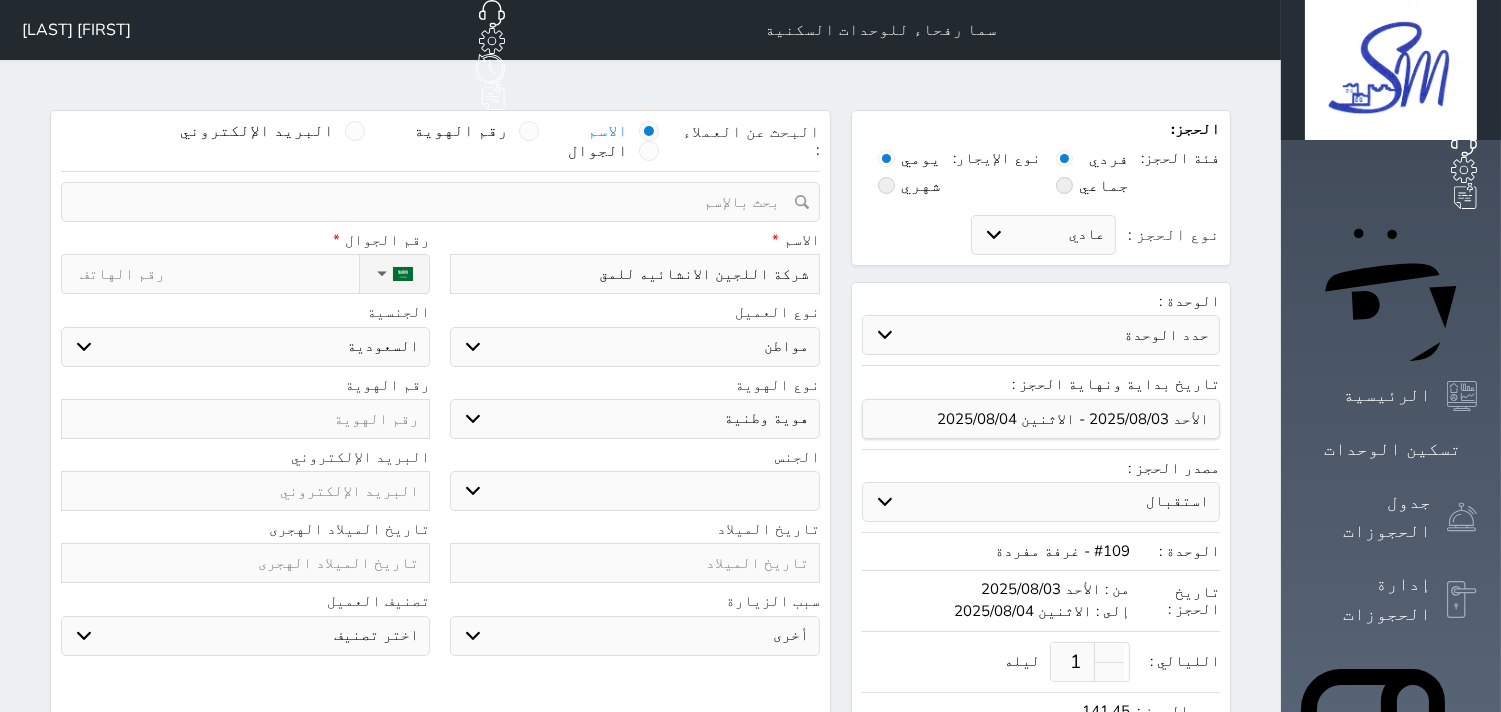 type on "شركة اللجين الانشائيه للمقا" 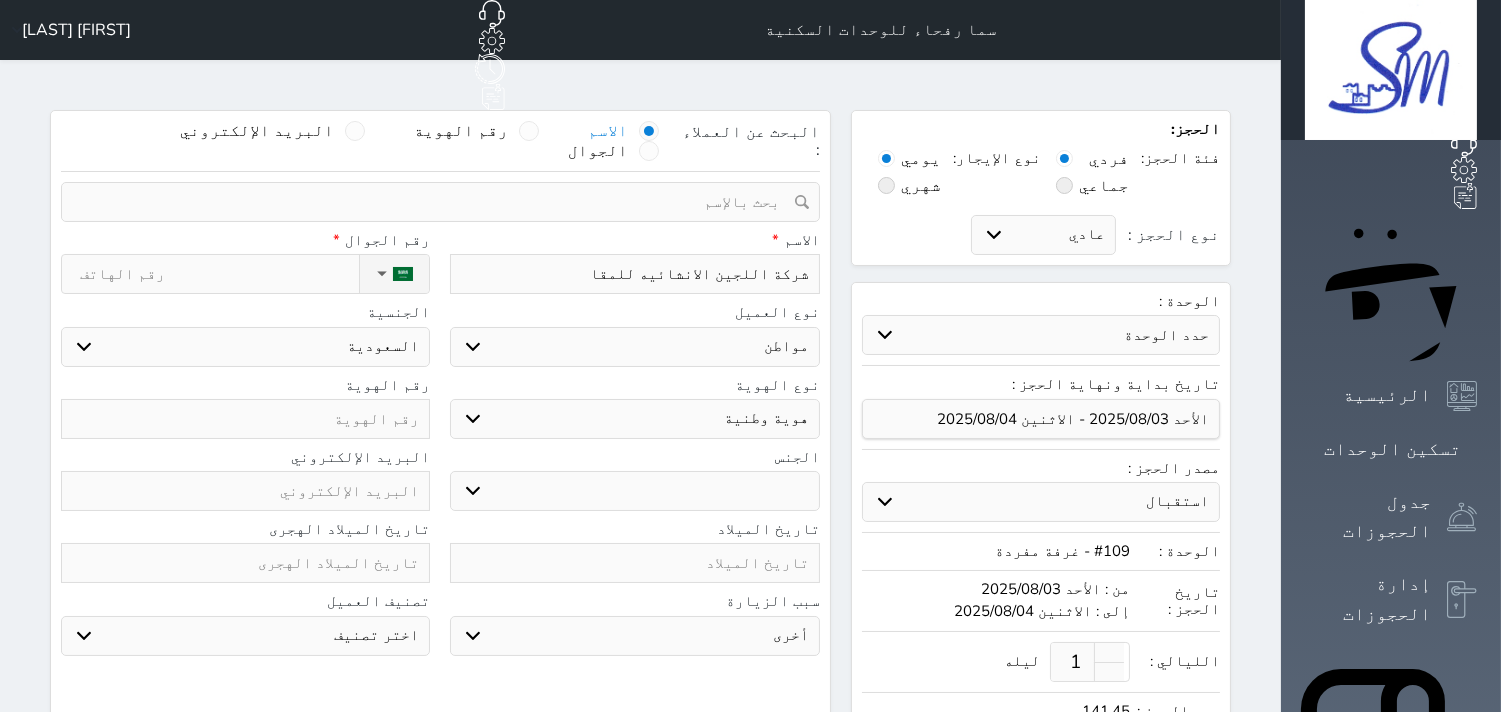 type on "شركة اللجين الانشائيه للمقاو" 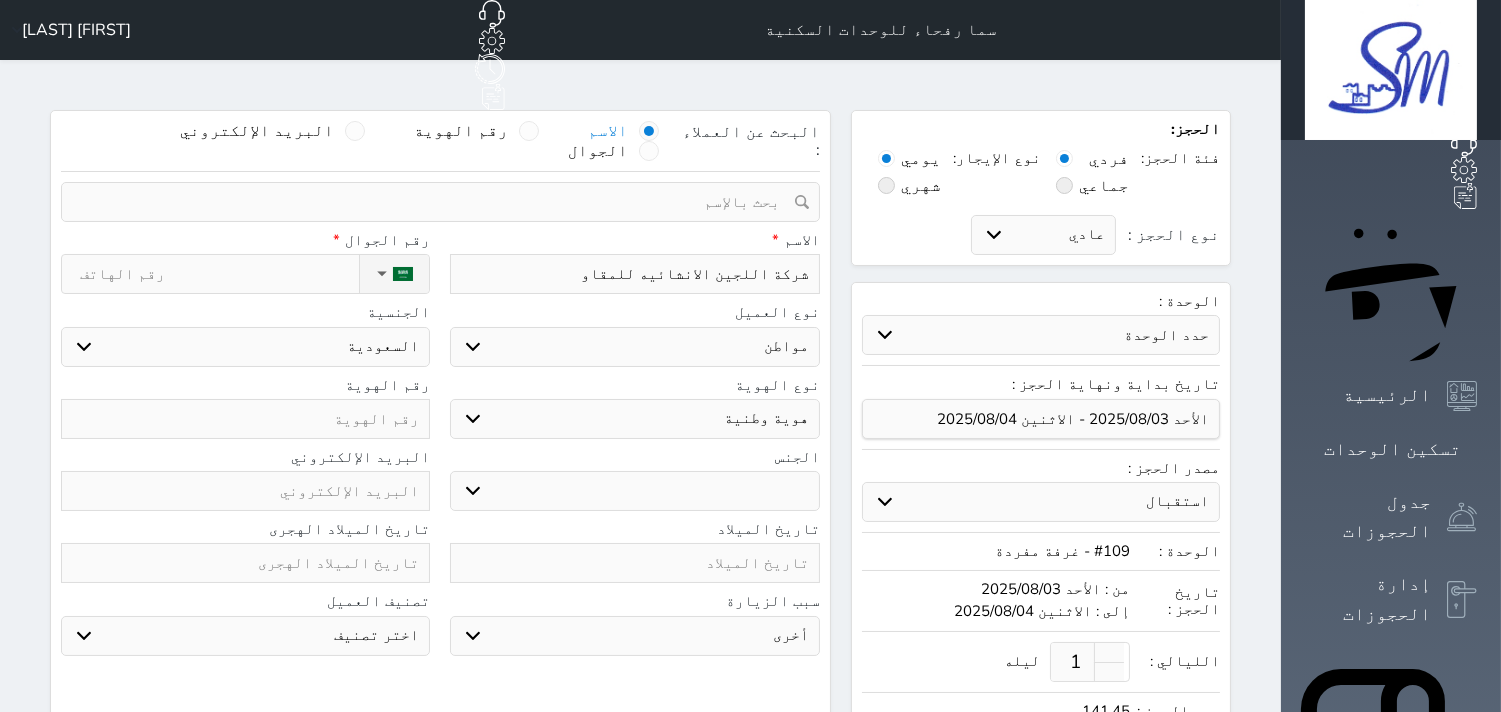 type on "شركة اللجين الانشائيه للمقاول" 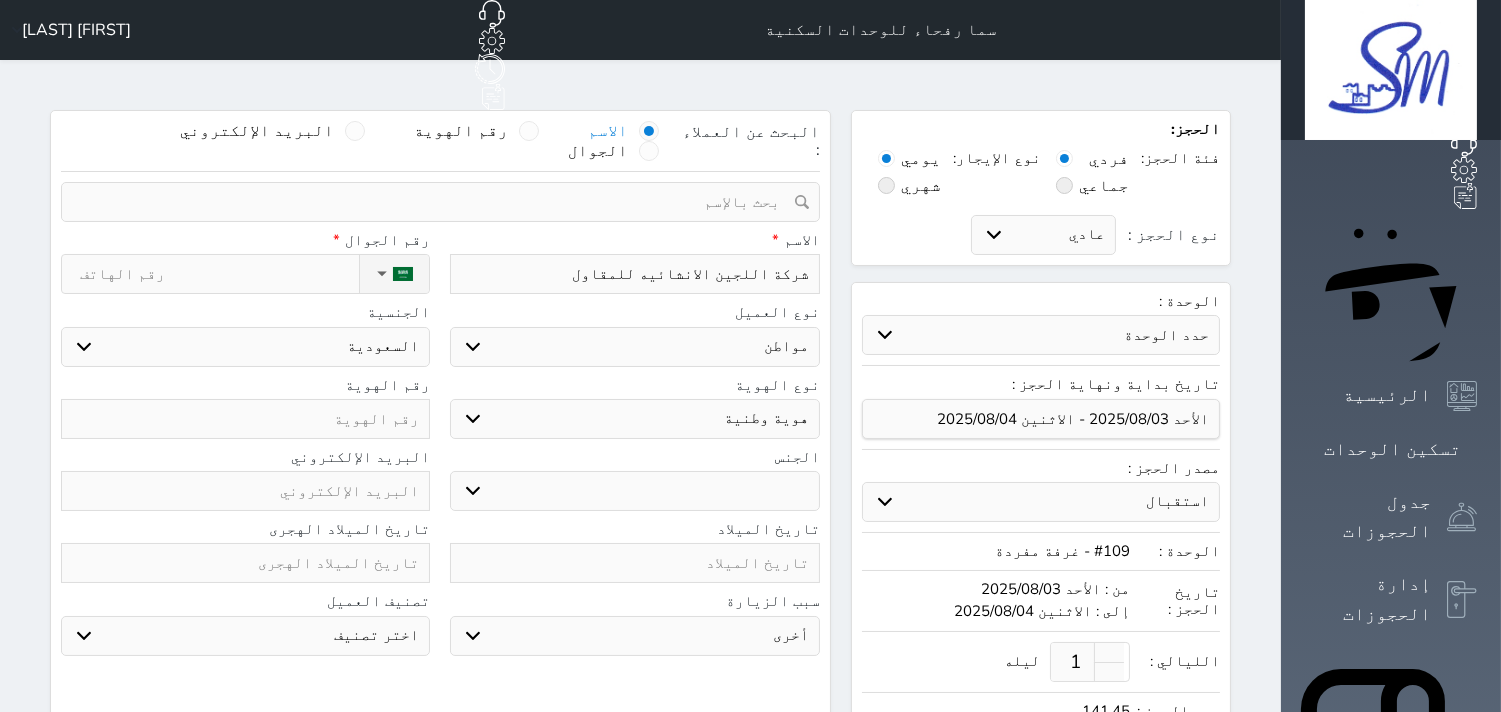 type on "شركة اللجين الانشائيه للمقاولا" 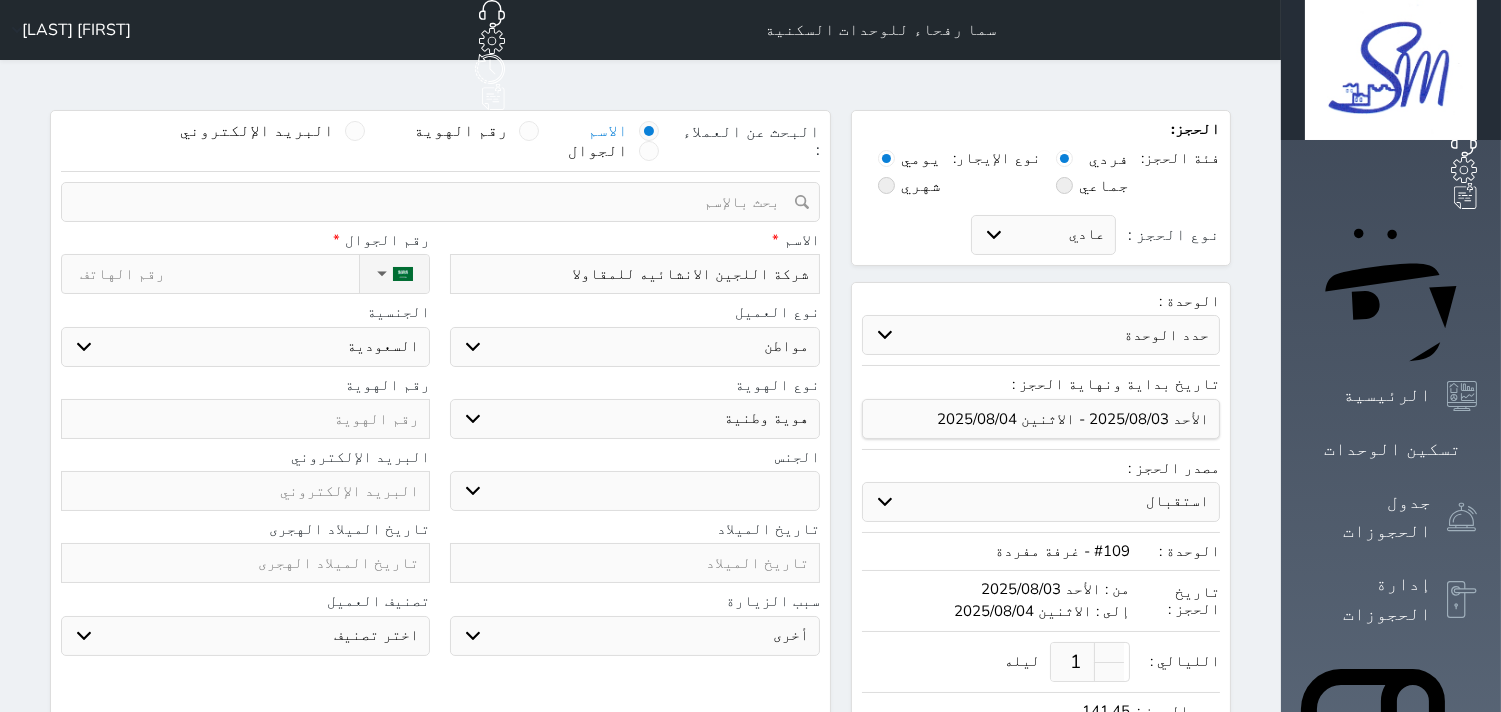 type on "شركة اللجين الانشائيه للمقاولات" 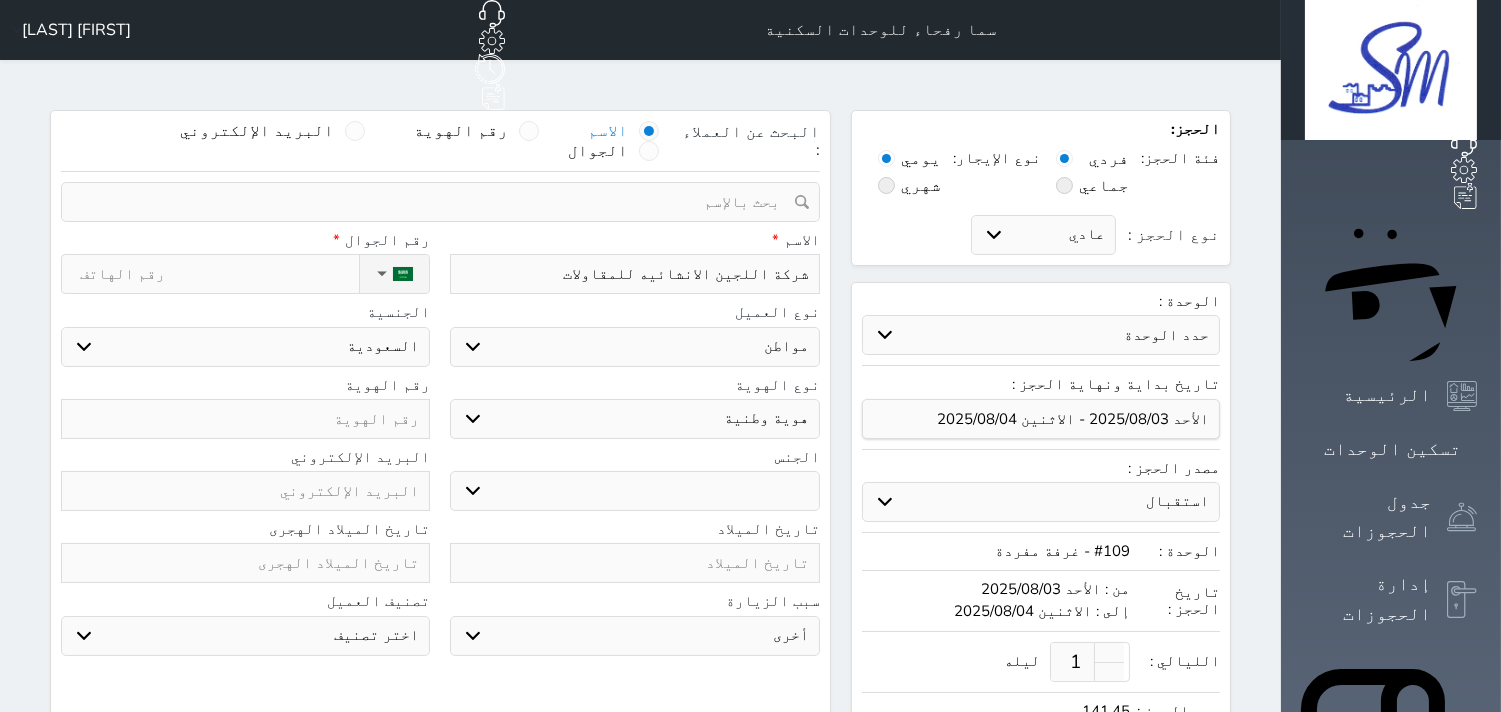 type on "شركة اللجين الانشائيه للمقاولات" 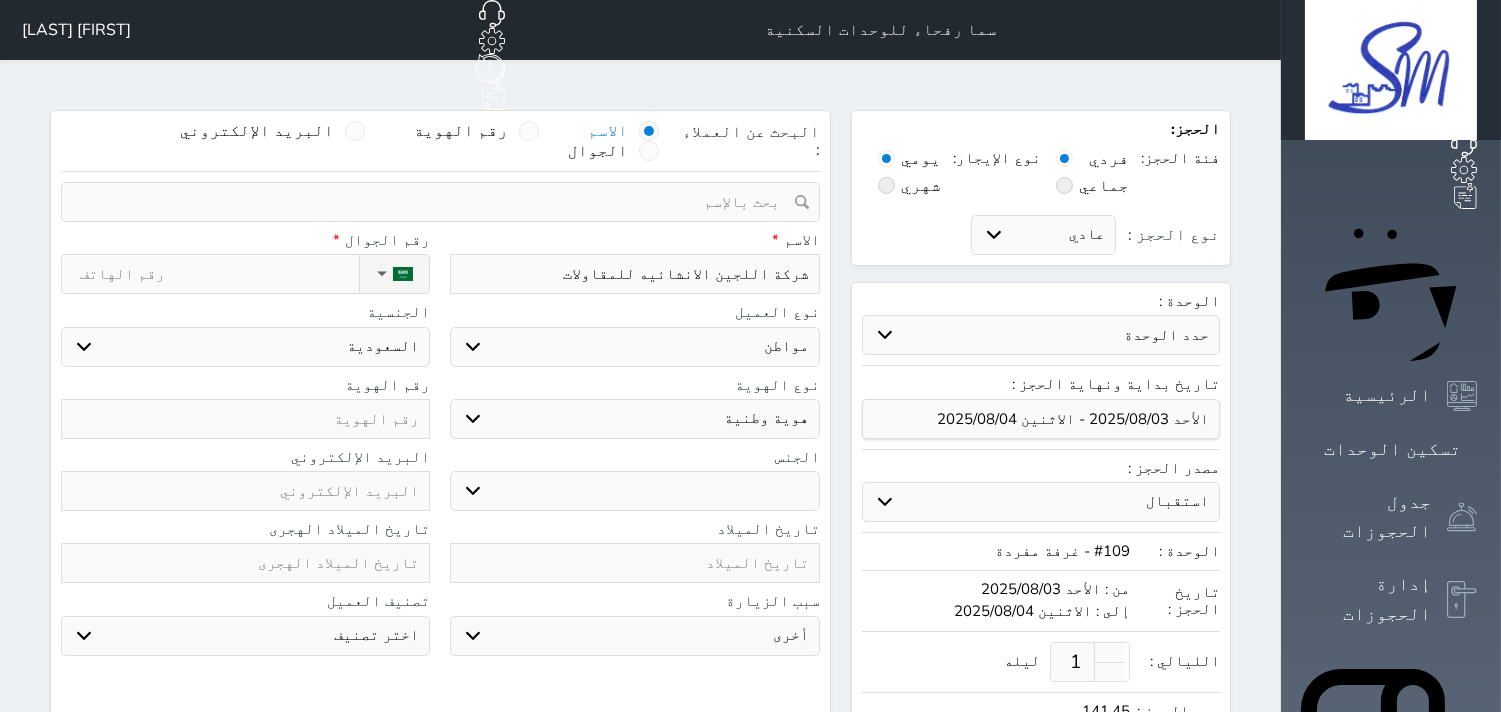 select on "4" 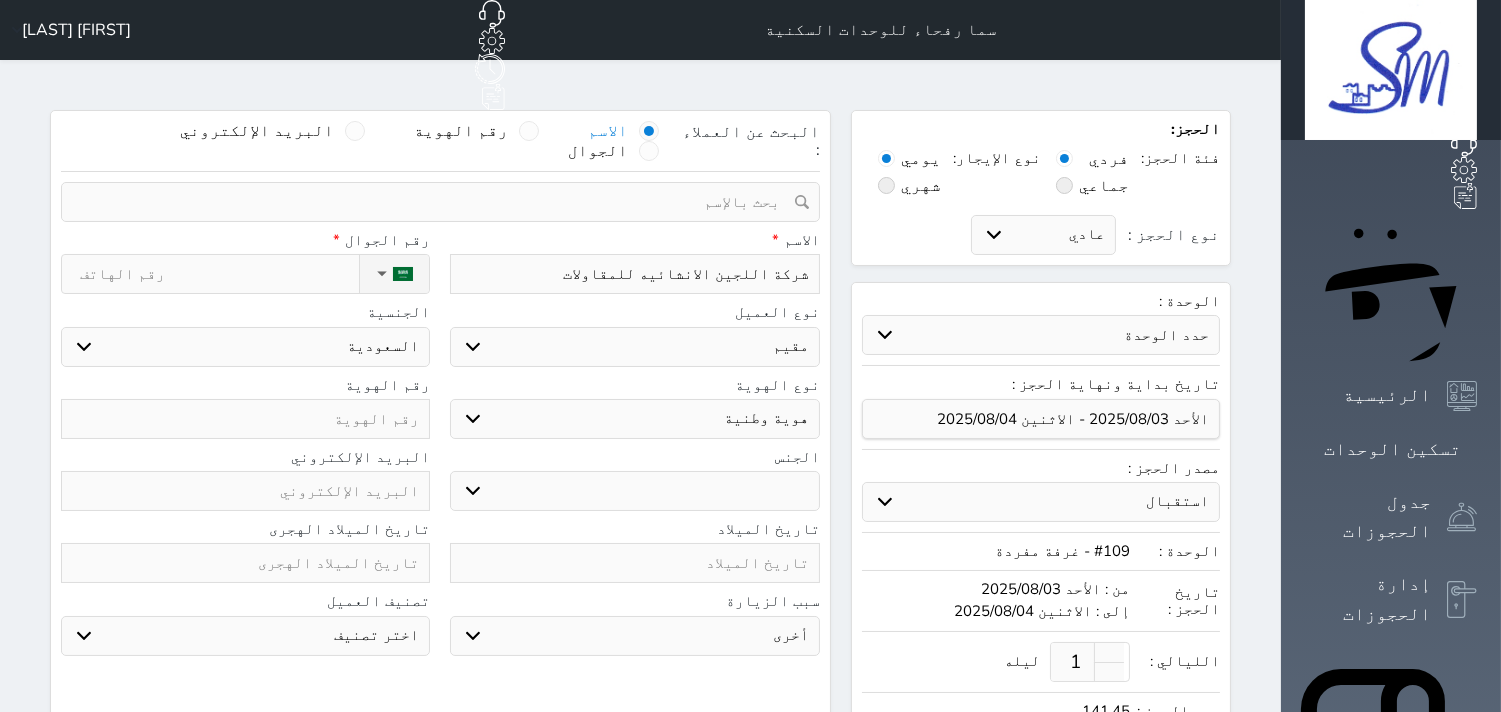 click on "اختر نوع   مواطن مواطن خليجي زائر مقيم" at bounding box center [634, 347] 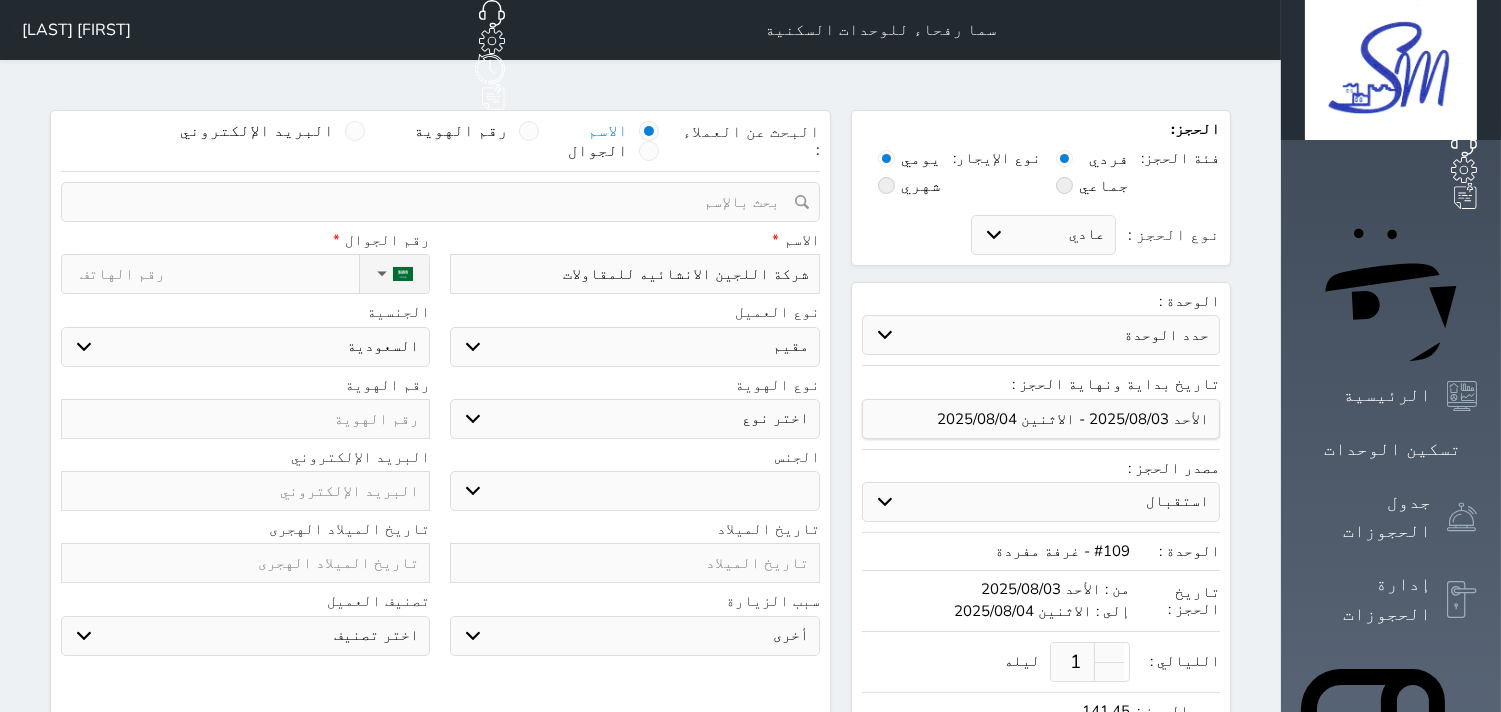 select 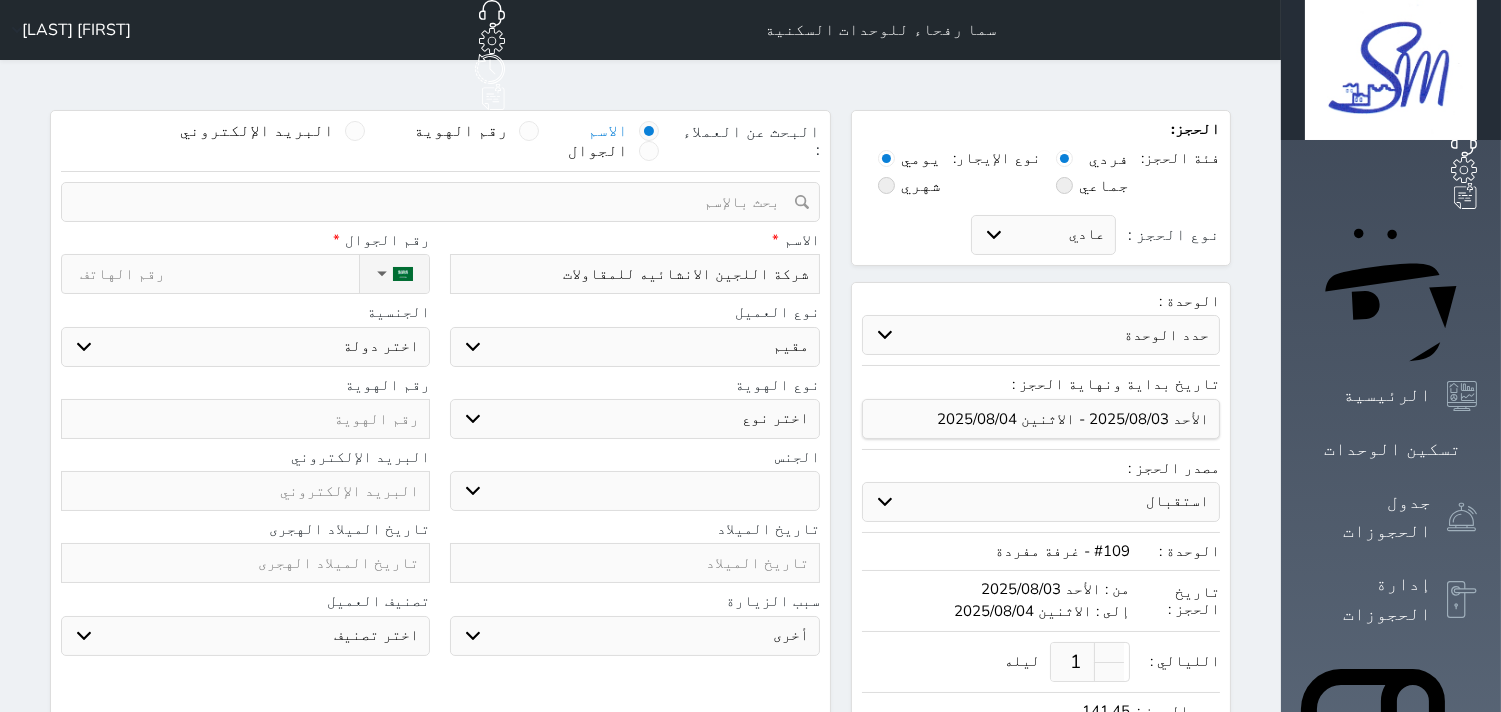 click on "نوع الحجز :" at bounding box center [219, 274] 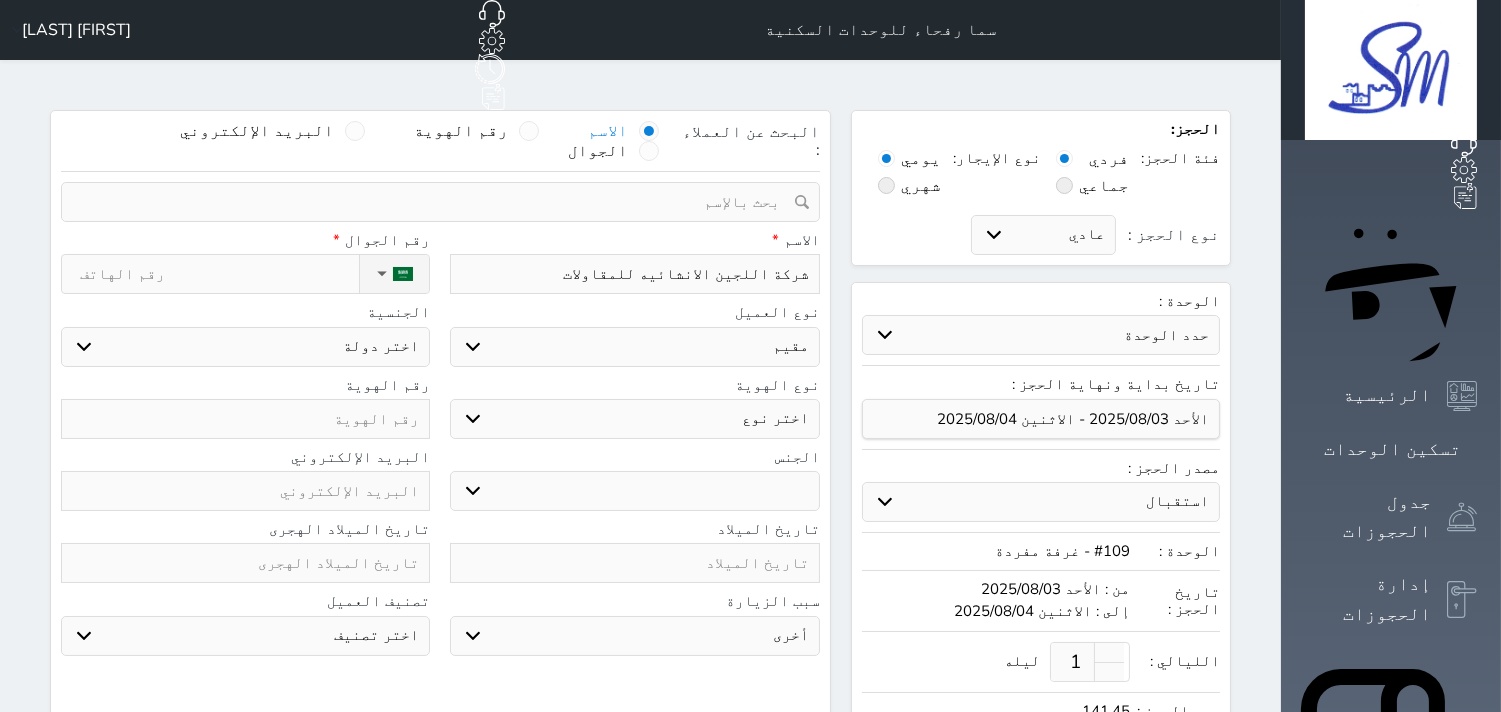 type on "0" 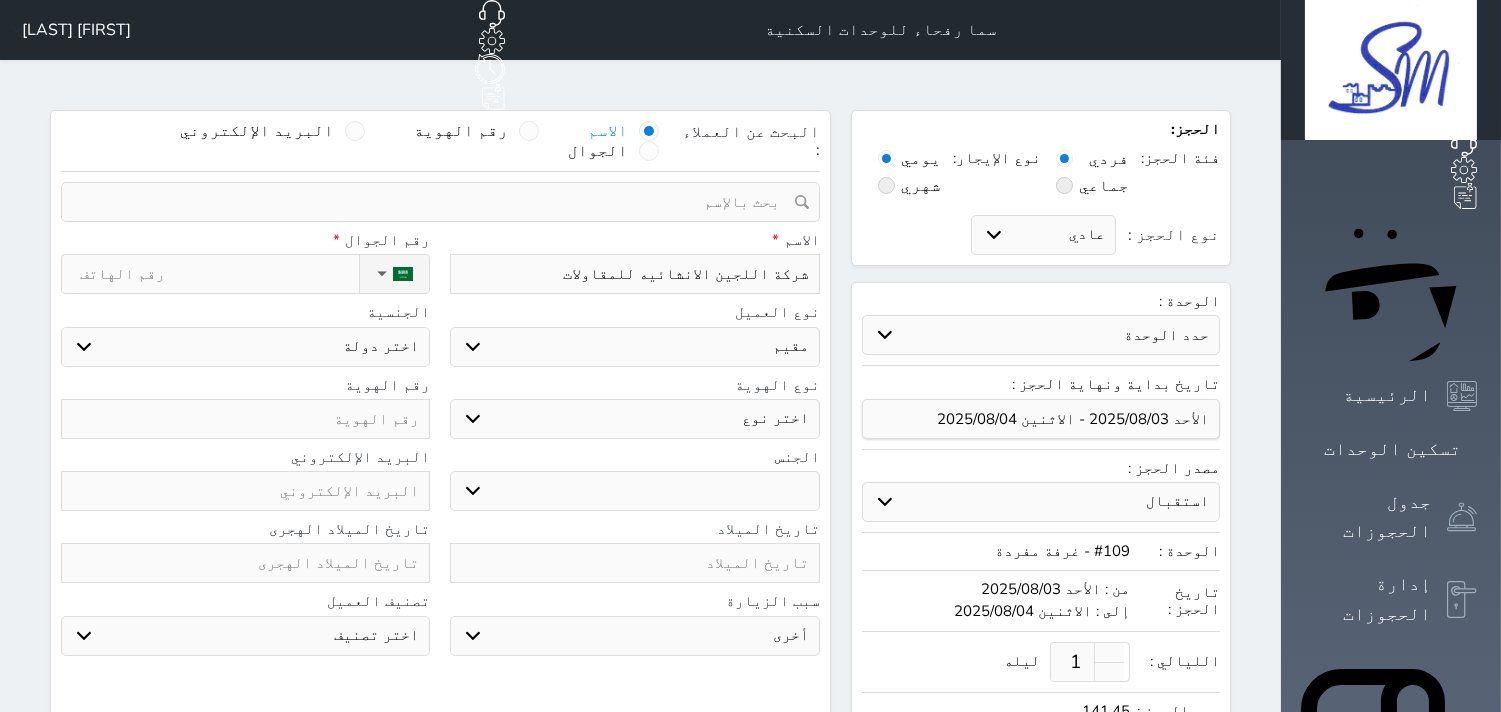 select 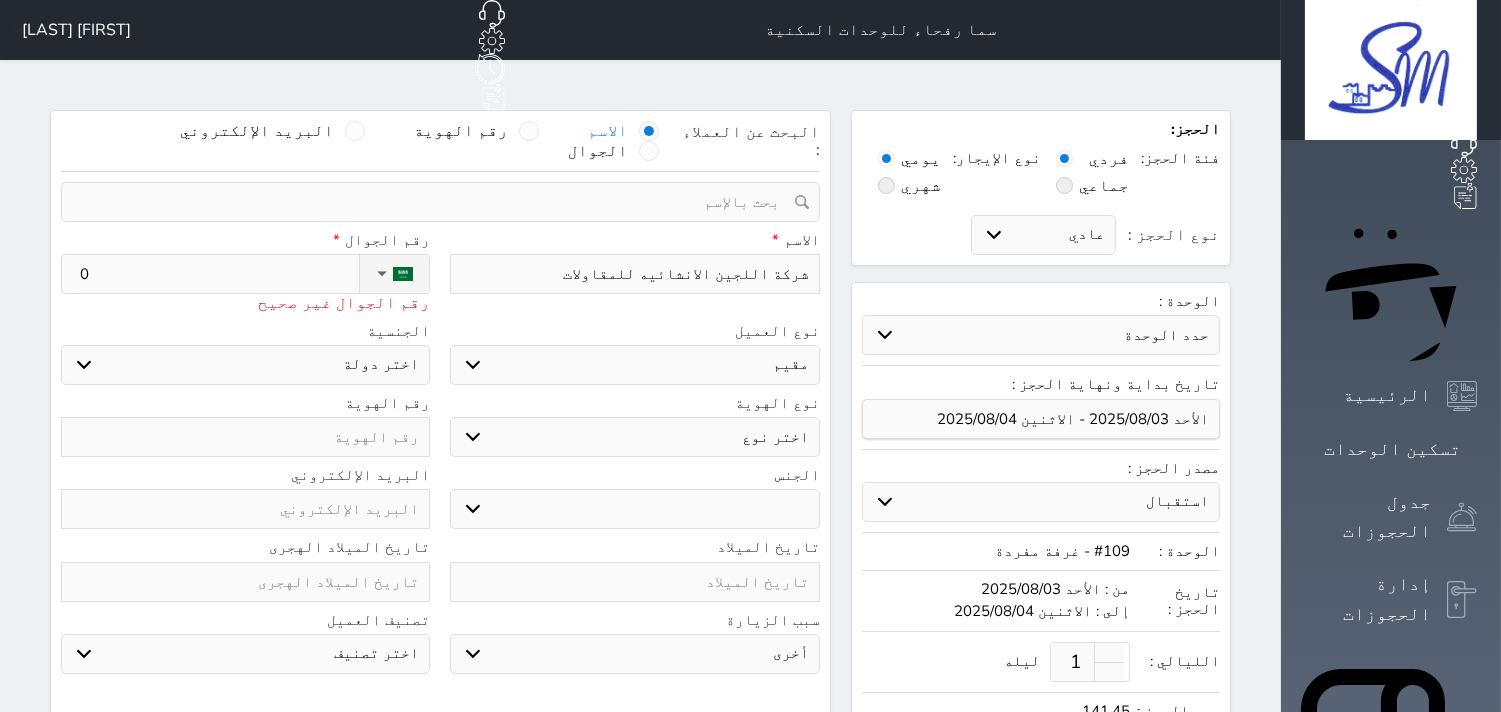 type on "05" 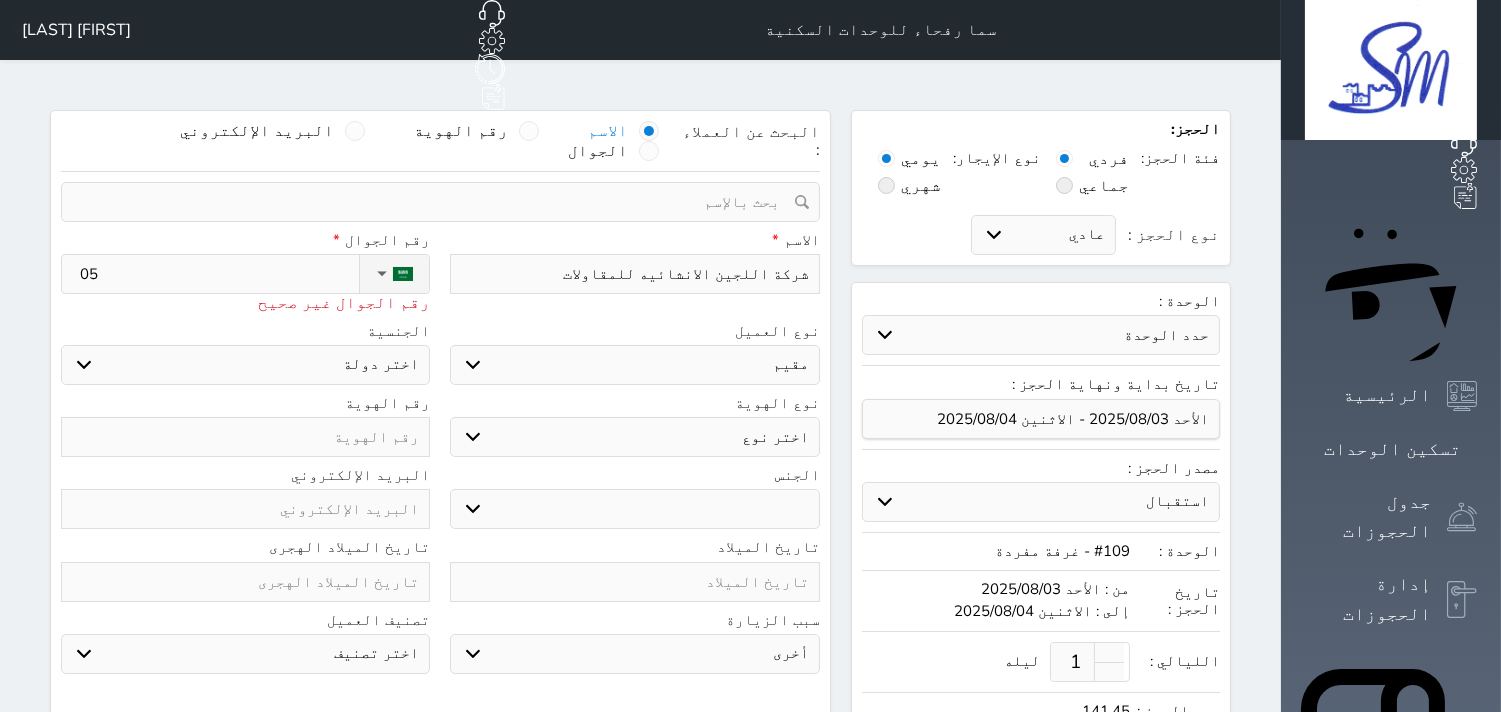 select 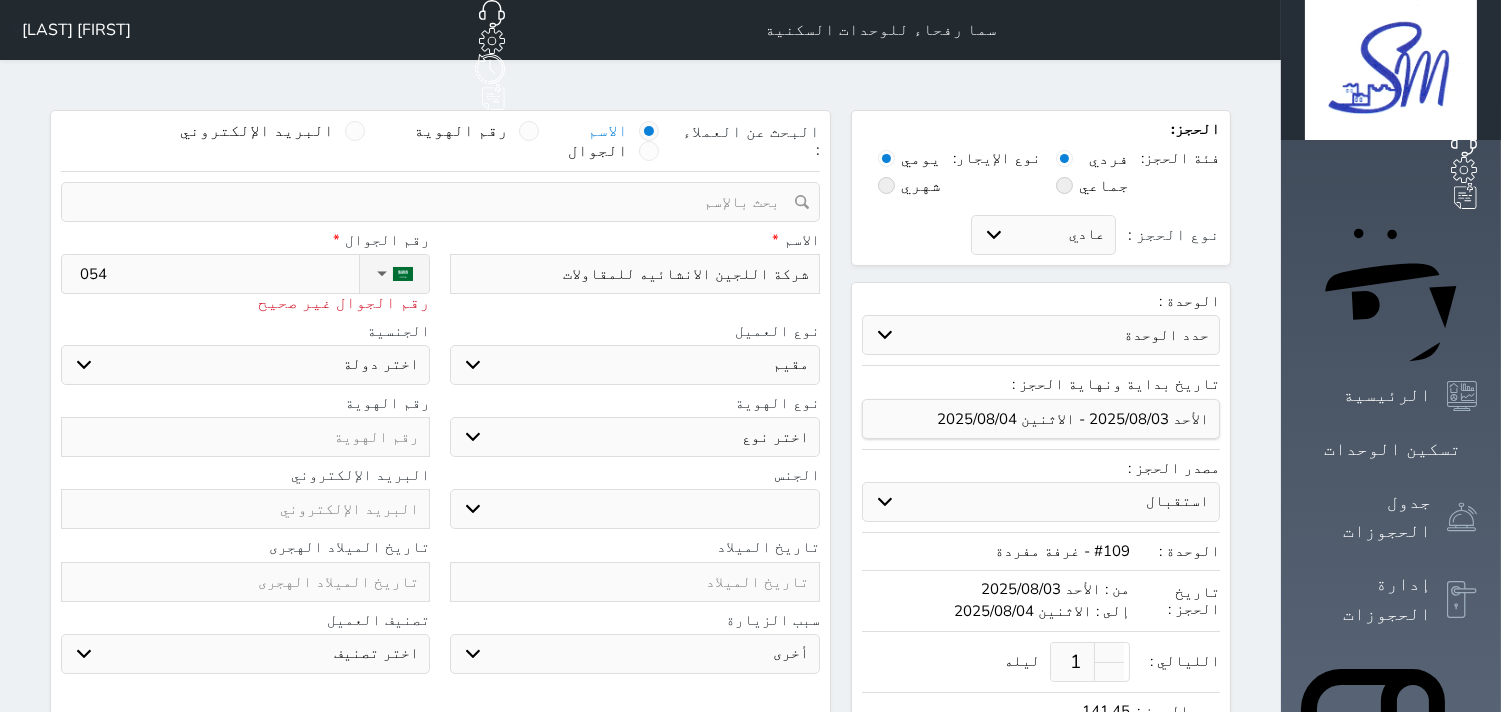 type on "0543" 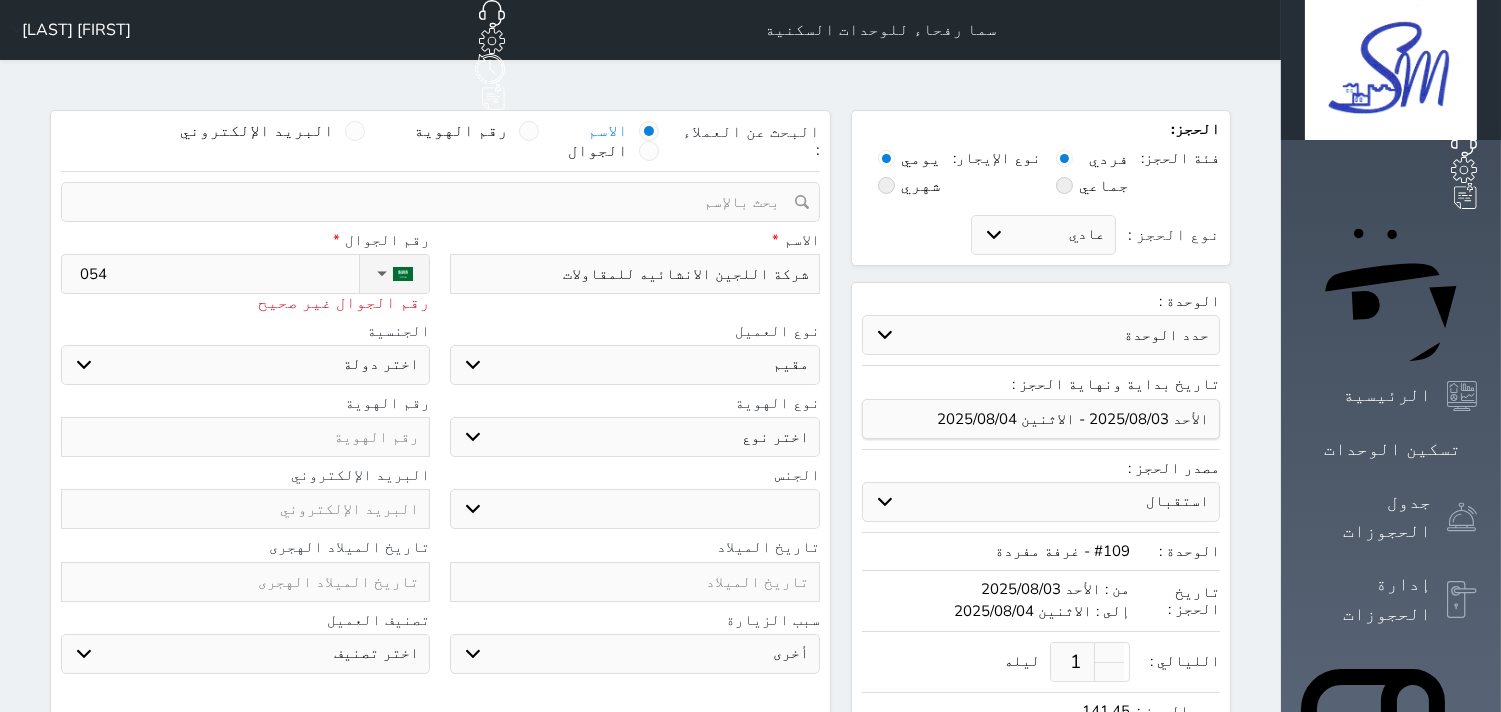 select 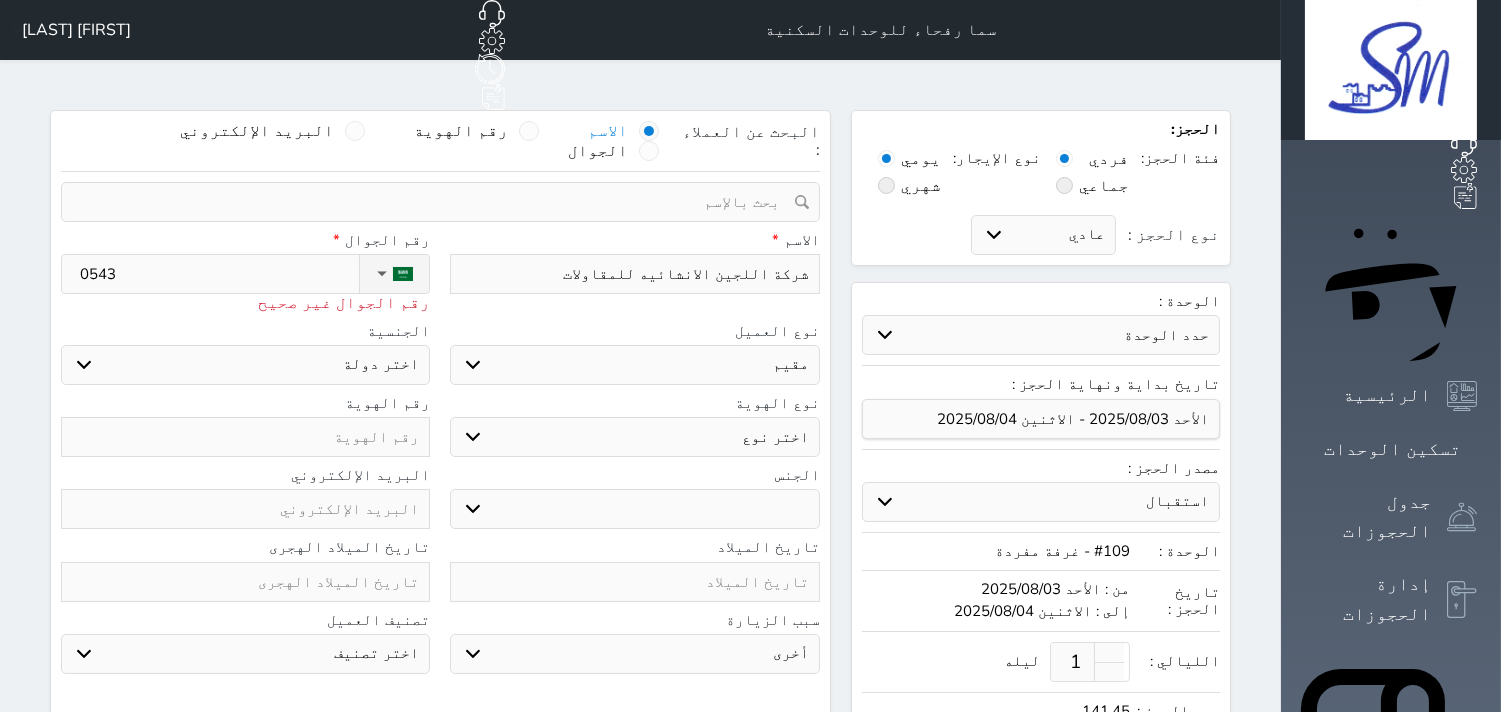 type on "[PHONE]" 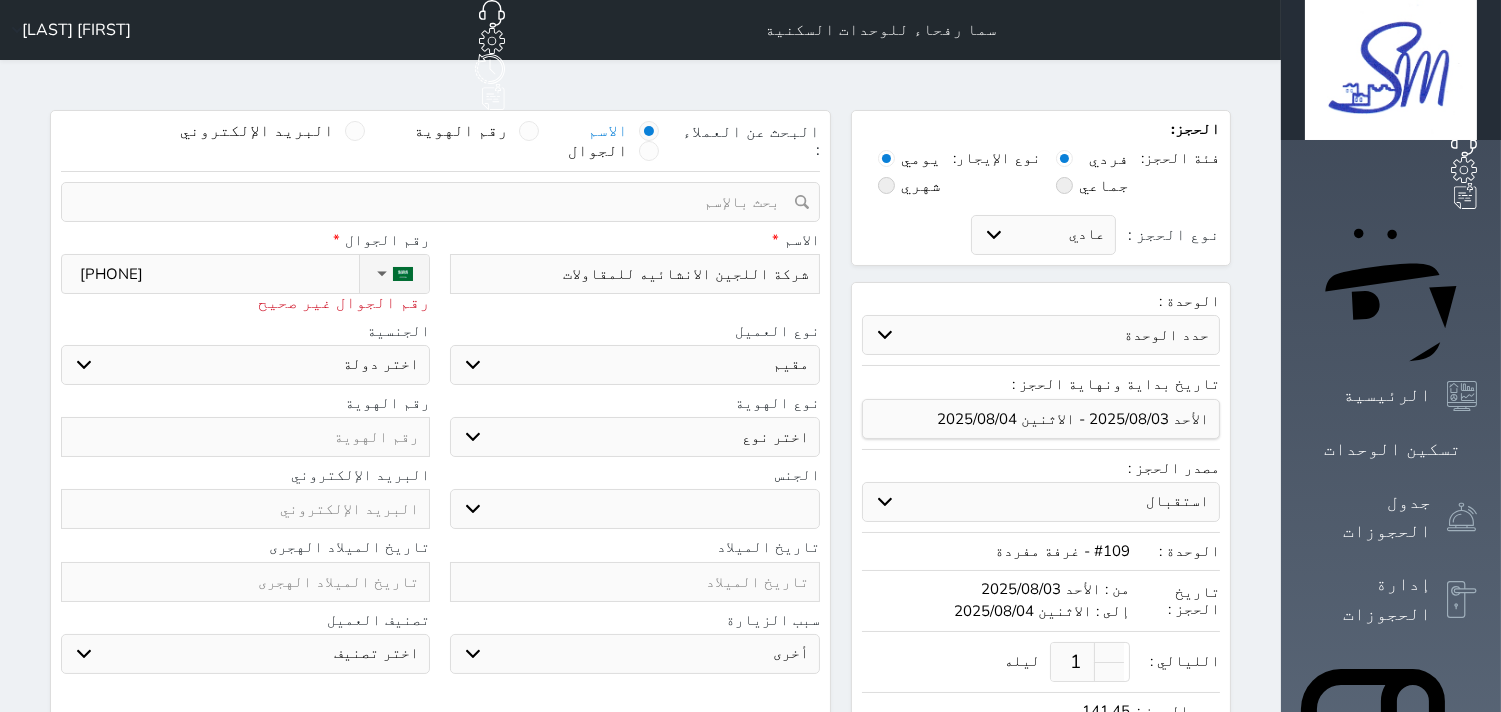 select 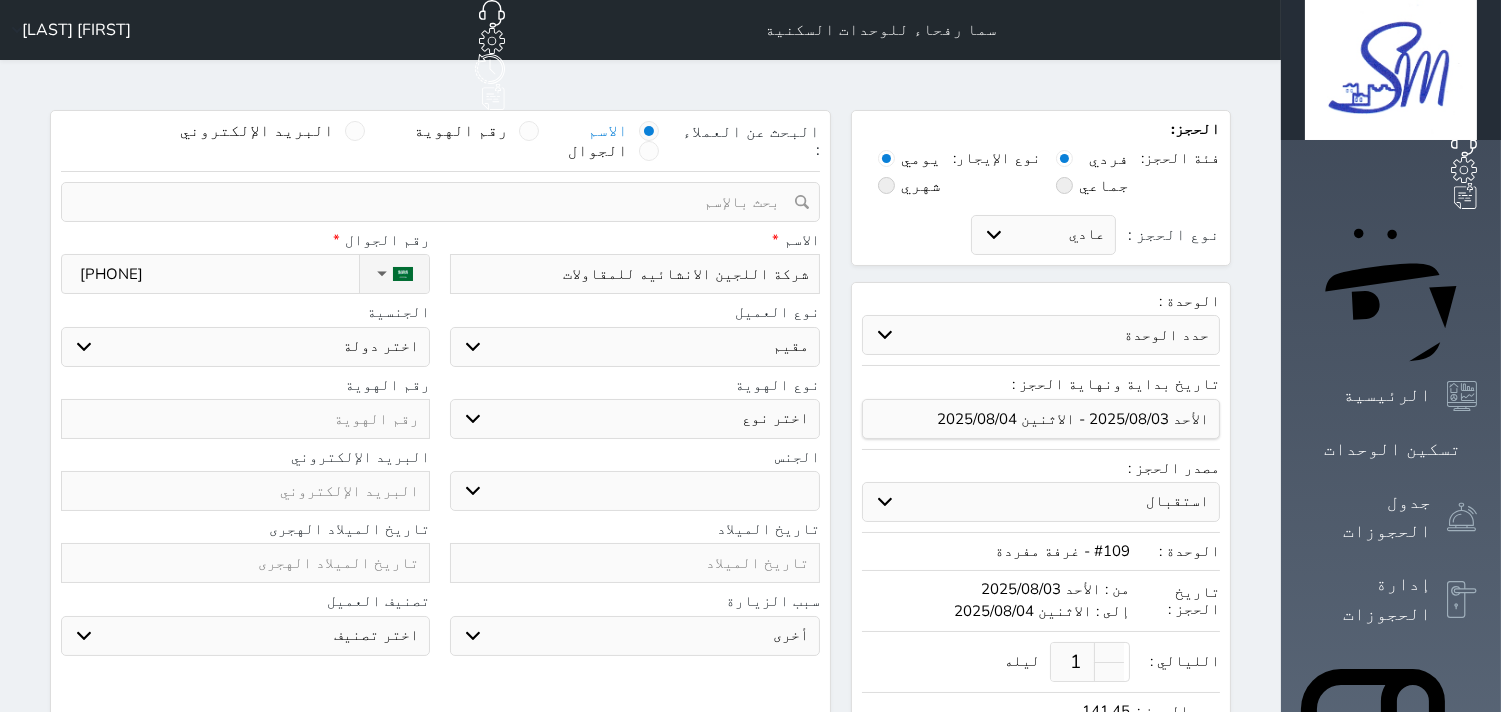 type on "[PHONE]" 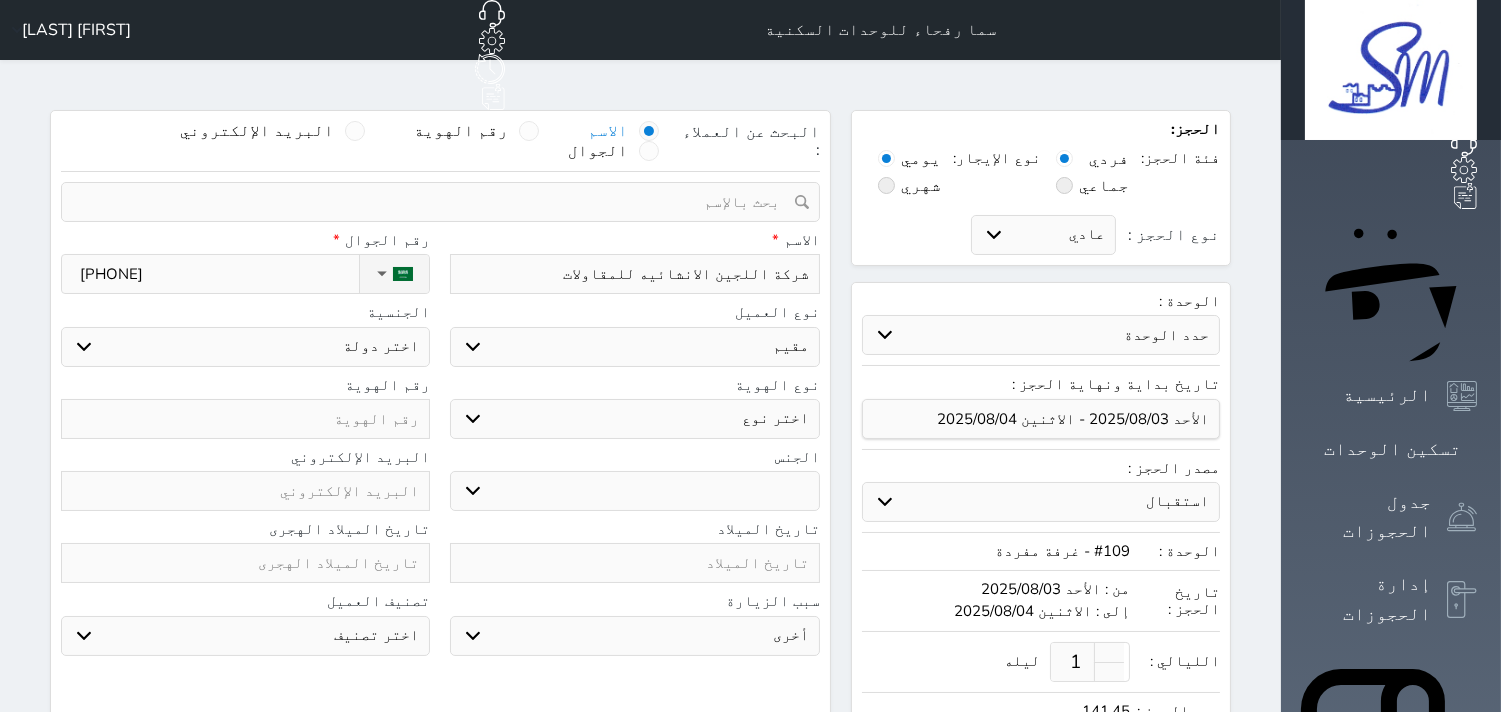 select 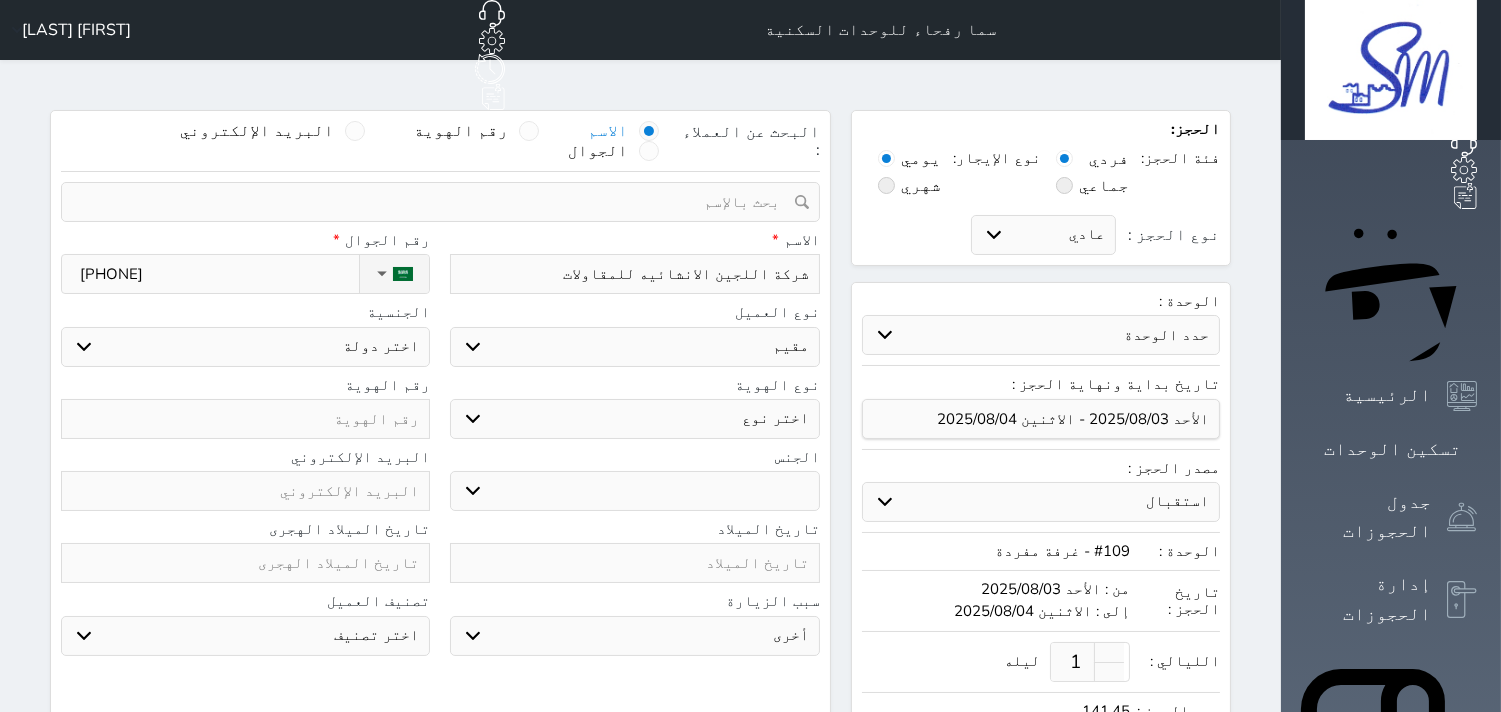 select 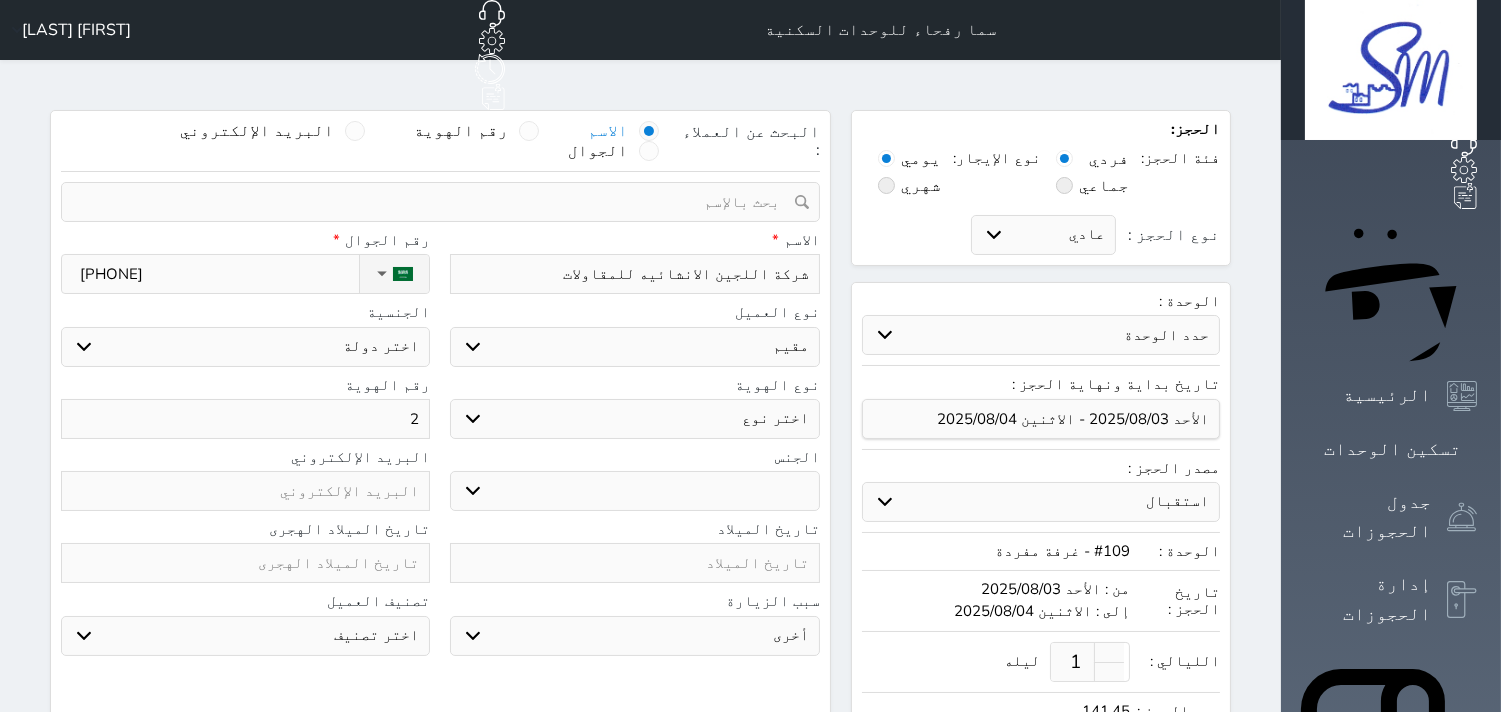 select 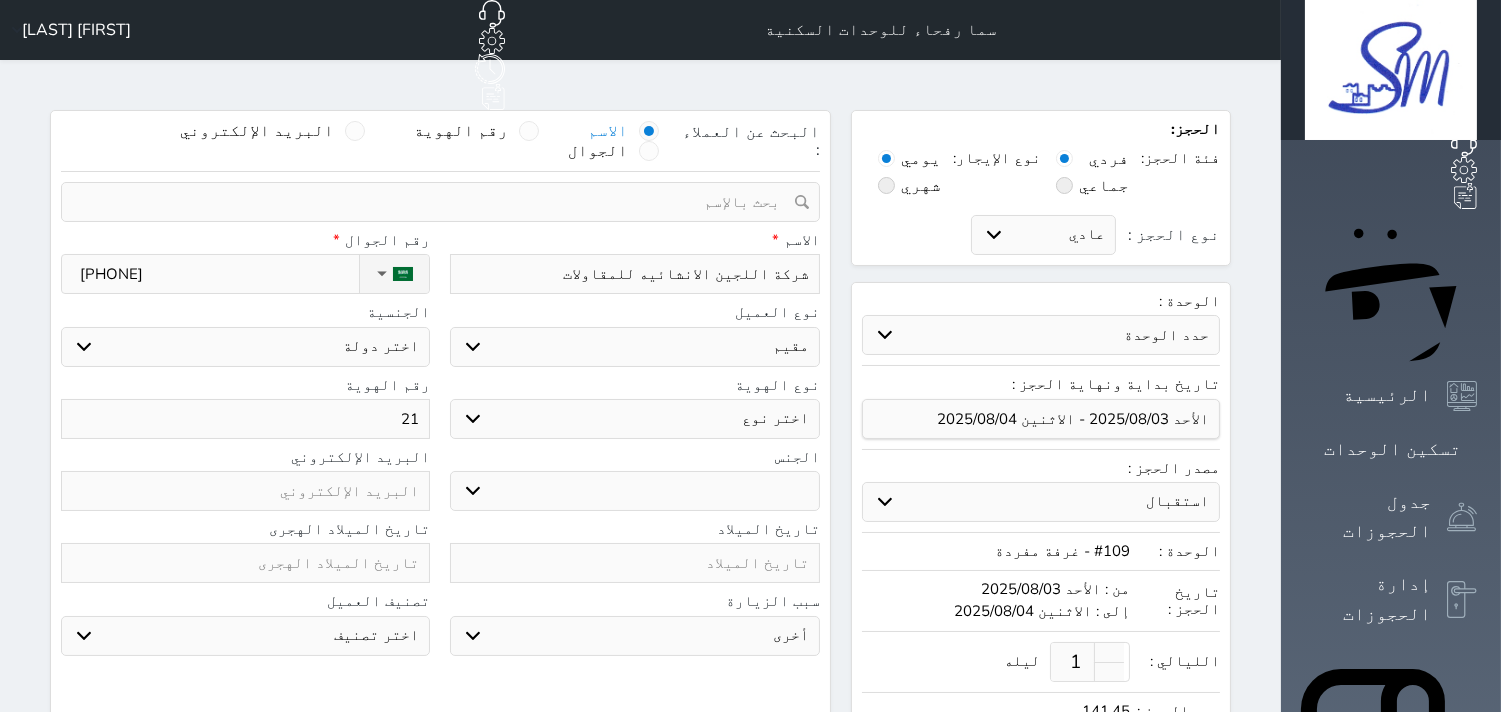 select 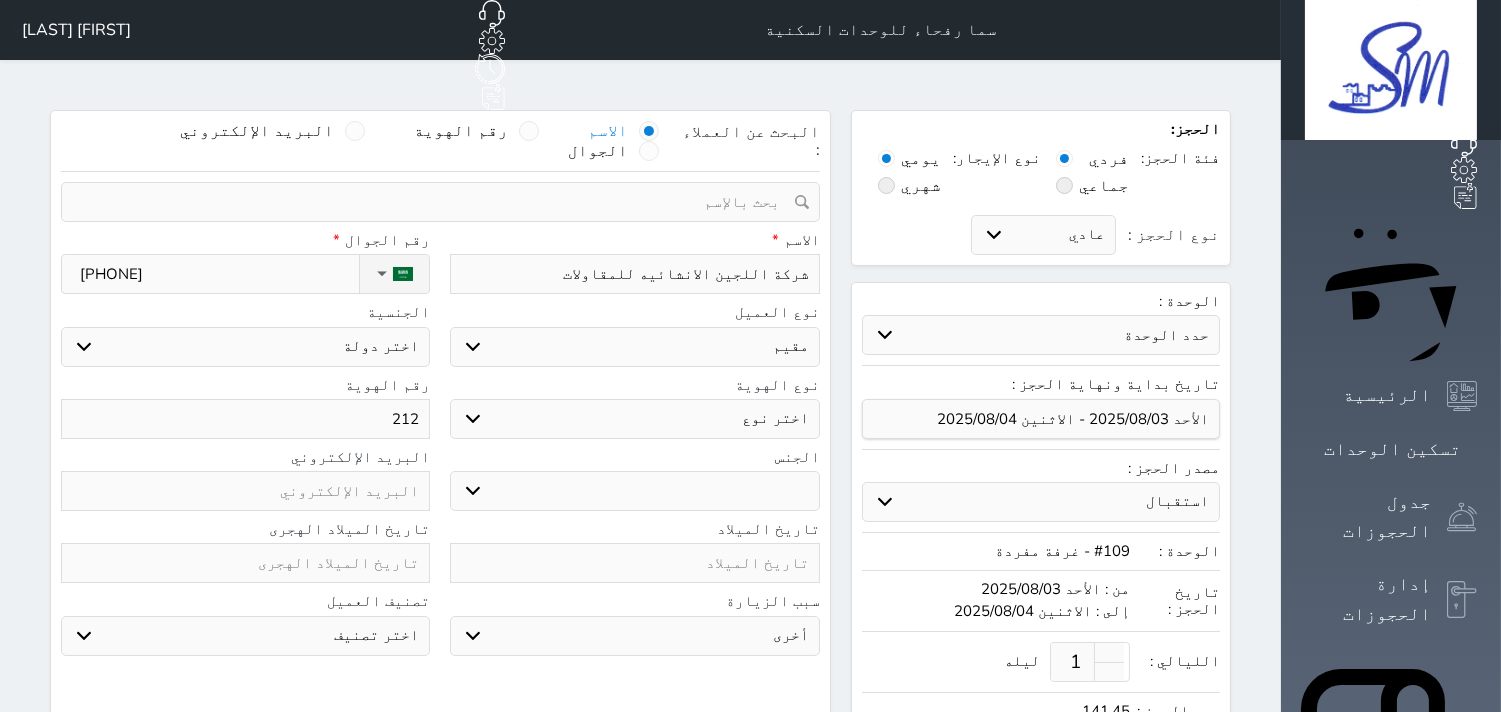 select 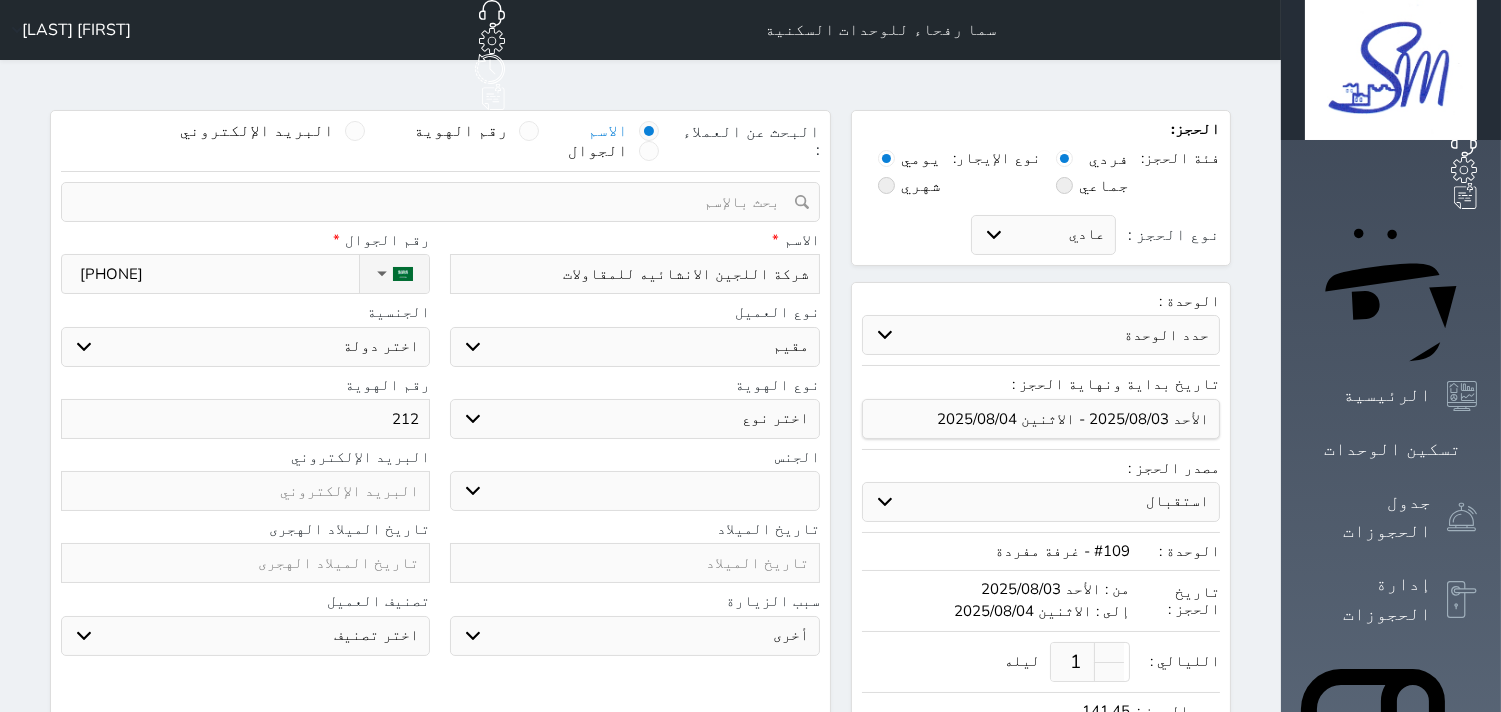 select 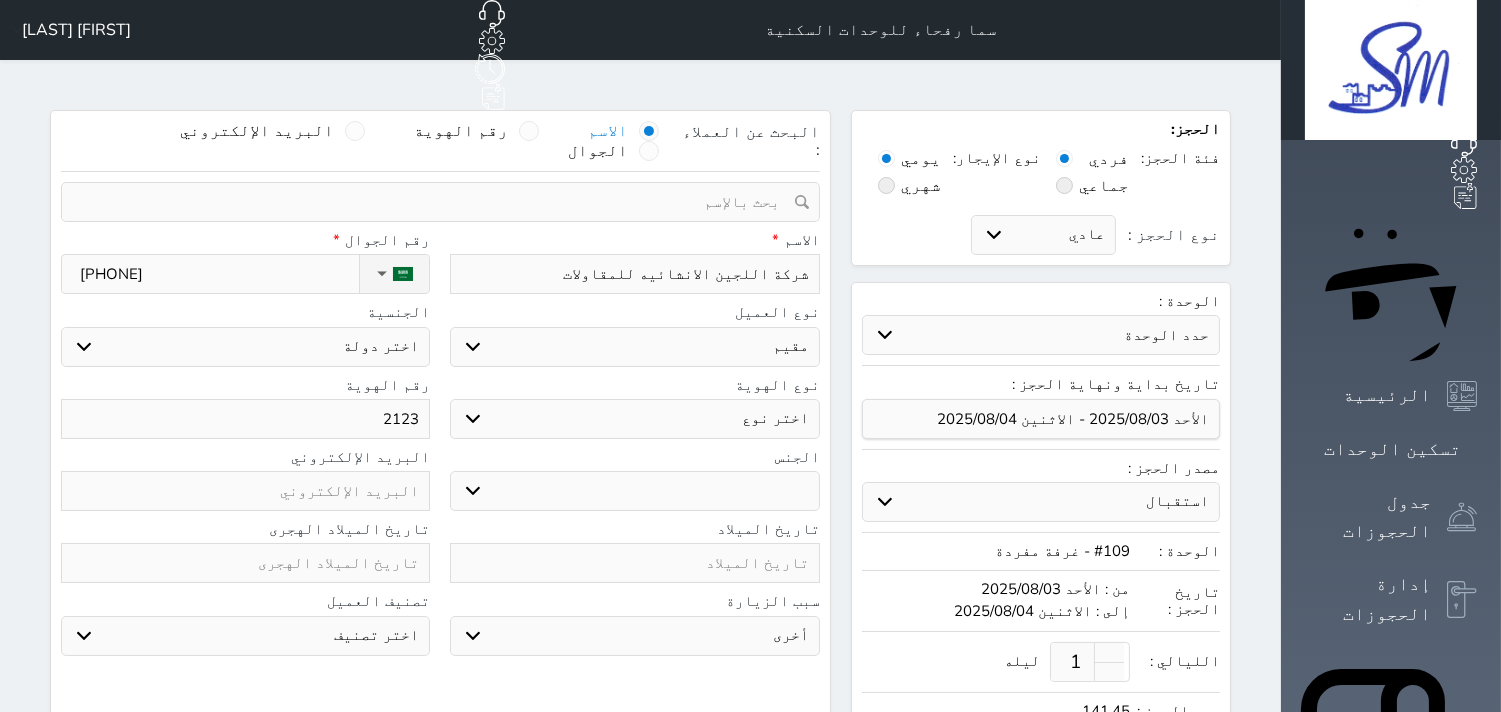 select 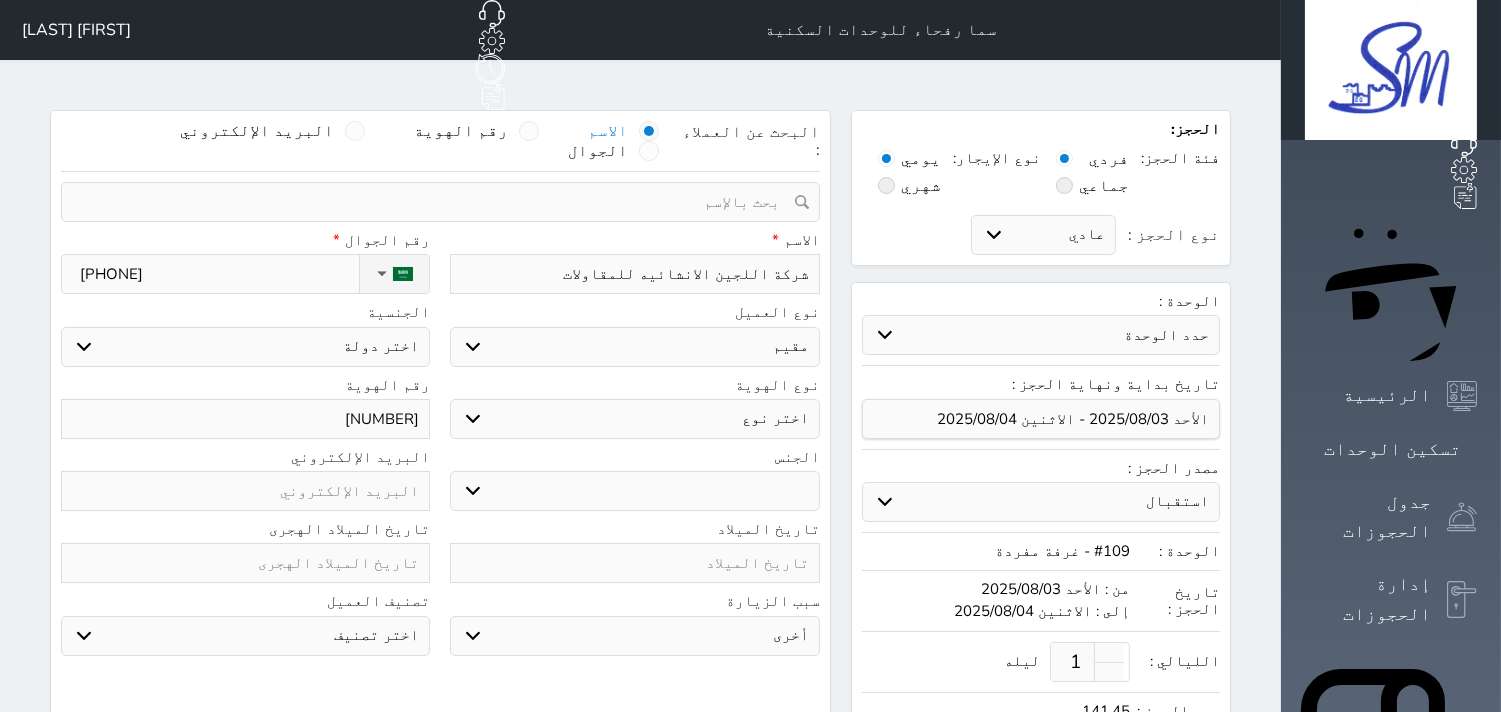 select 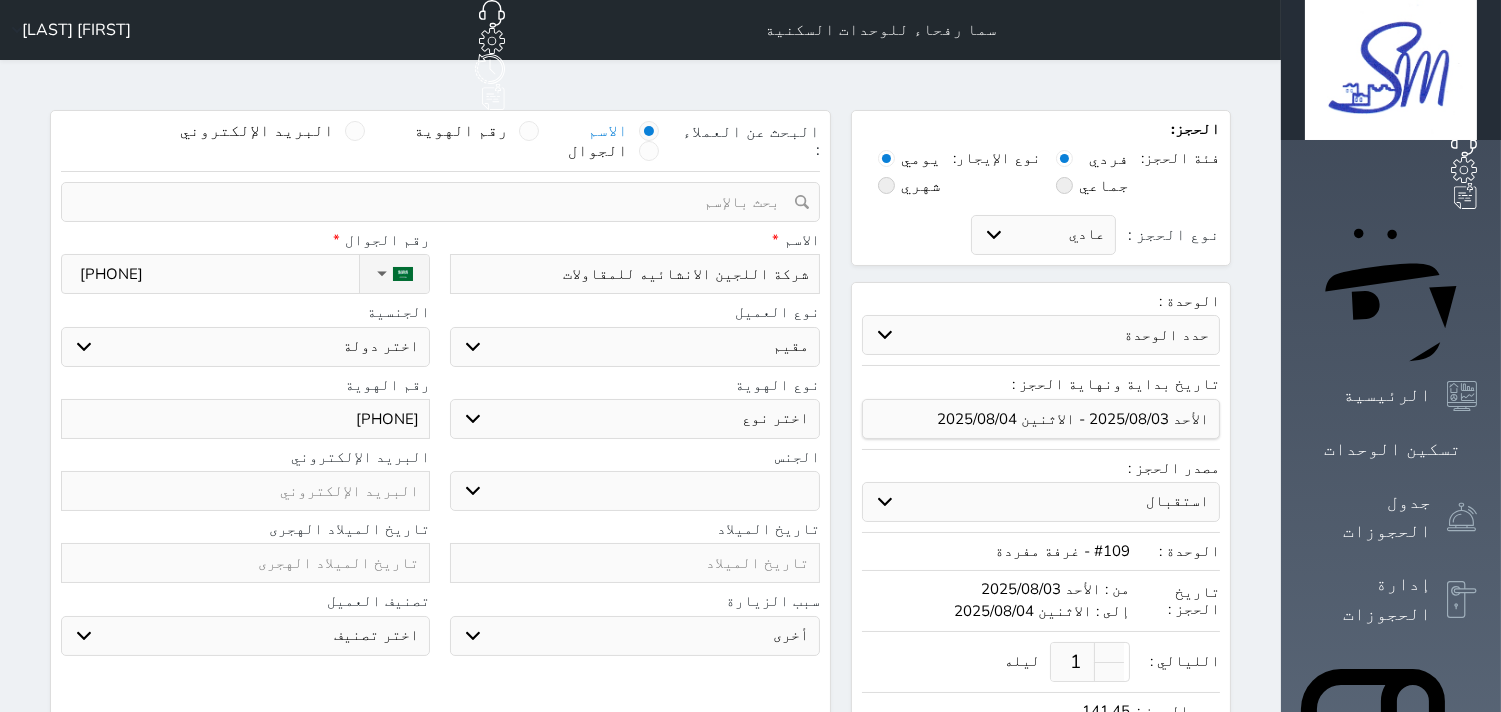 select 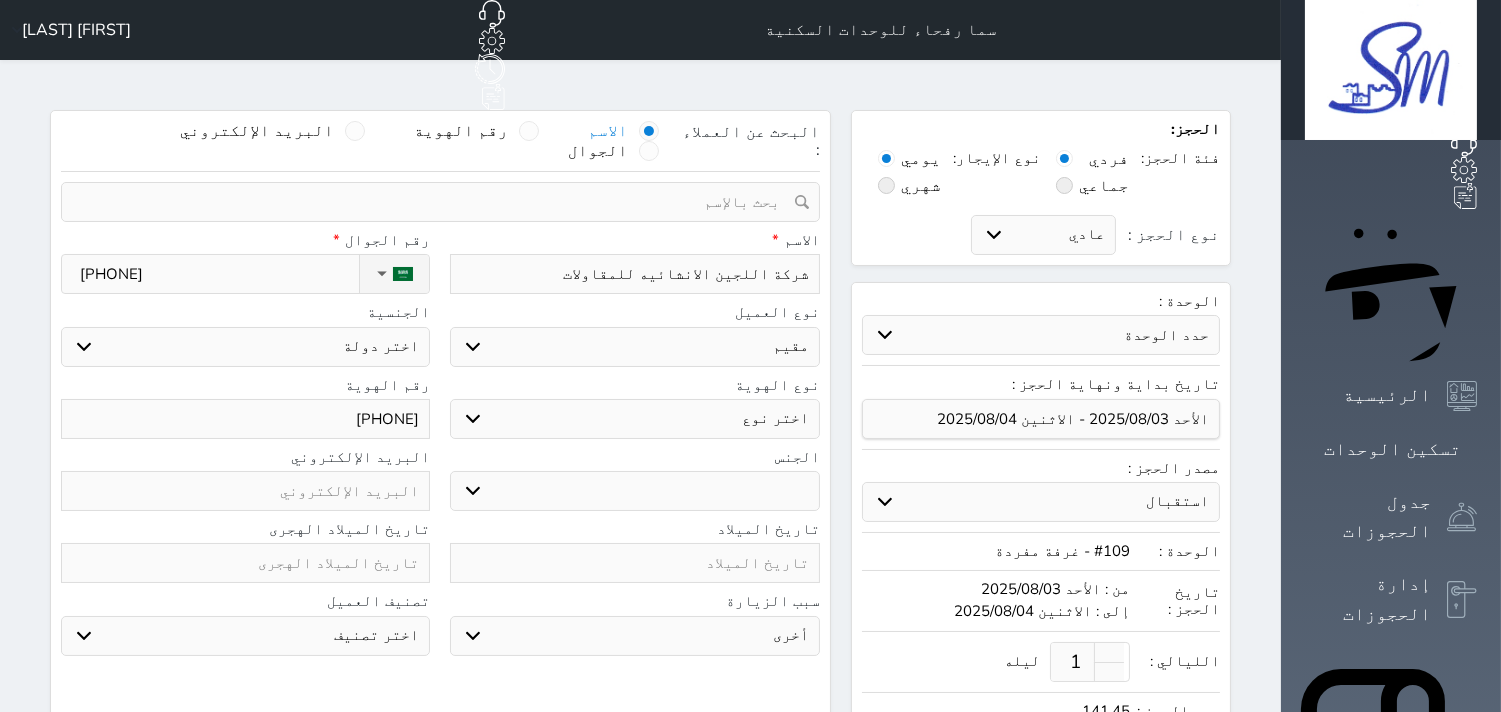 select 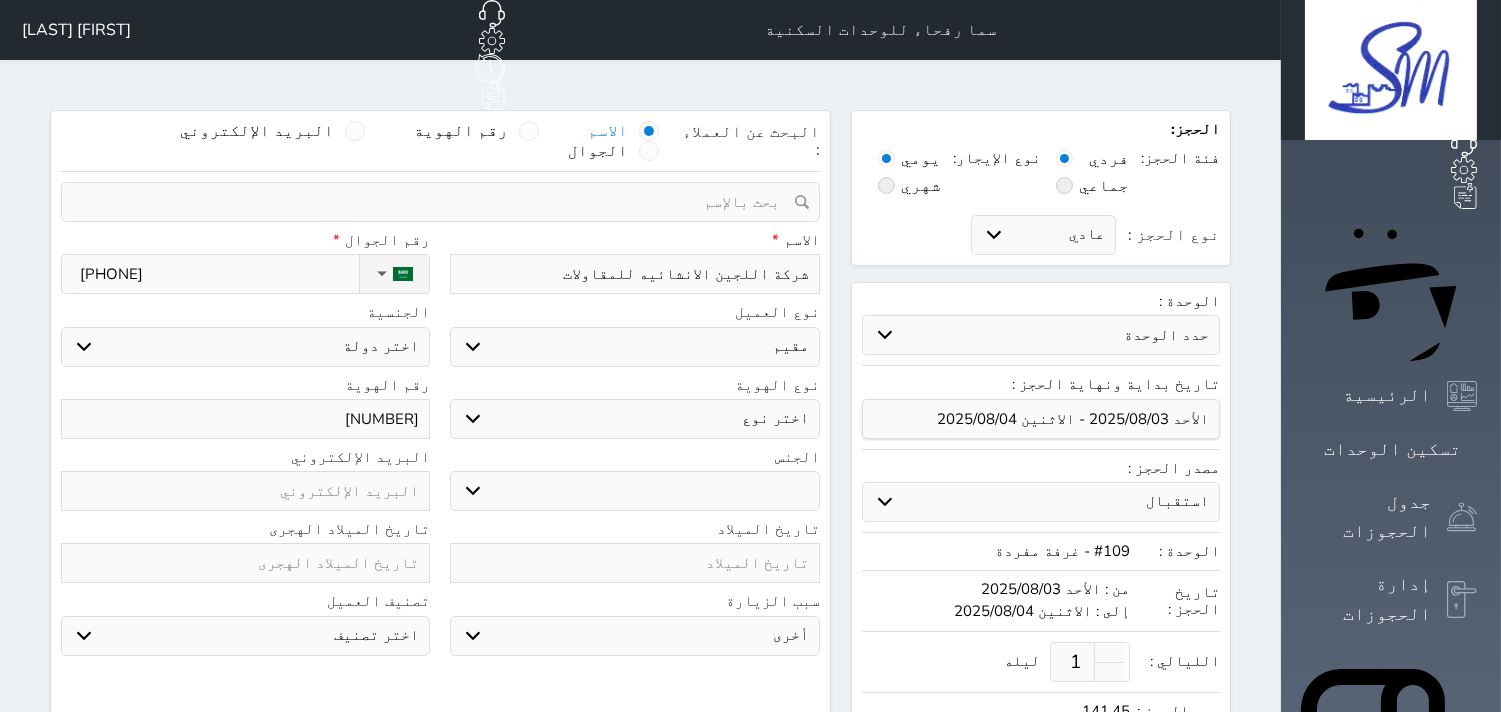 select 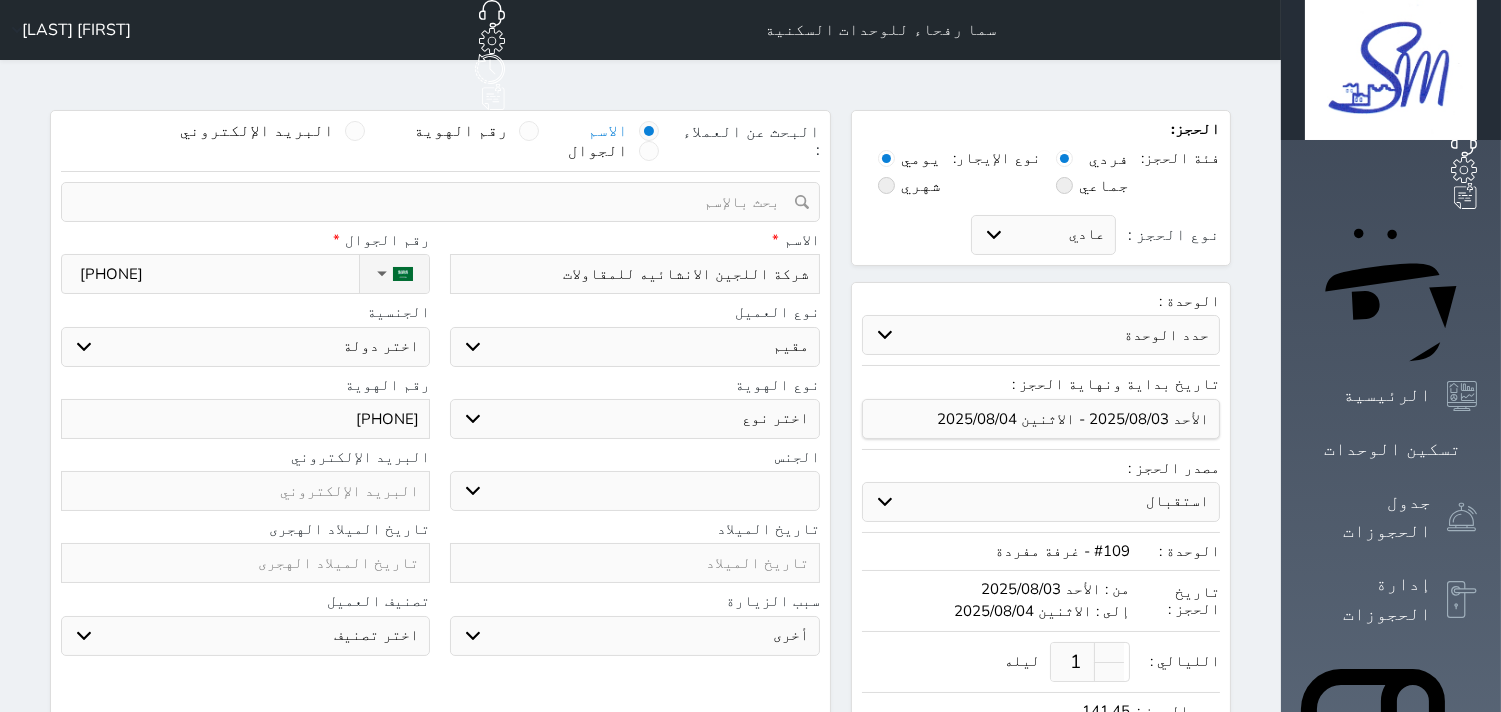 select 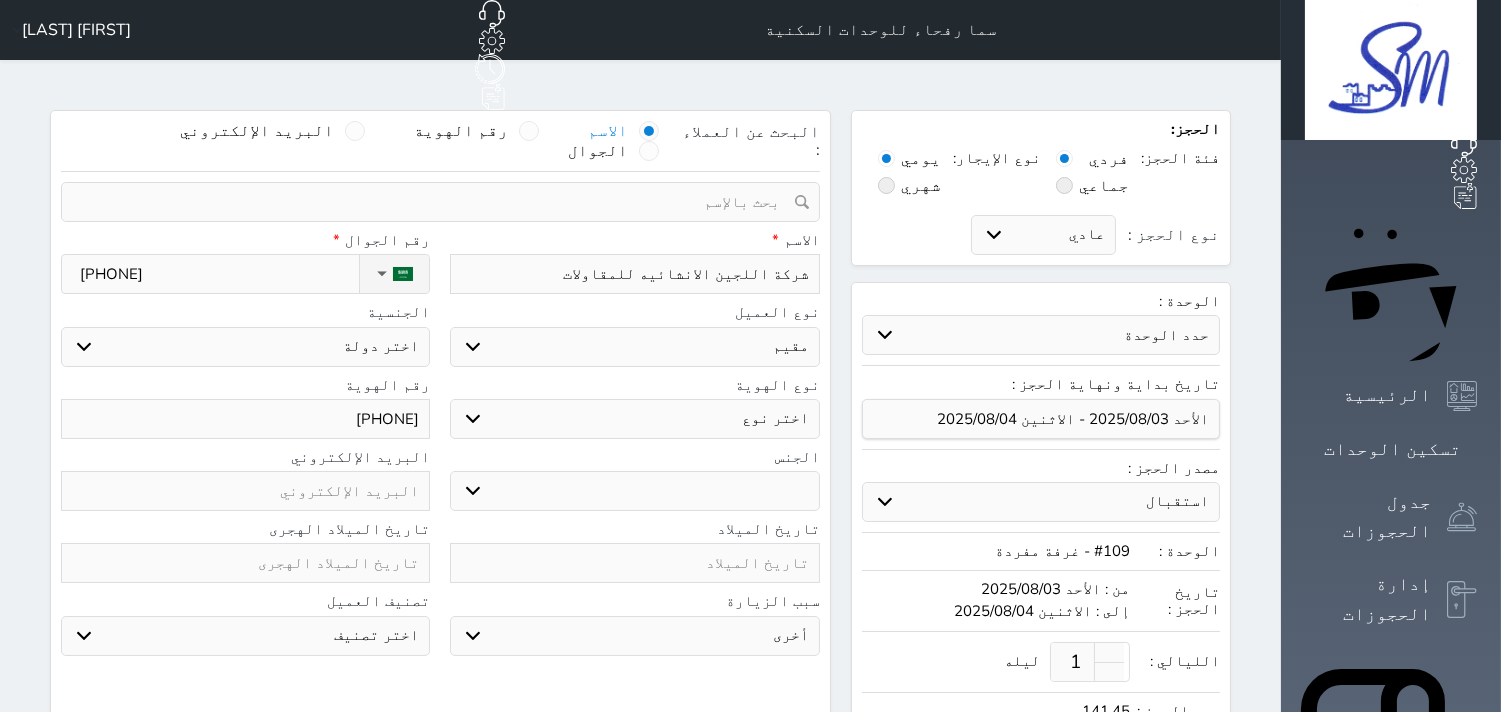select 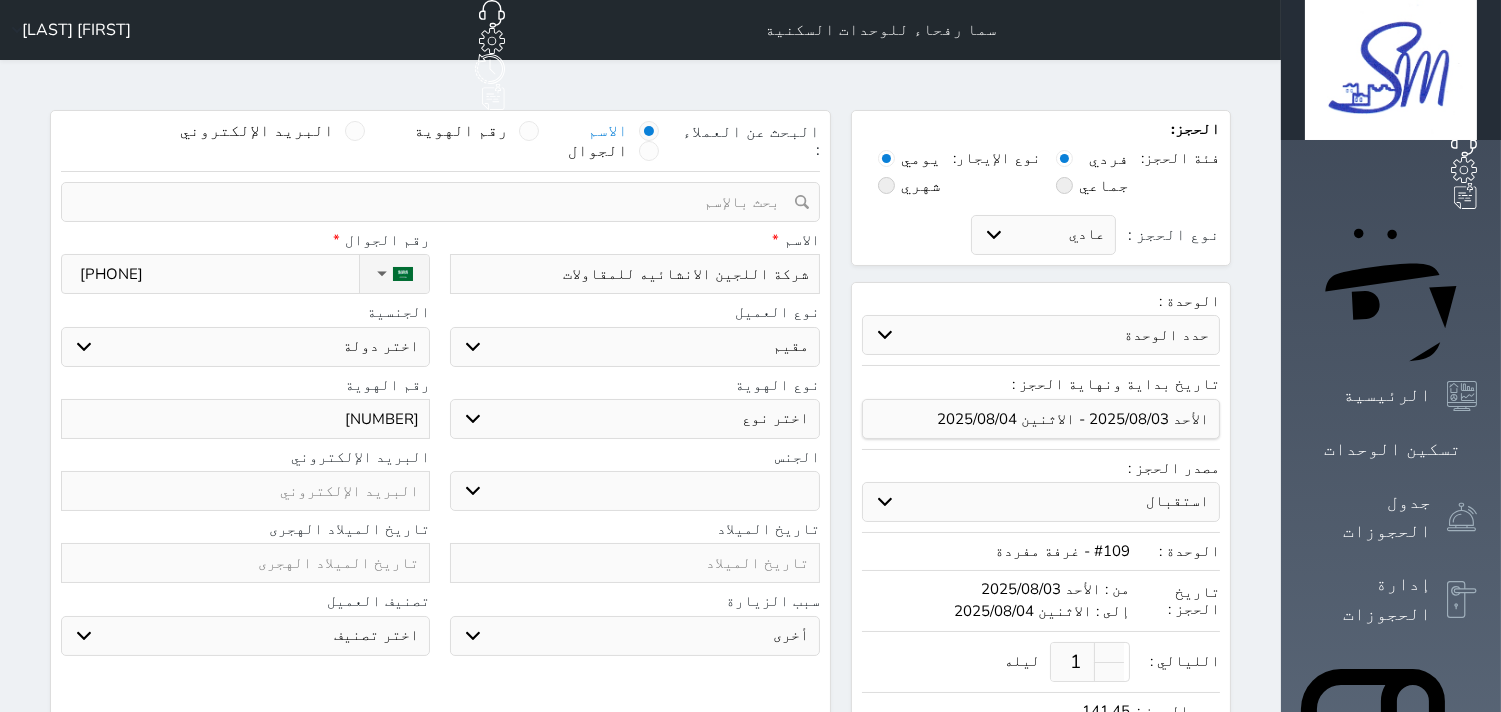 select 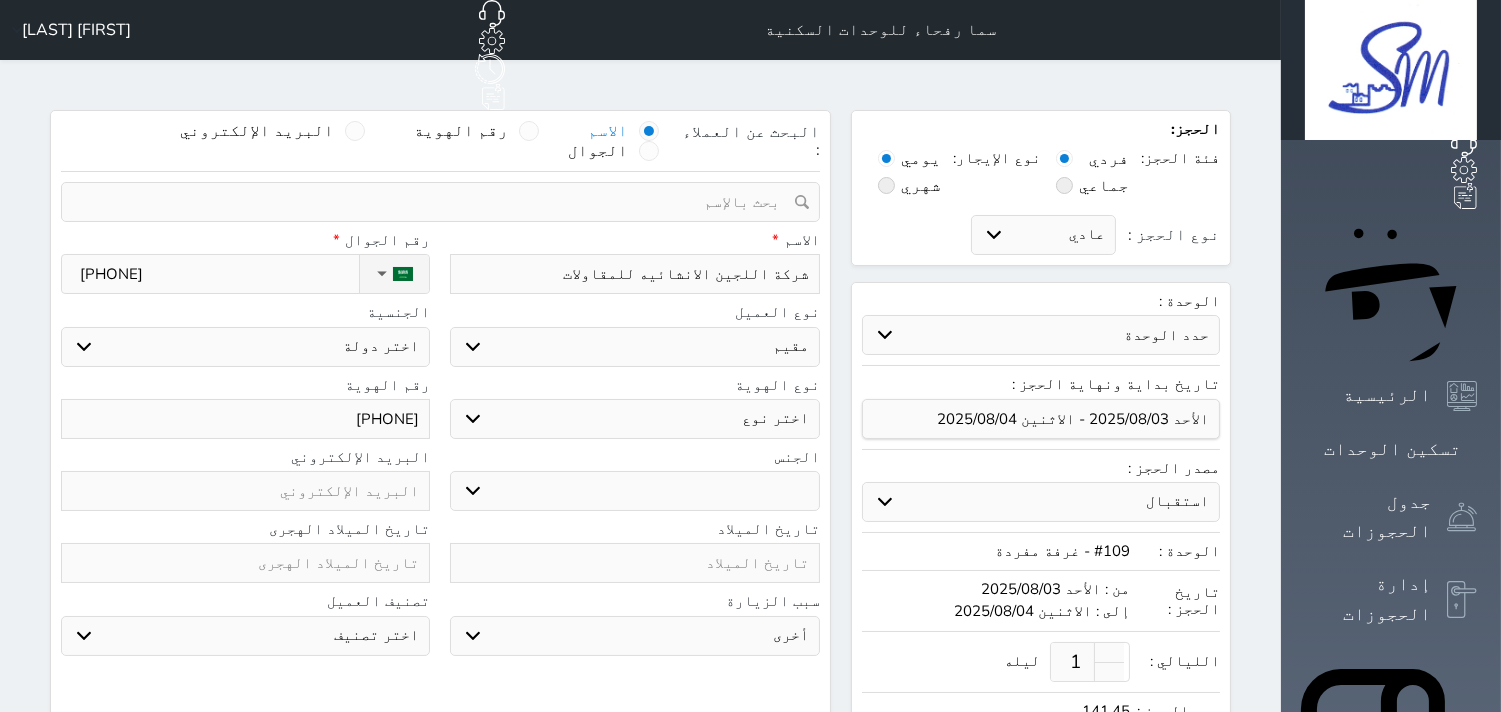 type on "[PHONE]" 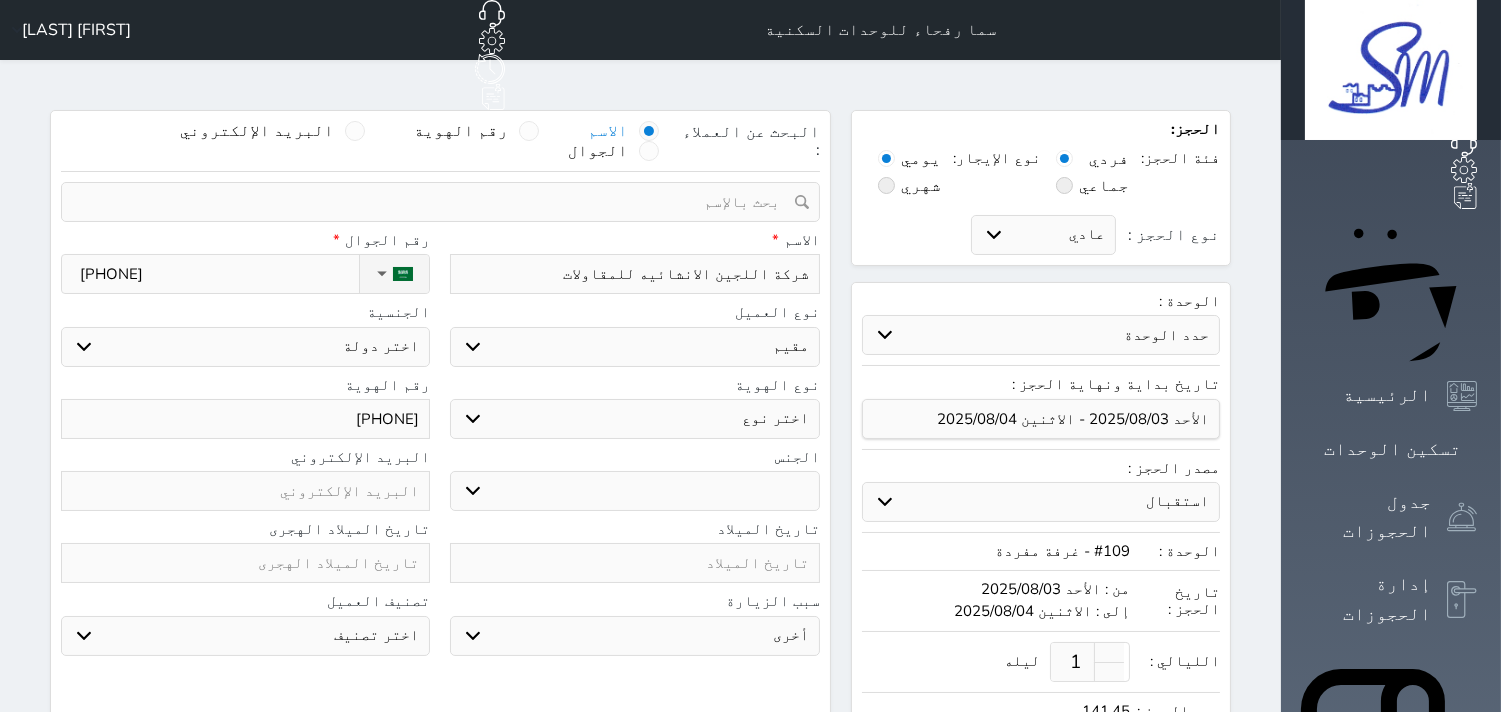 click on "اختر دولة
اثيوبيا
اجنبي بجواز سعودي
اخرى
اذربيجان
ارتيريا
ارمينيا
ازبكستان
اسبانيا
استراليا
استونيا" at bounding box center [245, 347] 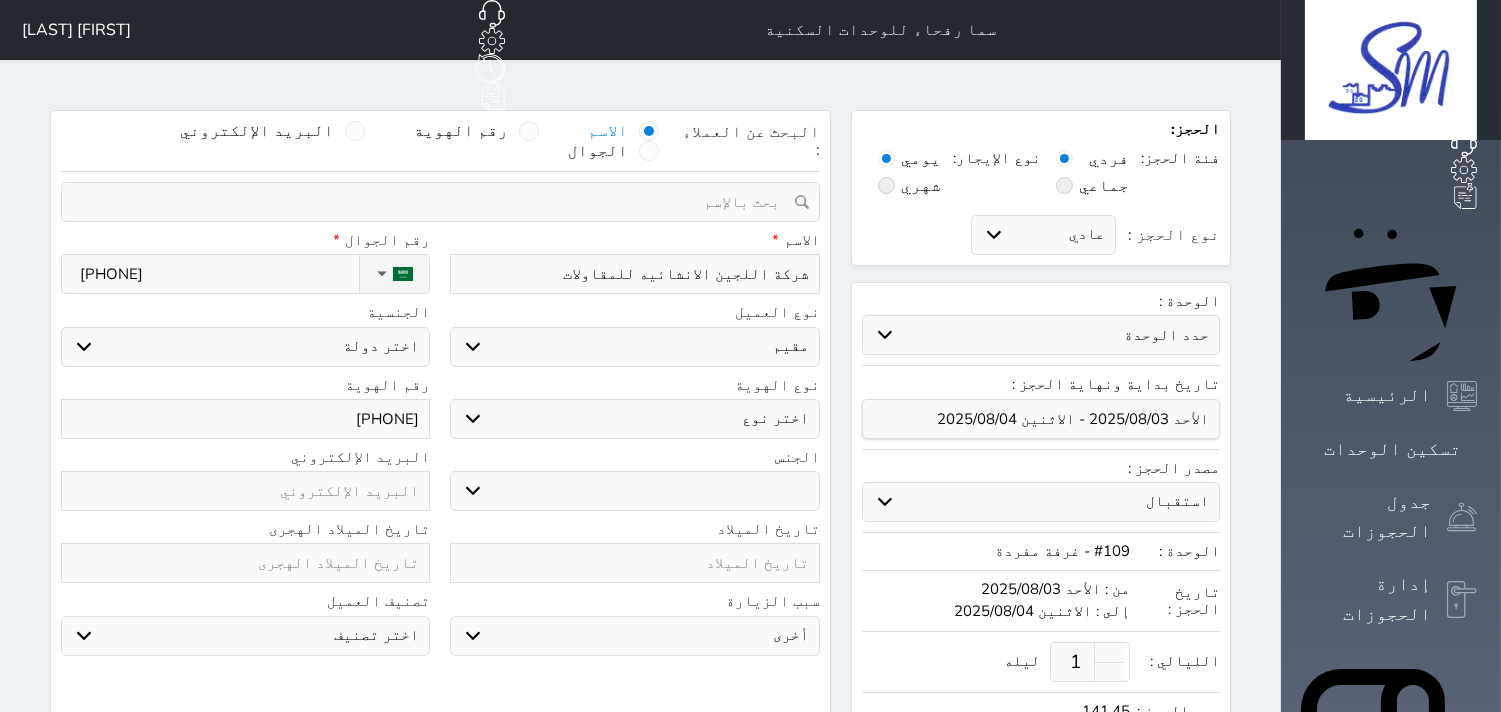 select on "104" 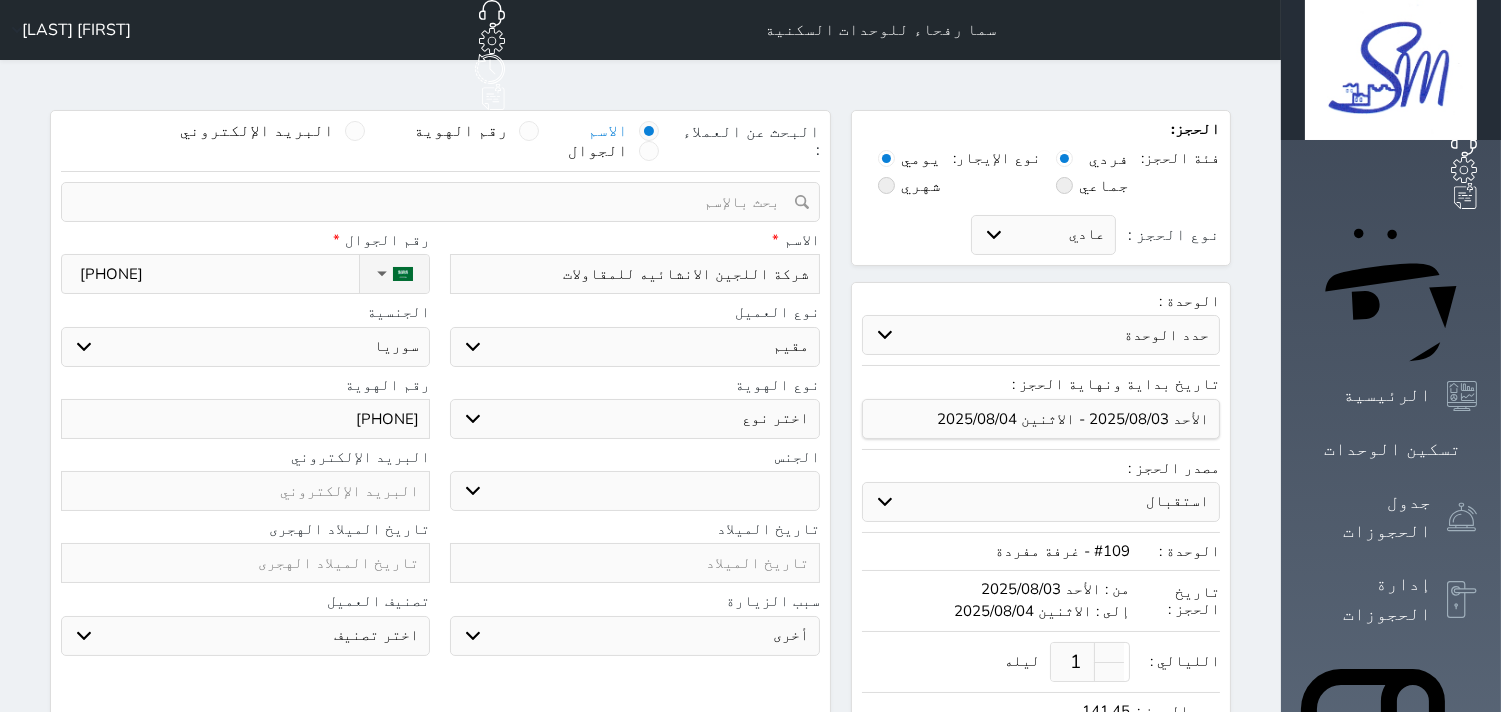 click on "اختر دولة
اثيوبيا
اجنبي بجواز سعودي
اخرى
اذربيجان
ارتيريا
ارمينيا
ازبكستان
اسبانيا
استراليا
استونيا" at bounding box center [245, 347] 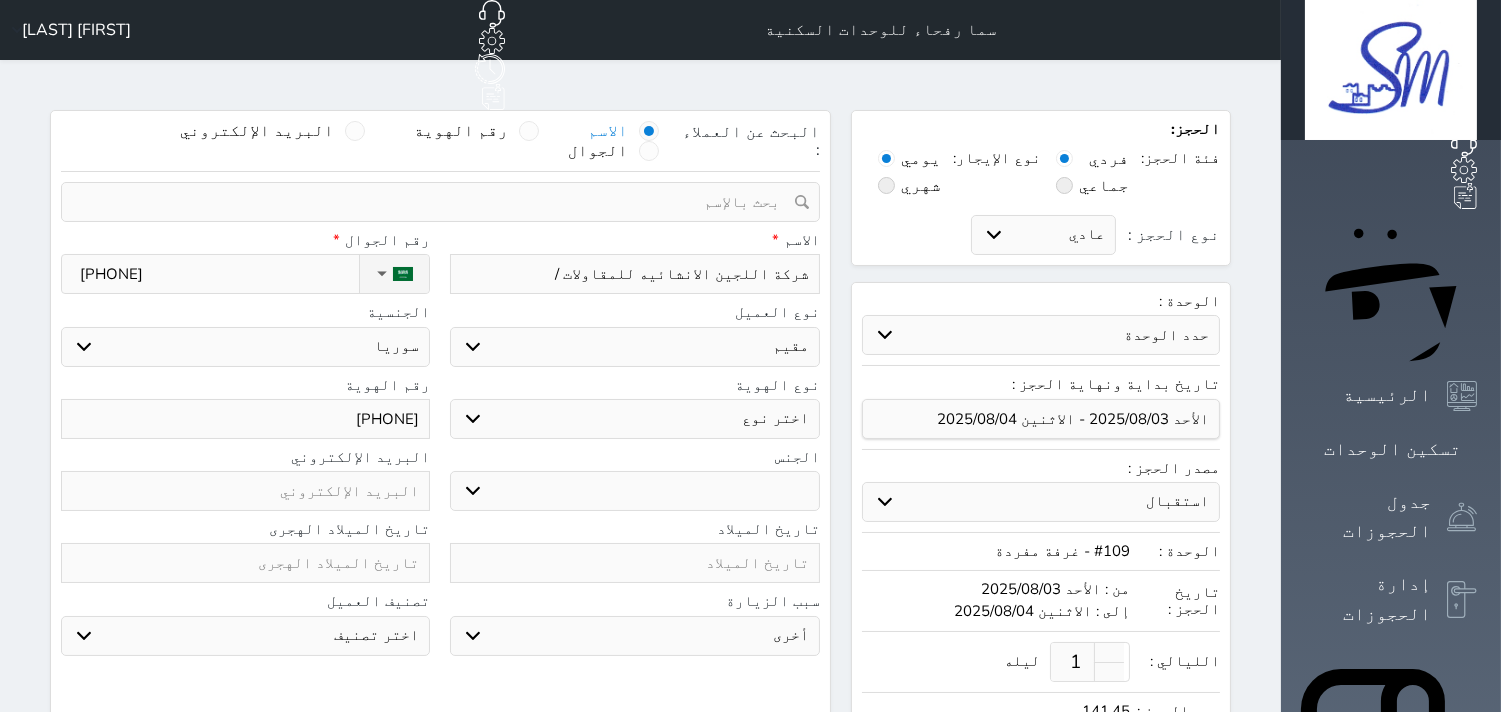 type on "شركة اللجين الانشائيه للمقاولات /" 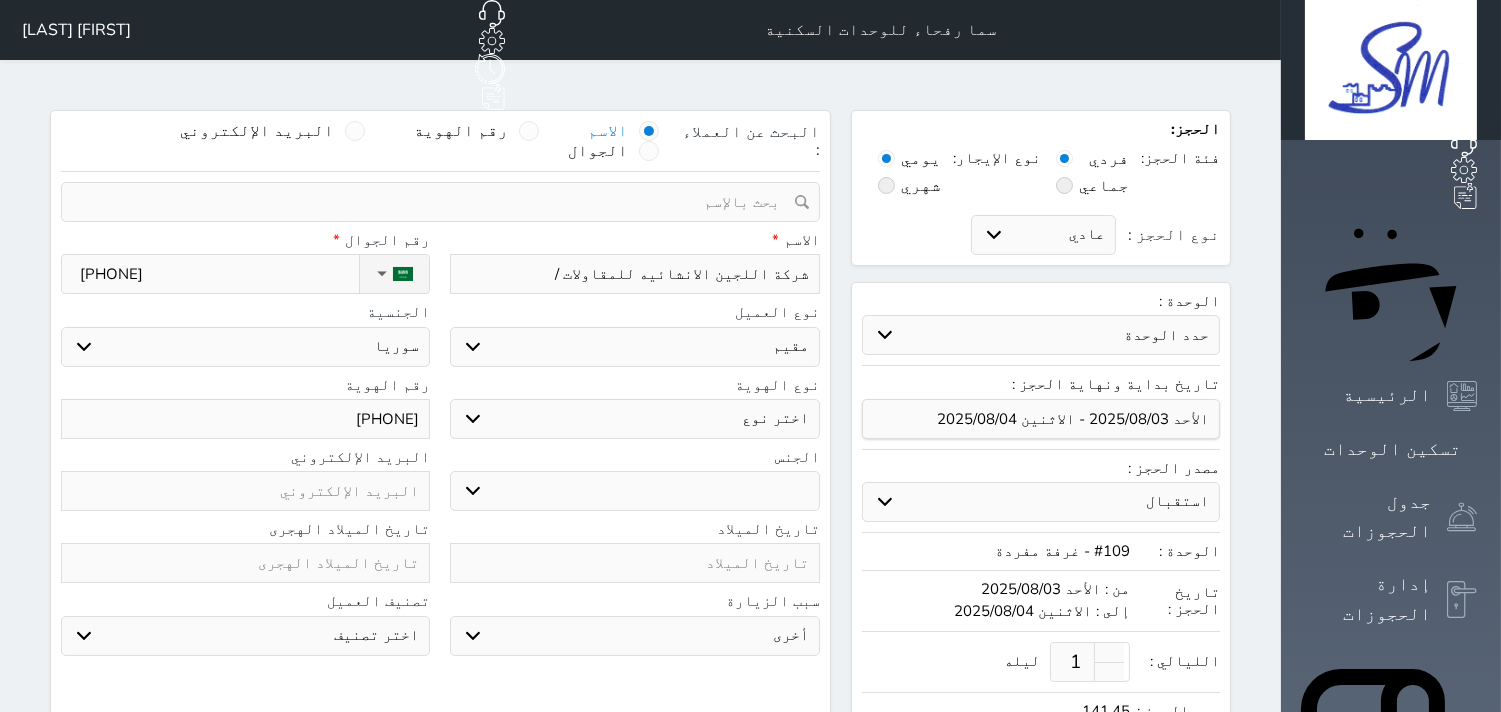 select 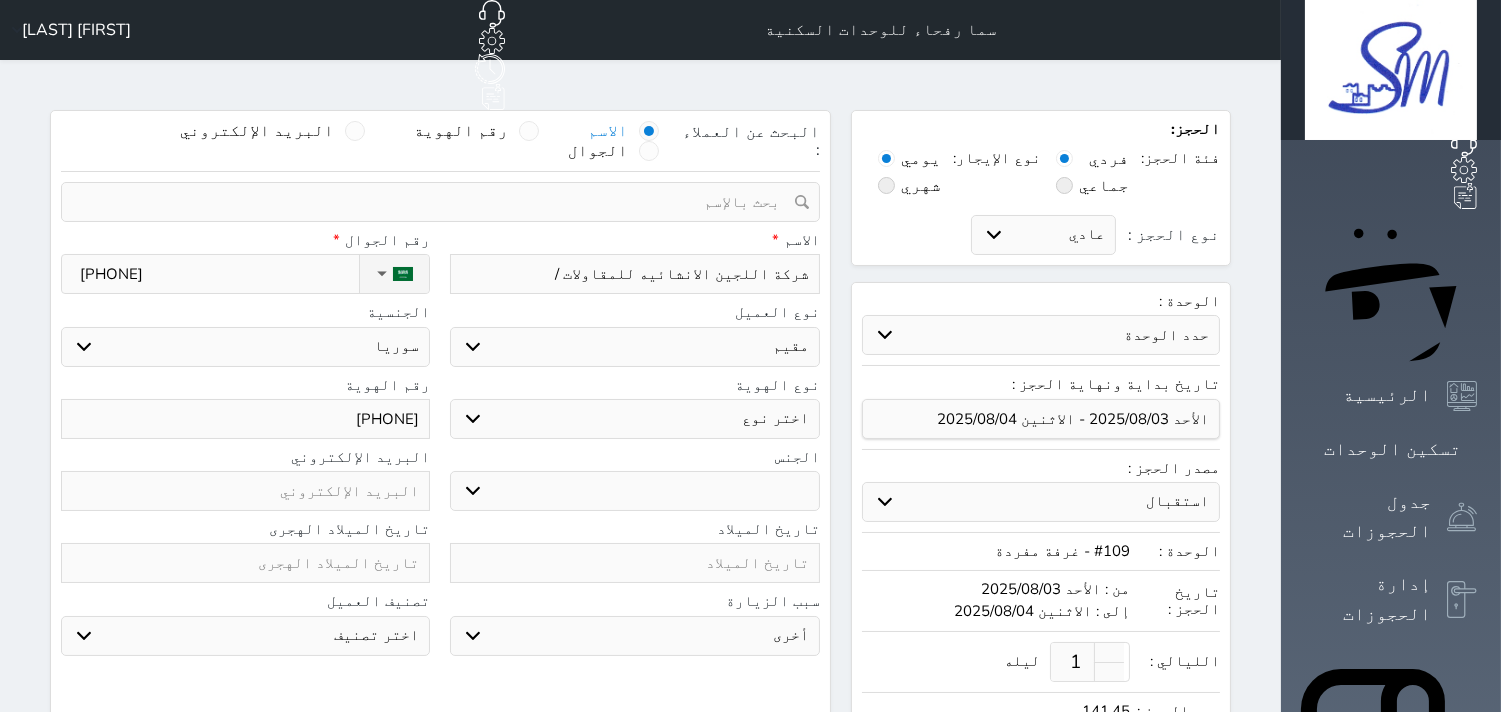 type on "شركة اللجين الانشائيه للمقاولات / [NUMBER]" 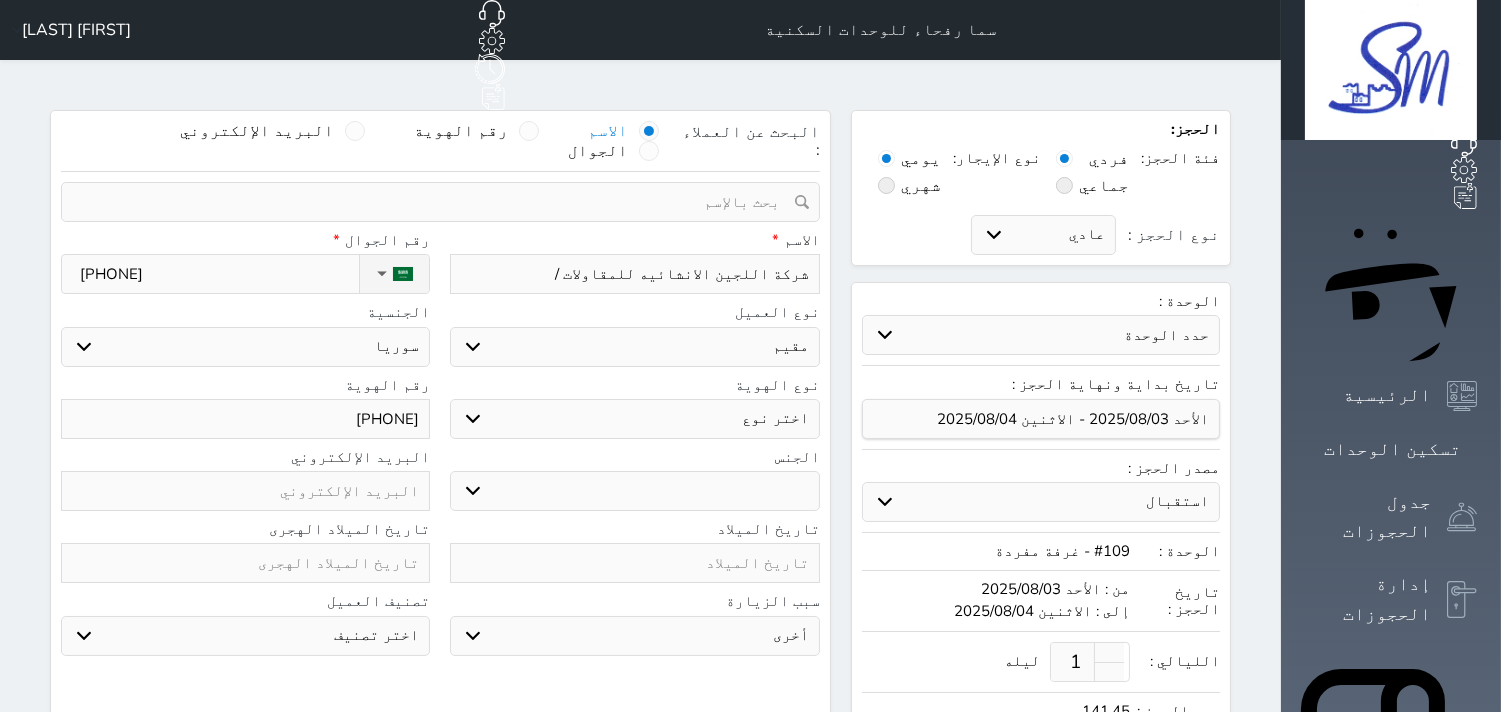 type 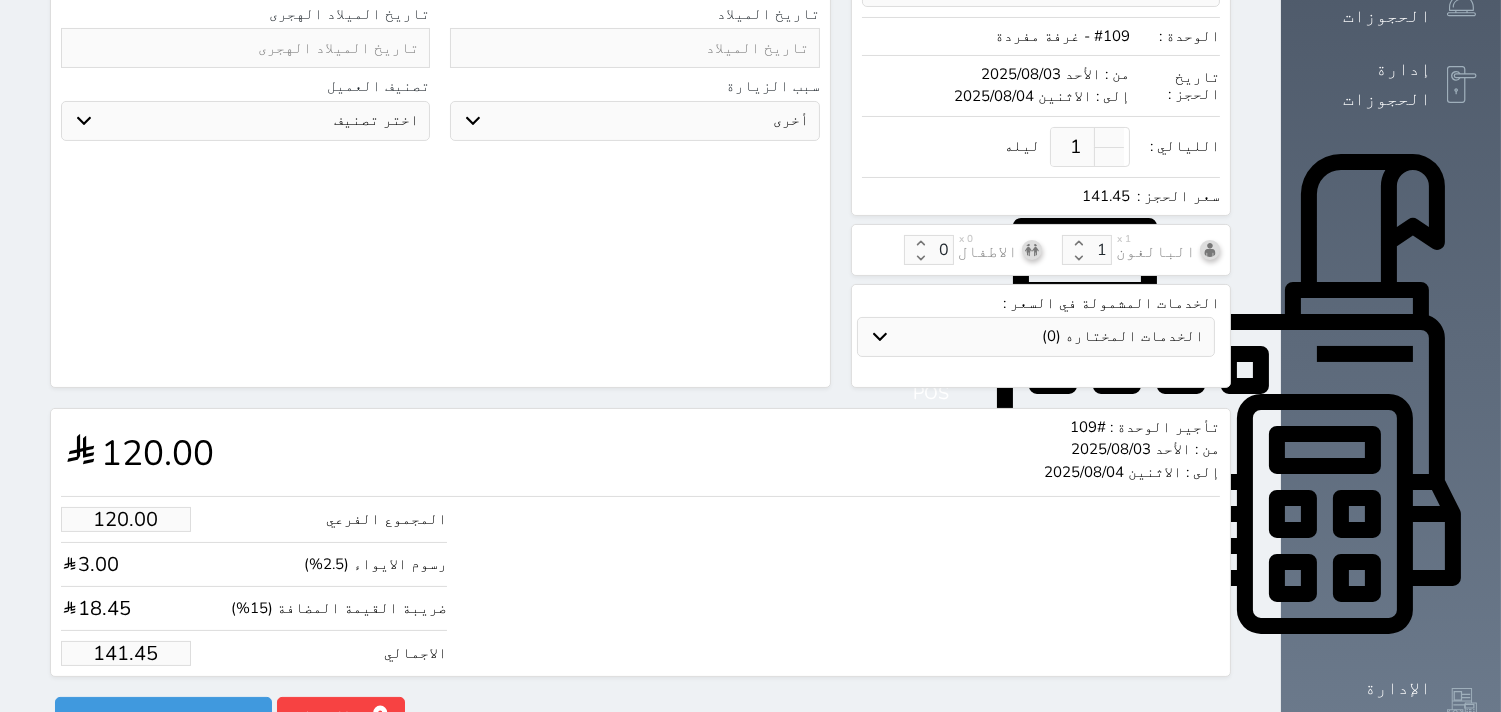 scroll, scrollTop: 555, scrollLeft: 0, axis: vertical 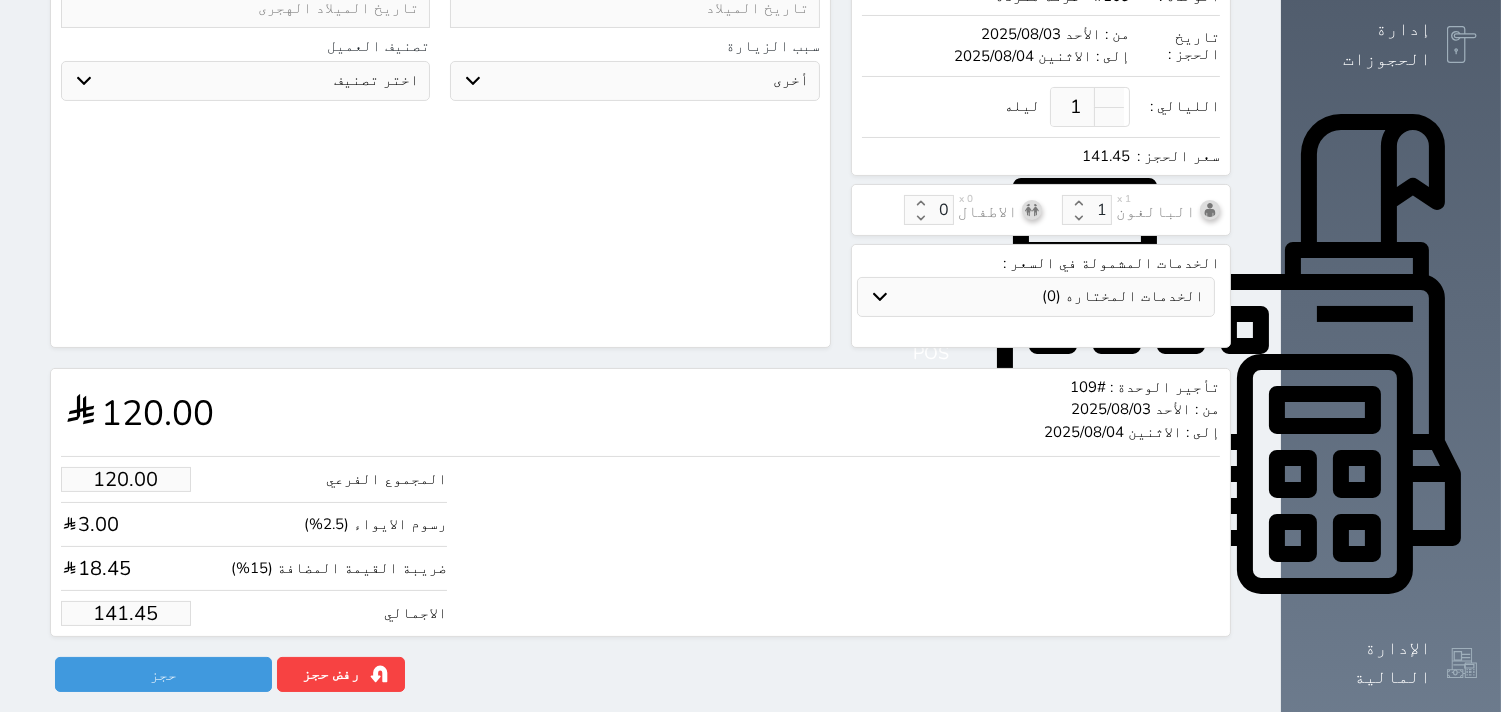 click on "141.45" at bounding box center (126, 613) 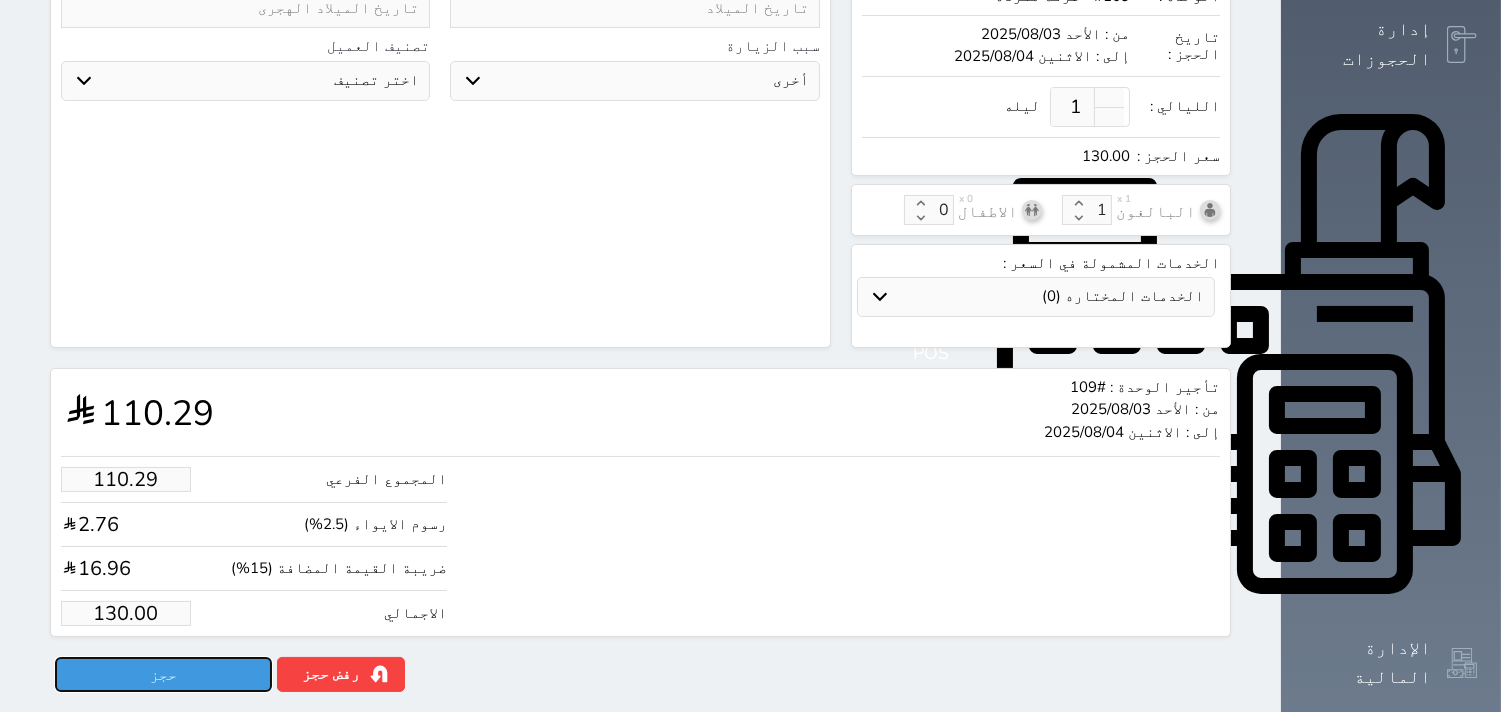click on "حجز" at bounding box center (163, 674) 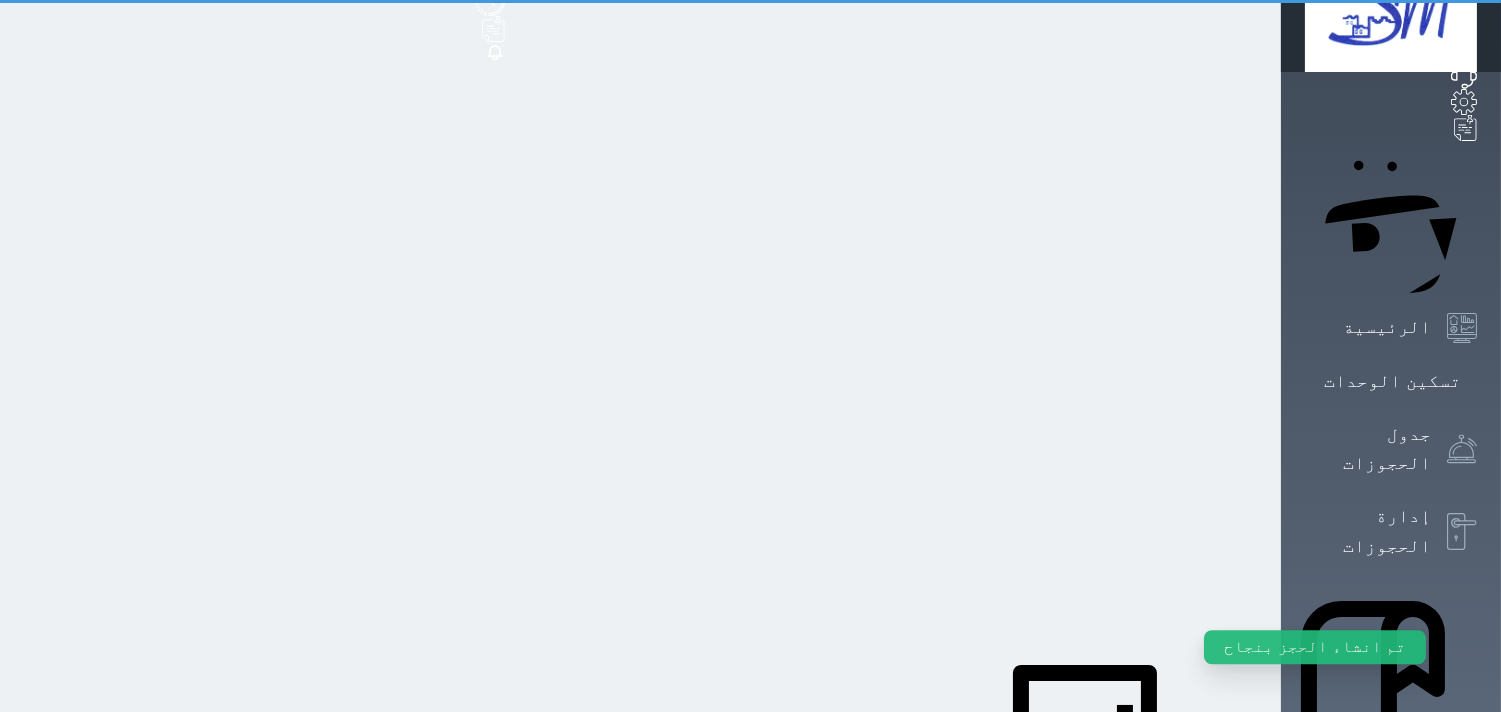 scroll, scrollTop: 0, scrollLeft: 0, axis: both 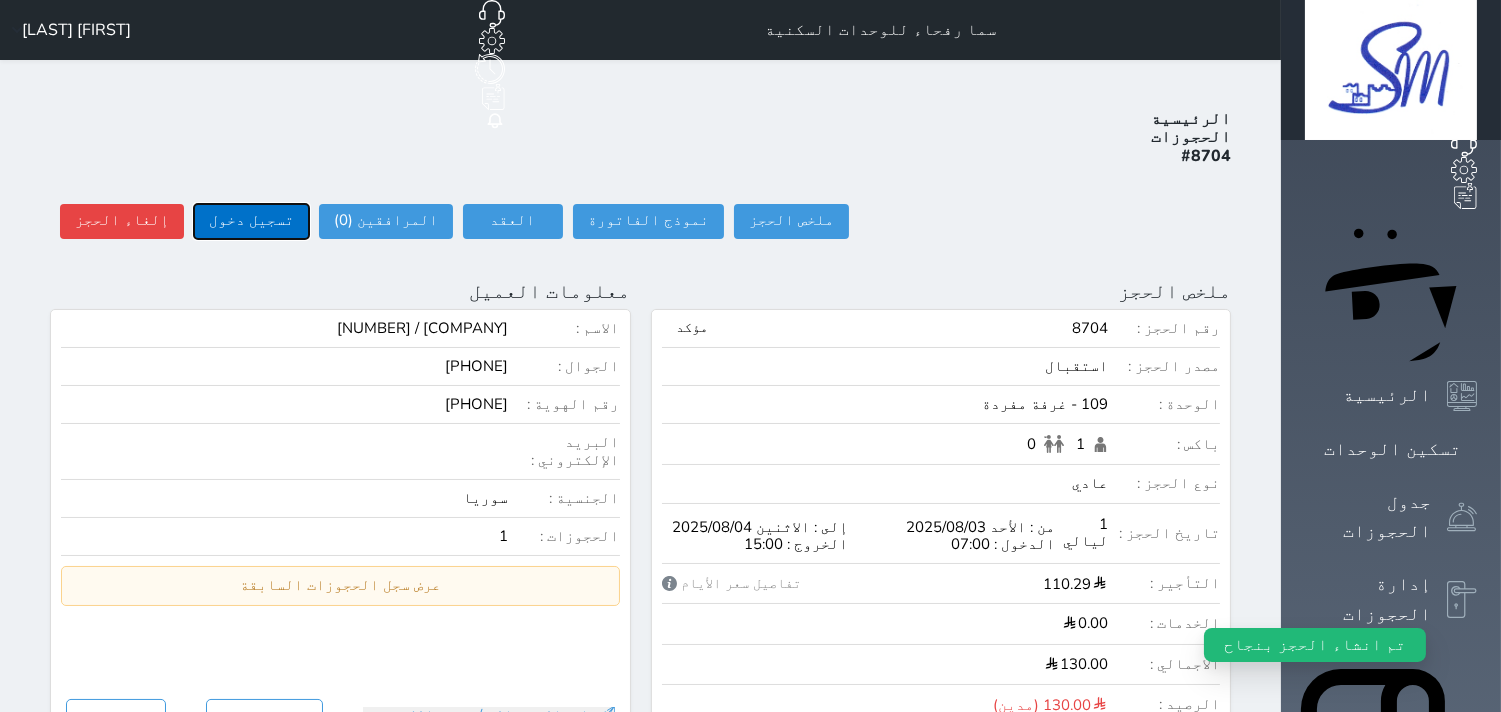 click on "تسجيل دخول" at bounding box center [251, 221] 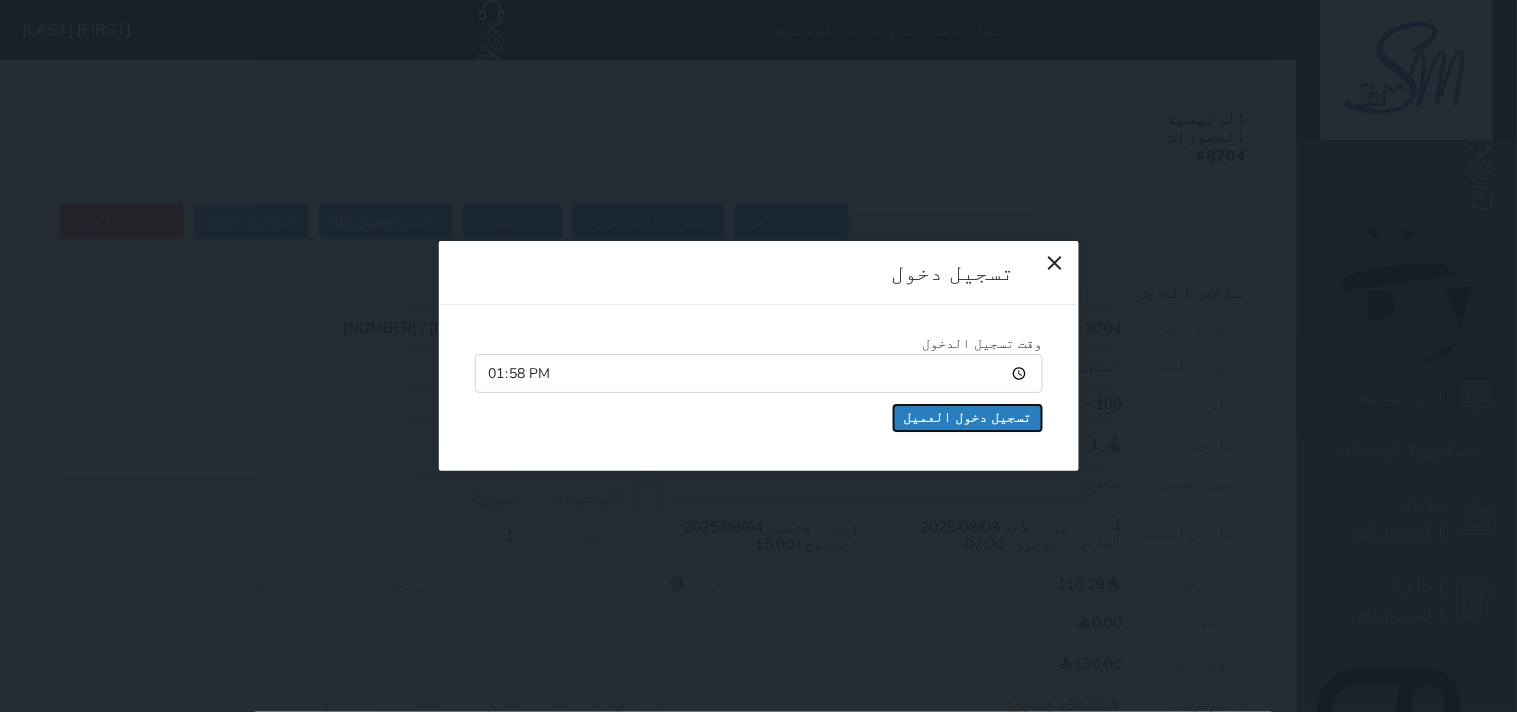 click on "تسجيل دخول العميل" at bounding box center [968, 418] 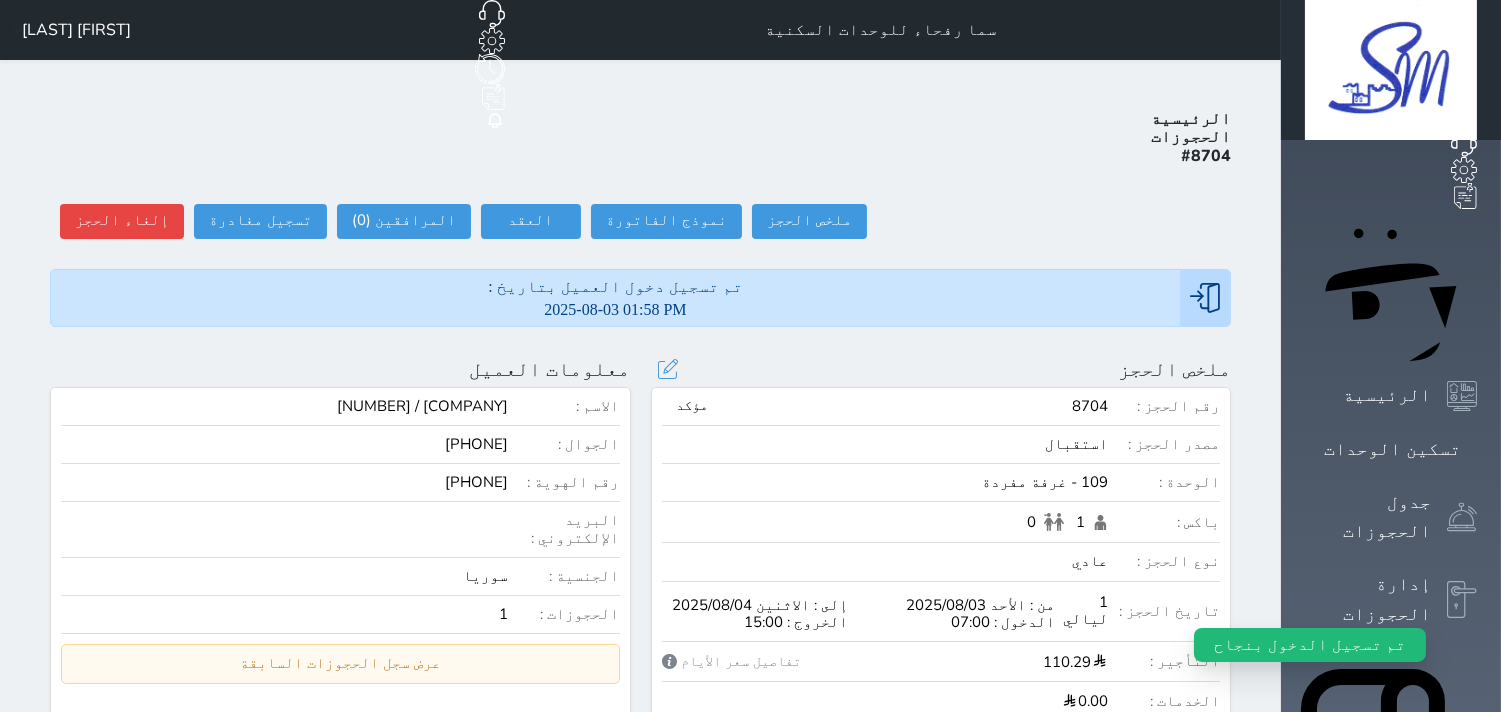scroll, scrollTop: 111, scrollLeft: 0, axis: vertical 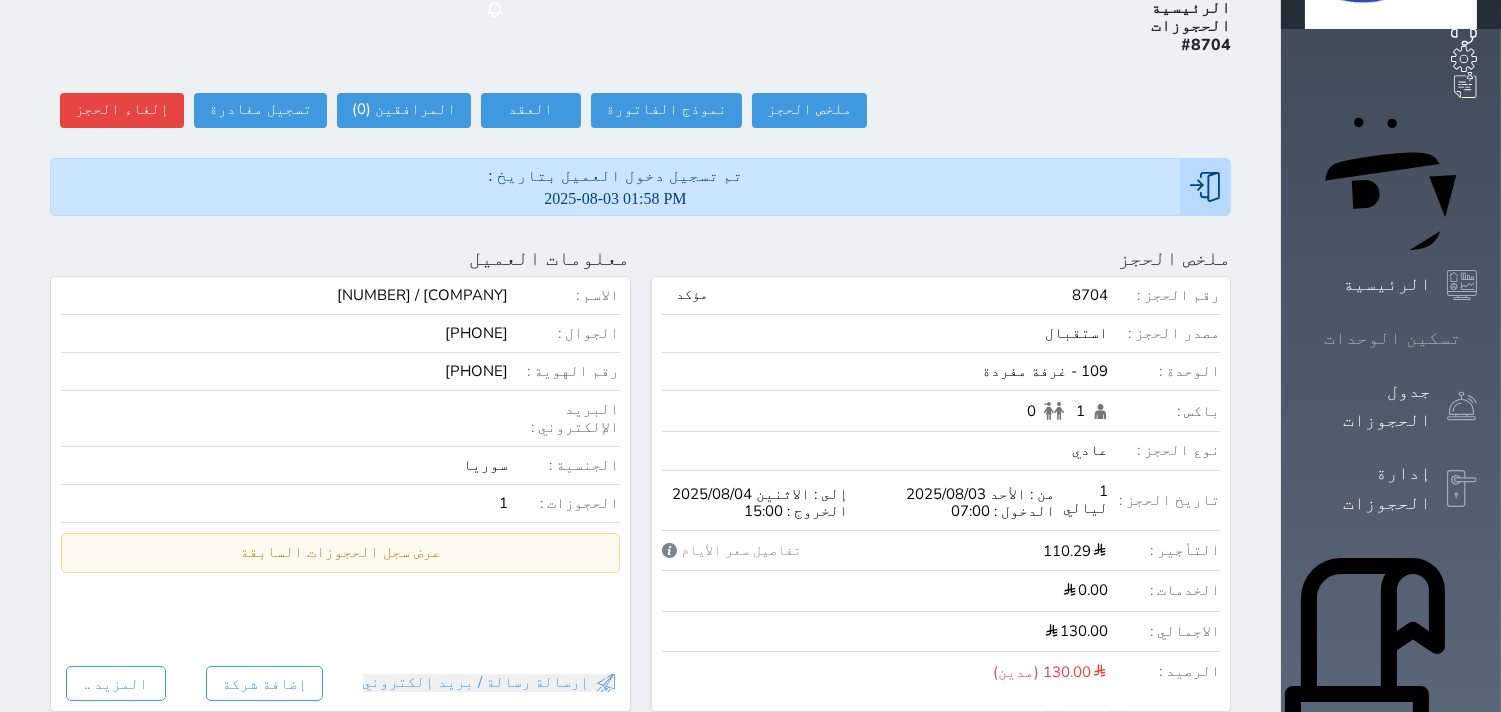 click 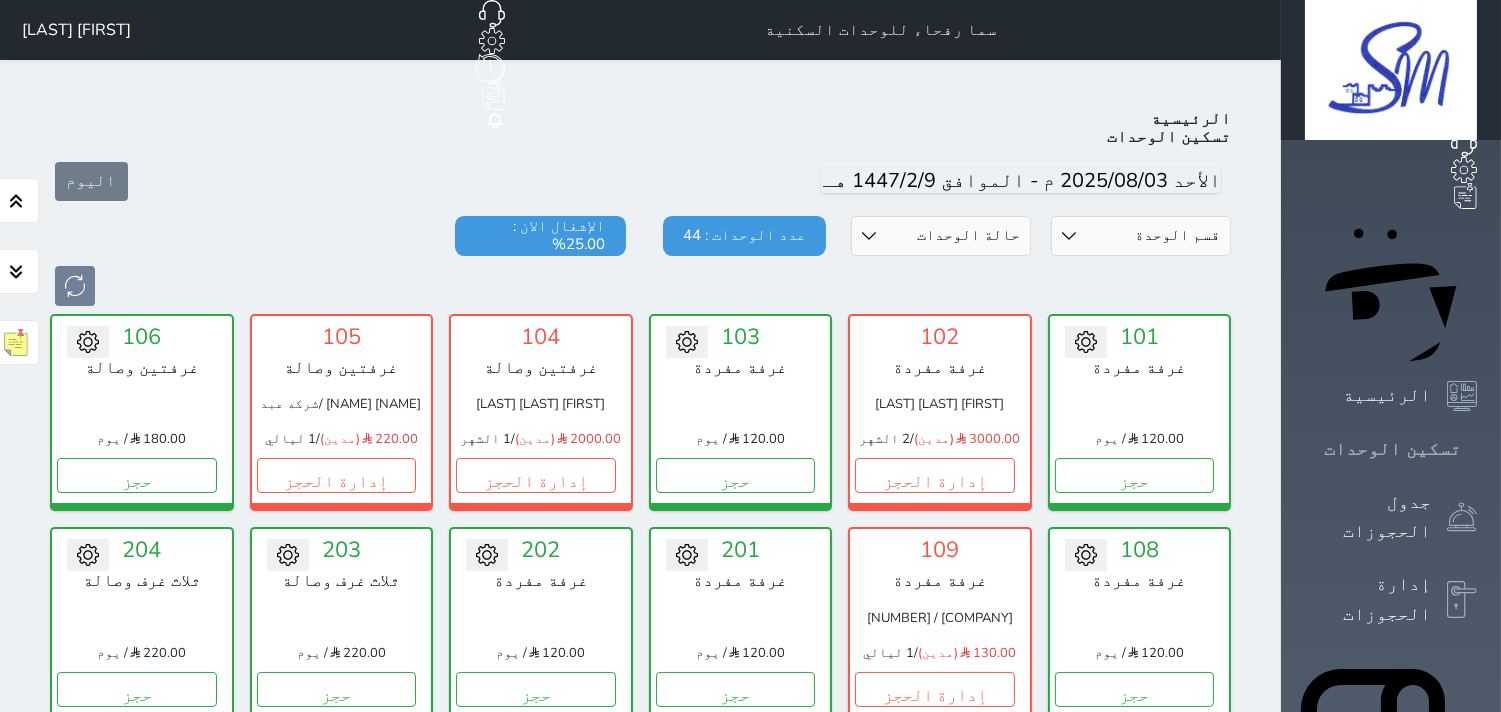 scroll, scrollTop: 77, scrollLeft: 0, axis: vertical 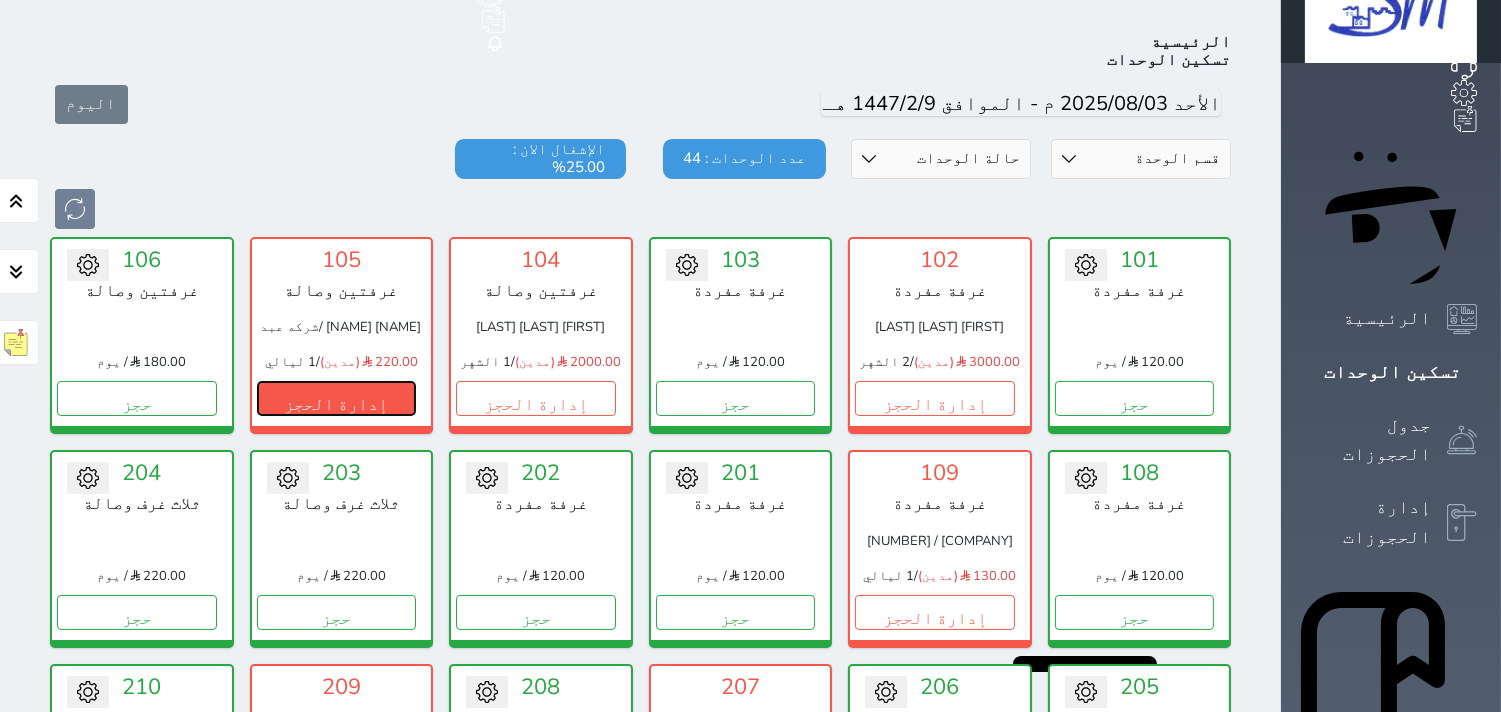 click on "إدارة الحجز" at bounding box center [337, 398] 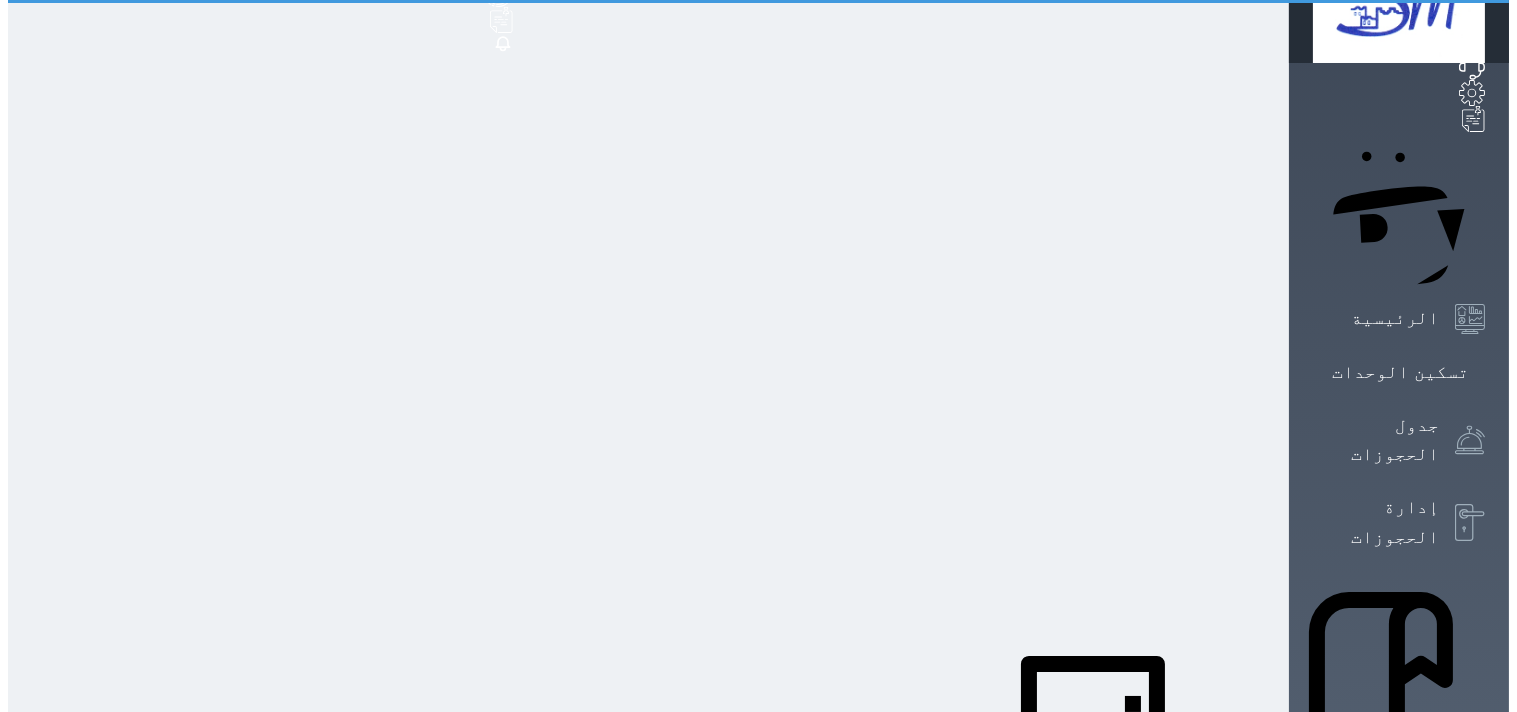 scroll, scrollTop: 0, scrollLeft: 0, axis: both 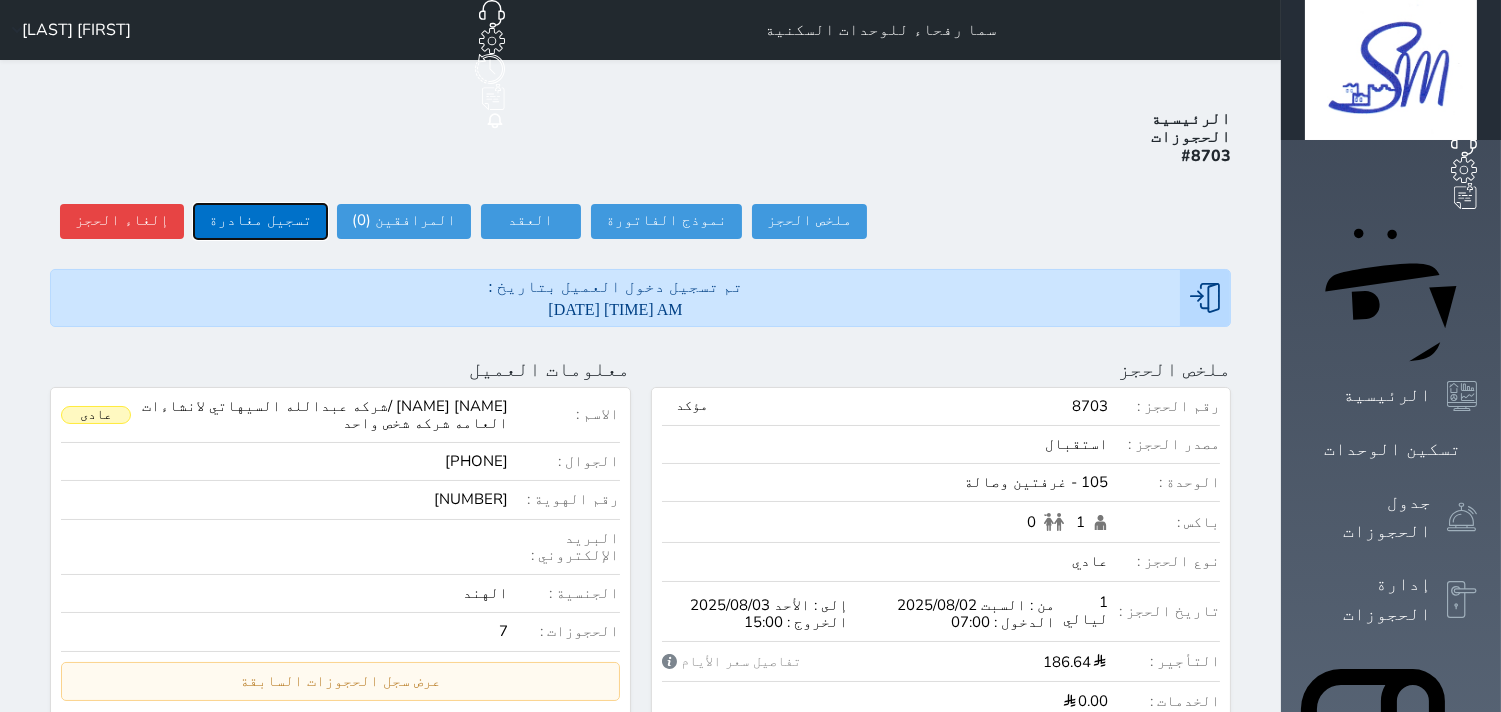 click on "تسجيل مغادرة" at bounding box center [260, 221] 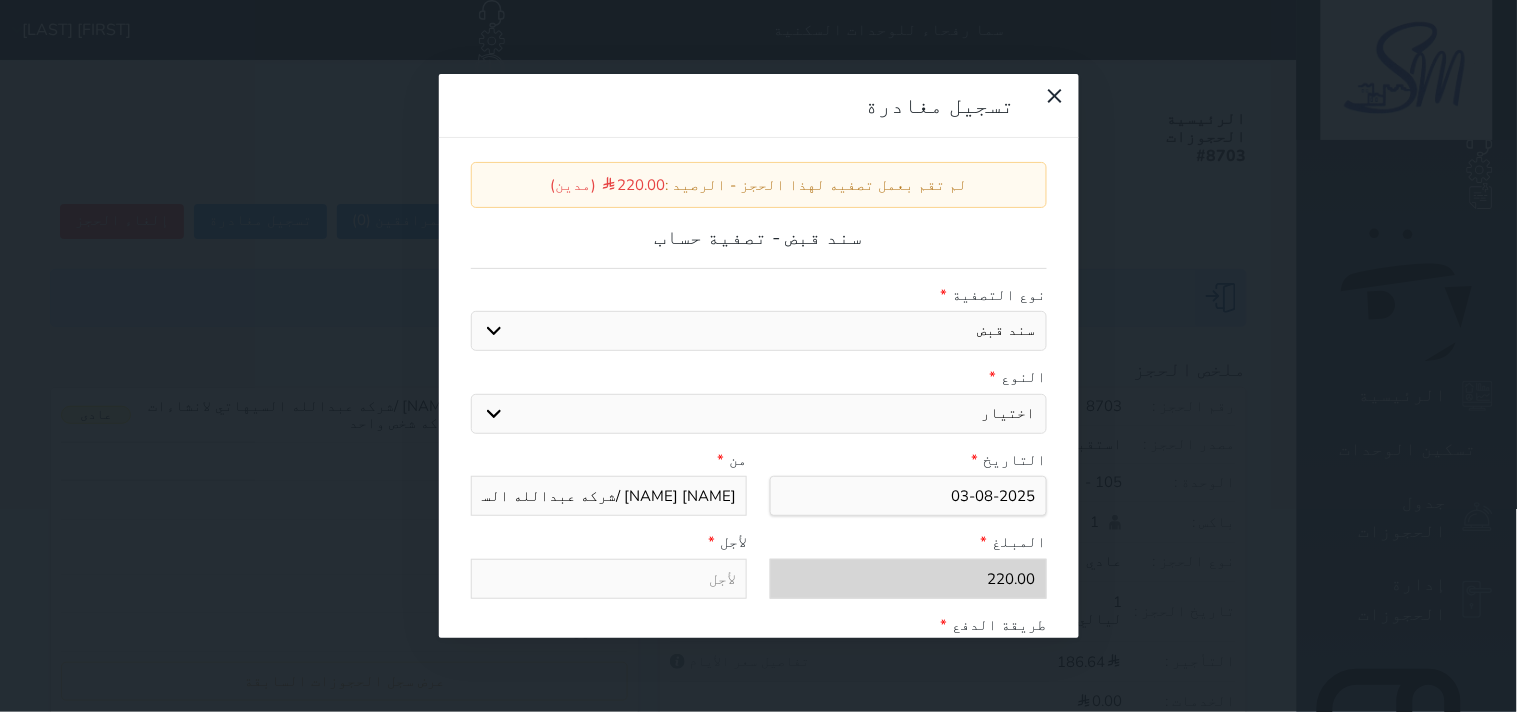click on "اختيار   مقبوضات عامة
قيمة إيجار
عربون
لا ينطبق
آخر
مغسلة
واي فاي - الإنترنت
مواقف السيارات
طعام
الأغذية والمشروبات
مشروبات
المشروبات الباردة
المشروبات الساخنة
الإفطار
غداء
عشاء
مخبز و كعك
حمام سباحة
الصالة الرياضية
سبا و خدمات الجمال
اختيار وإسقاط (خدمات النقل)
ميني بار
كابل - تلفزيون
سرير إضافي
تصفيف الشعر
التسوق
خدمات الدليل السياحي" at bounding box center [759, 414] 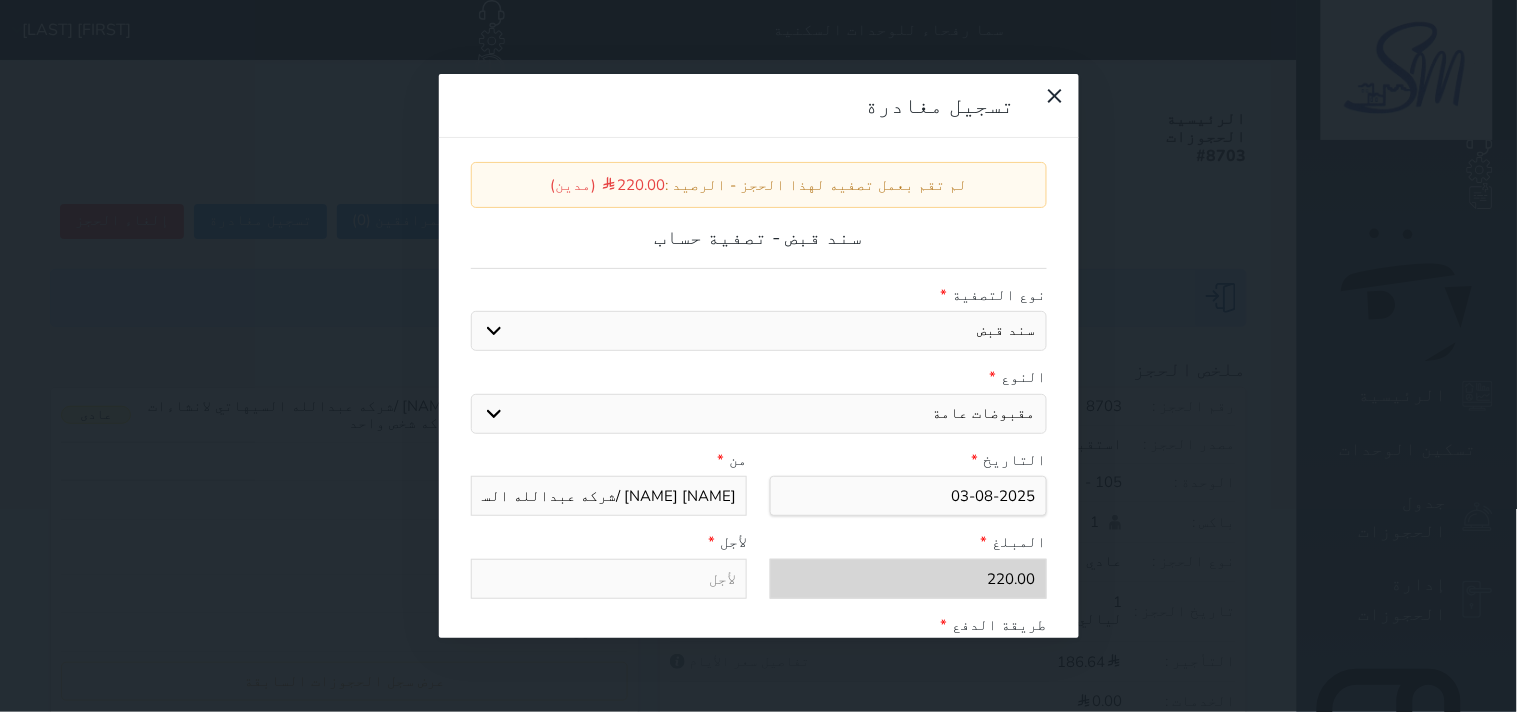click on "اختيار   مقبوضات عامة
قيمة إيجار
عربون
لا ينطبق
آخر
مغسلة
واي فاي - الإنترنت
مواقف السيارات
طعام
الأغذية والمشروبات
مشروبات
المشروبات الباردة
المشروبات الساخنة
الإفطار
غداء
عشاء
مخبز و كعك
حمام سباحة
الصالة الرياضية
سبا و خدمات الجمال
اختيار وإسقاط (خدمات النقل)
ميني بار
كابل - تلفزيون
سرير إضافي
تصفيف الشعر
التسوق
خدمات الدليل السياحي" at bounding box center [759, 414] 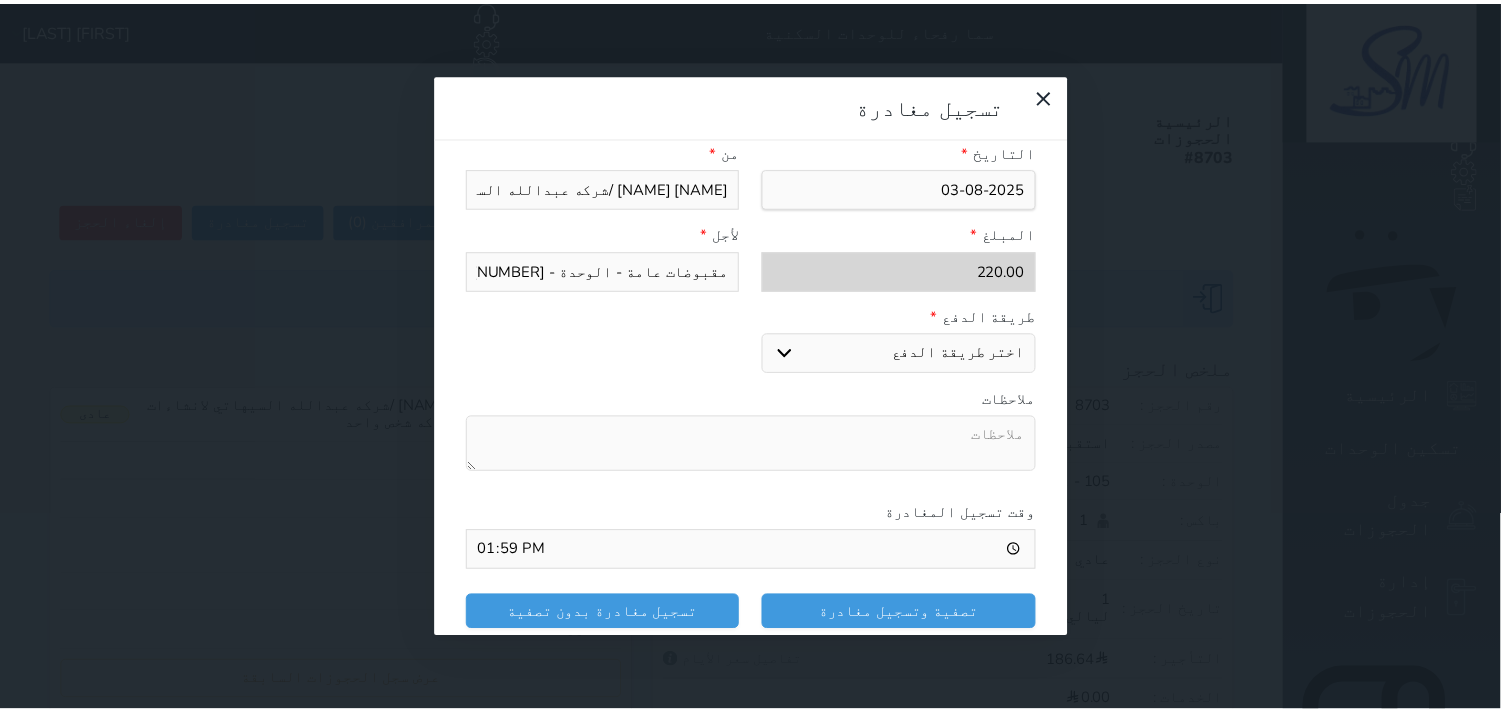 scroll, scrollTop: 311, scrollLeft: 0, axis: vertical 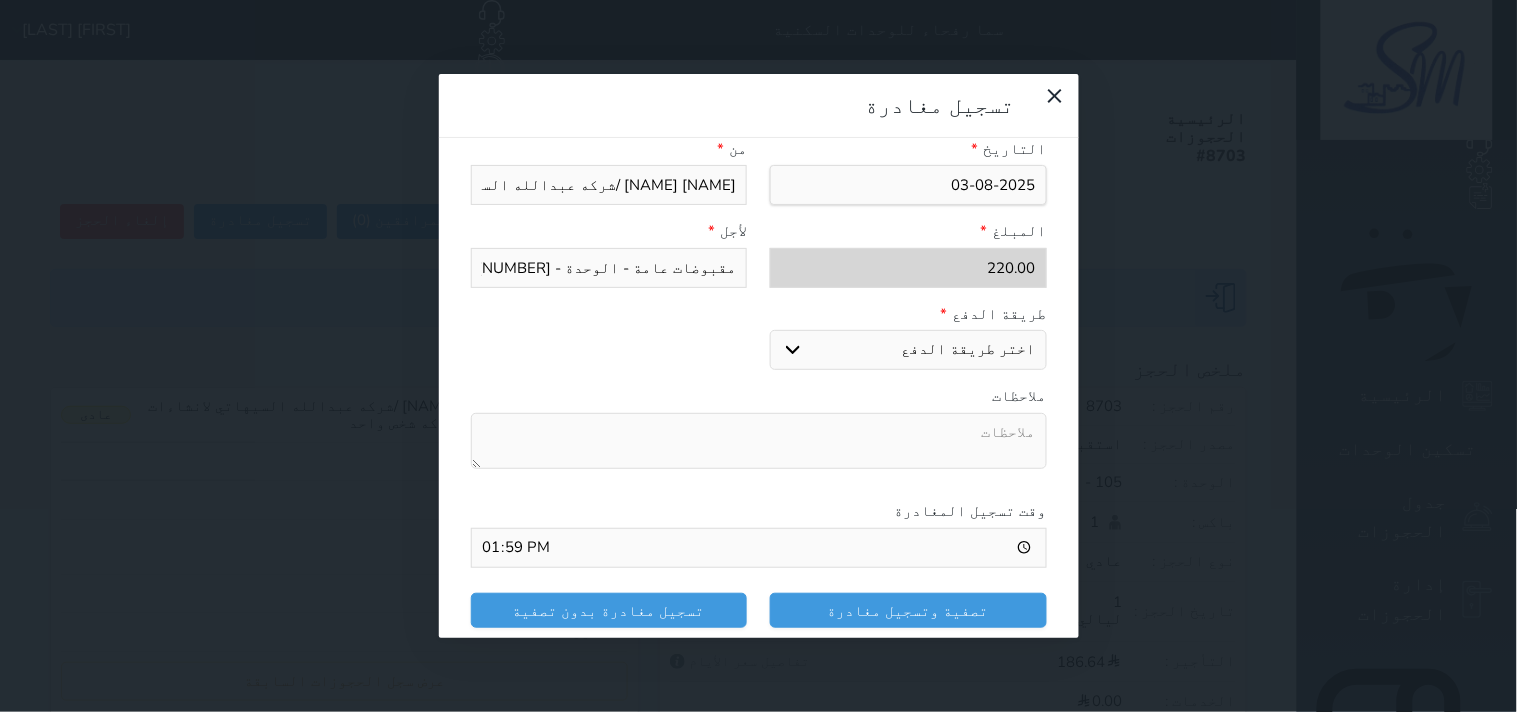 click on "اختر طريقة الدفع   دفع نقدى   تحويل بنكى   مدى   بطاقة ائتمان" at bounding box center (908, 350) 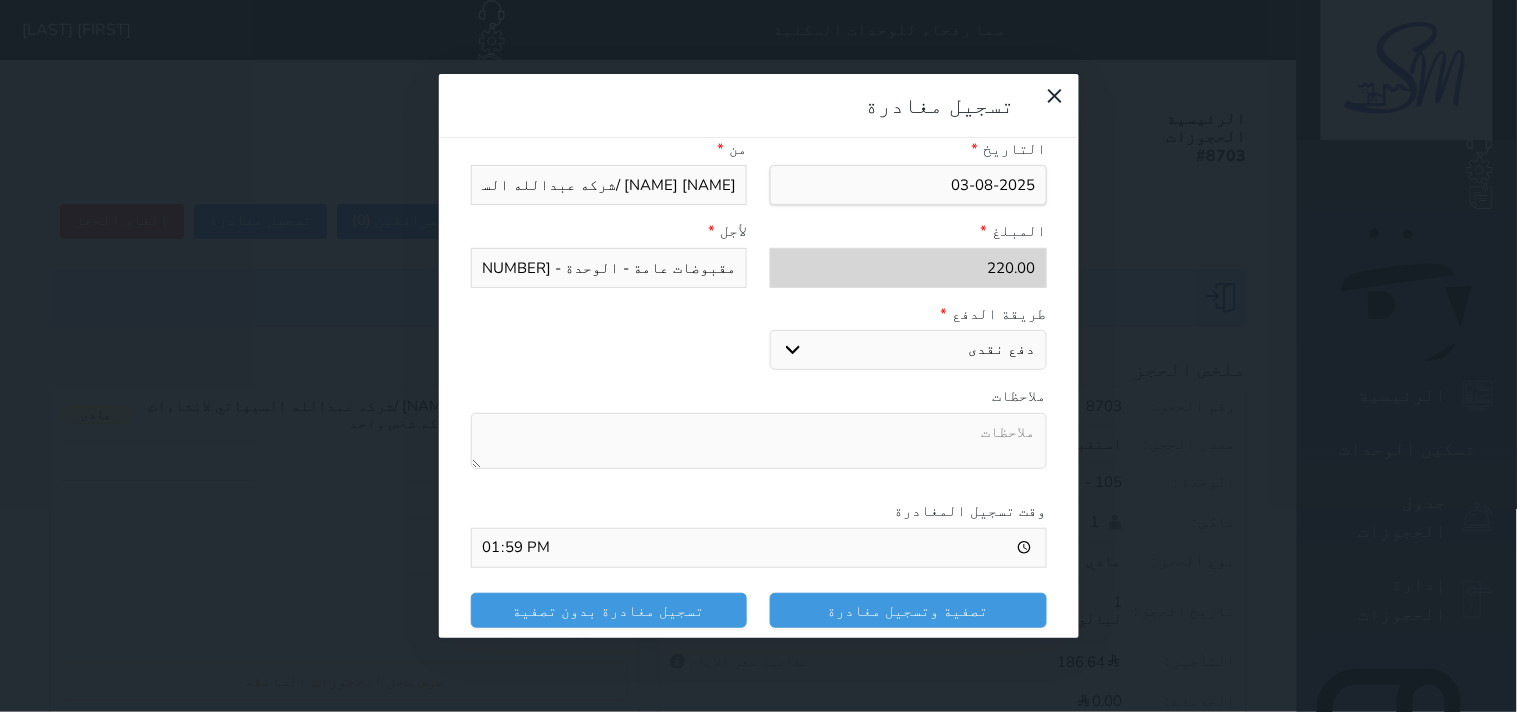 click on "اختر طريقة الدفع   دفع نقدى   تحويل بنكى   مدى   بطاقة ائتمان" at bounding box center (908, 350) 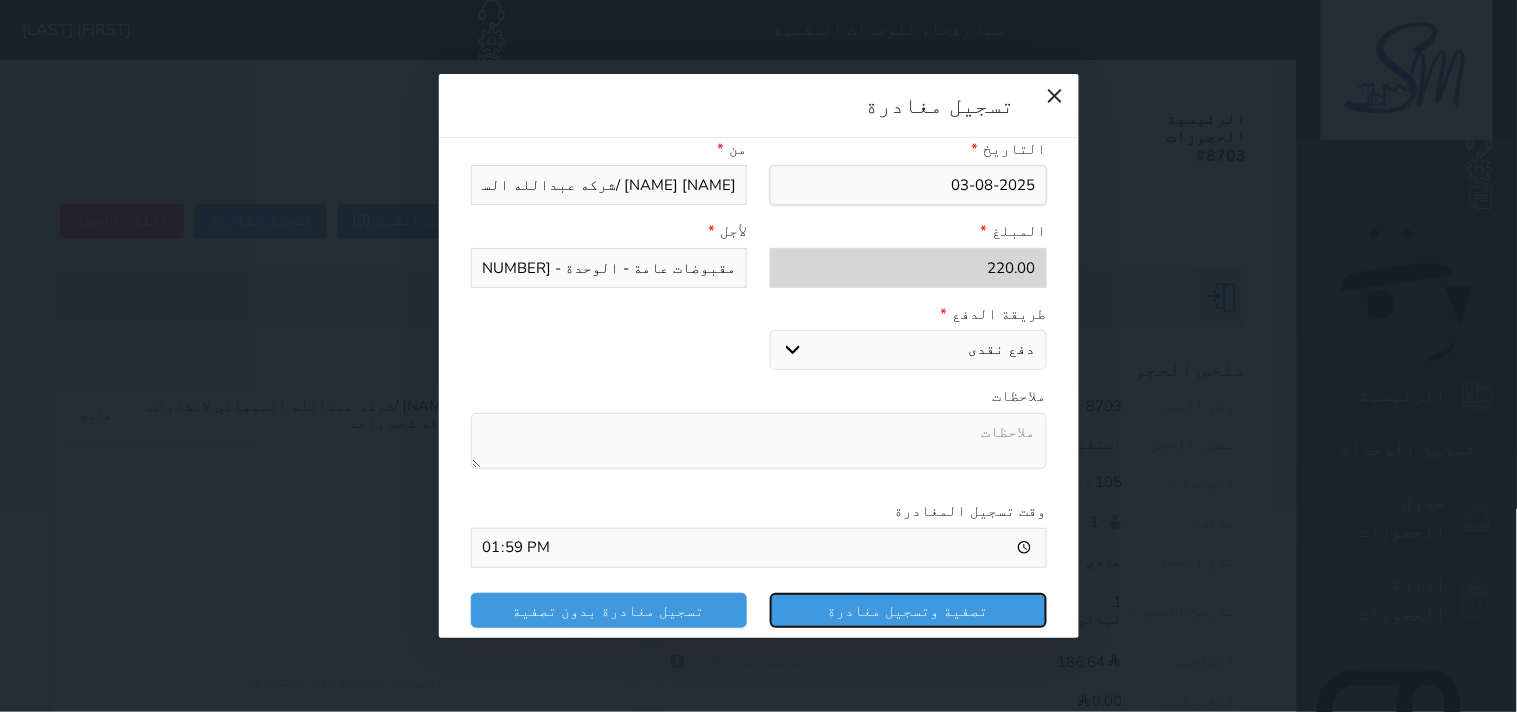 click on "تصفية وتسجيل مغادرة" at bounding box center [908, 610] 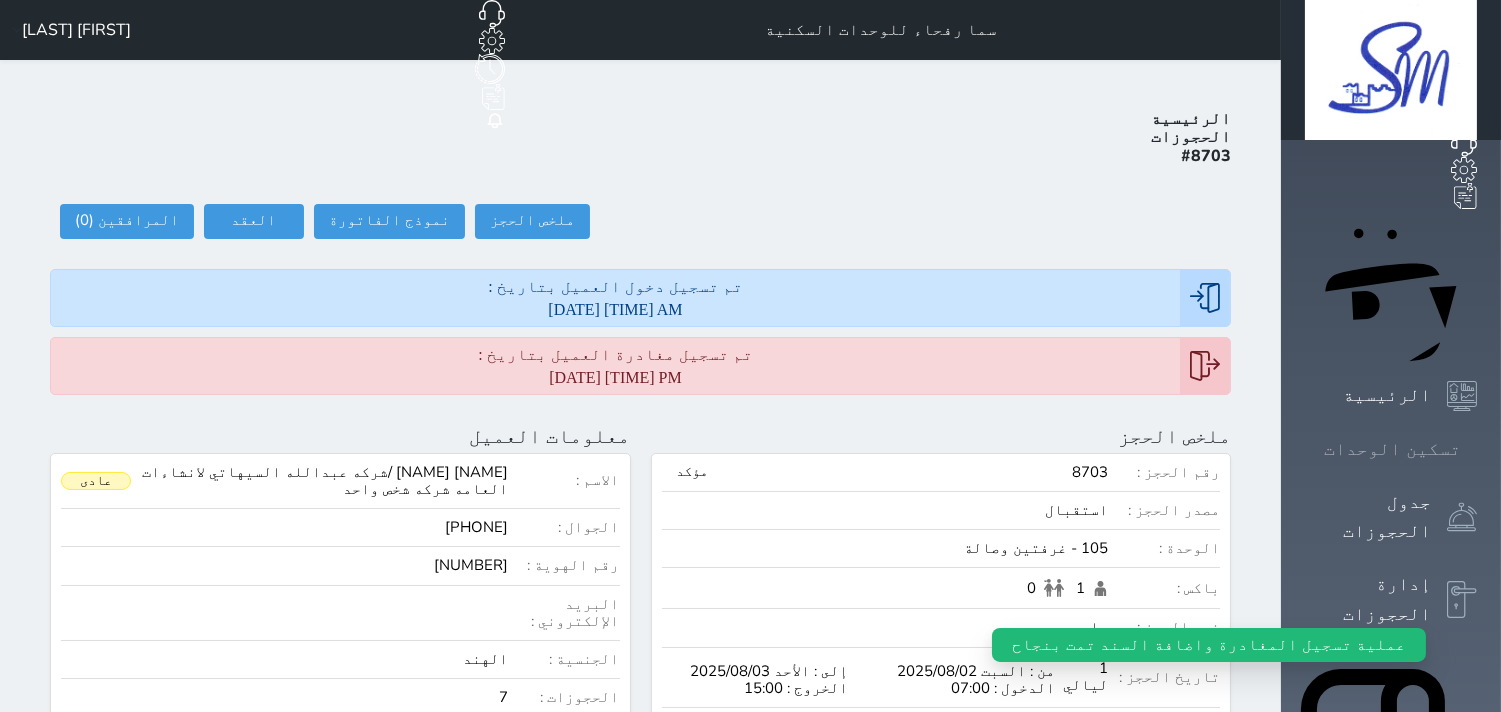 click 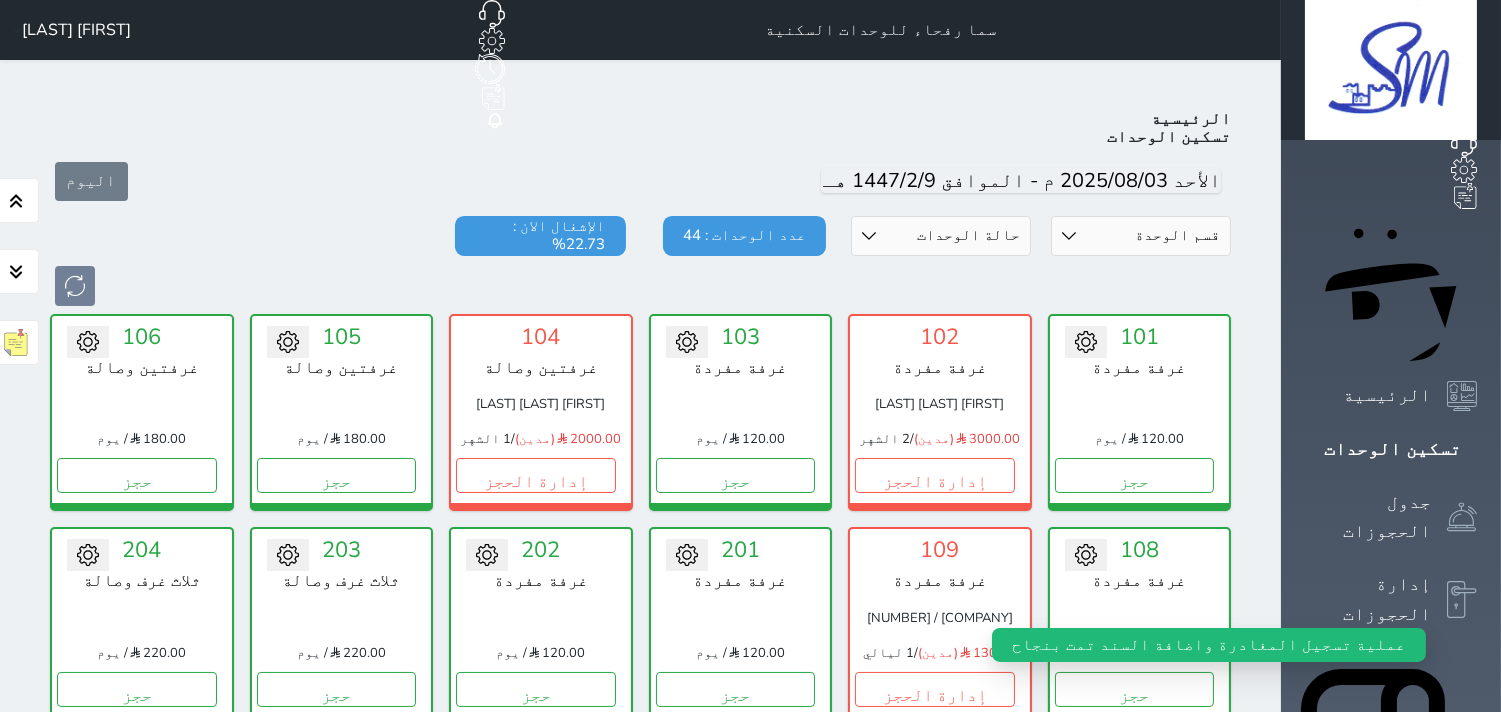 scroll, scrollTop: 77, scrollLeft: 0, axis: vertical 